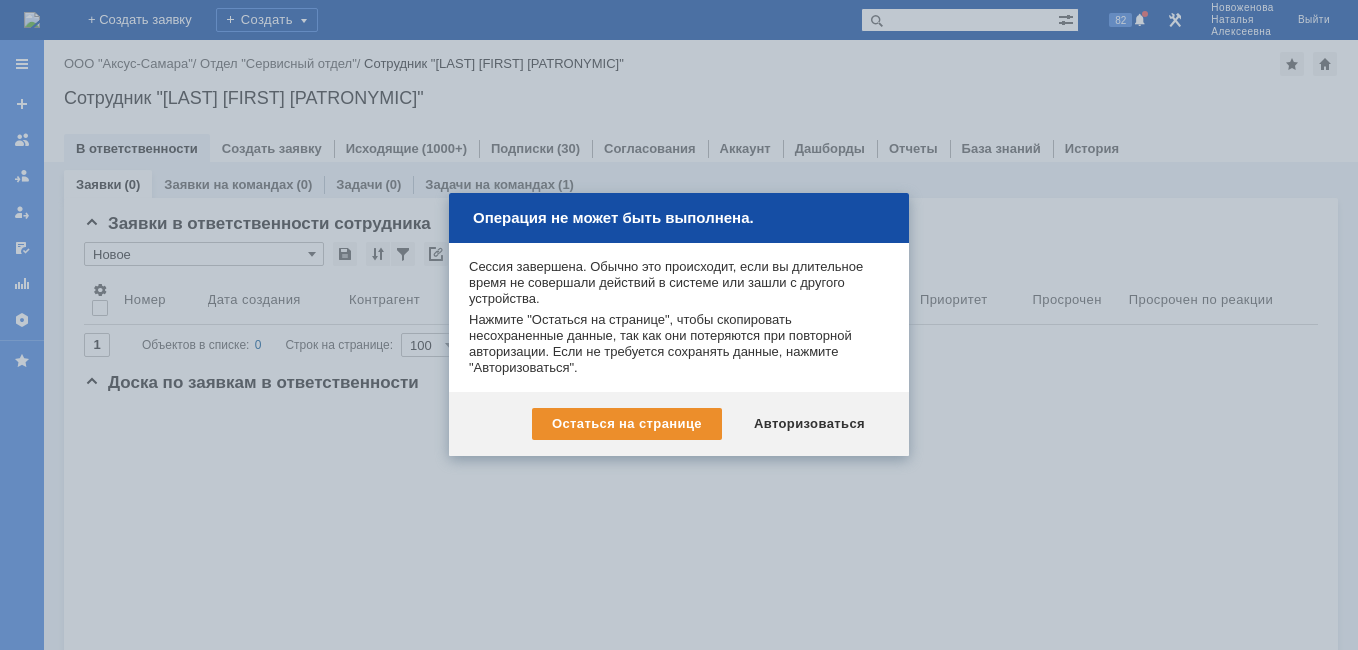 click on "Авторизоваться" at bounding box center [809, 424] 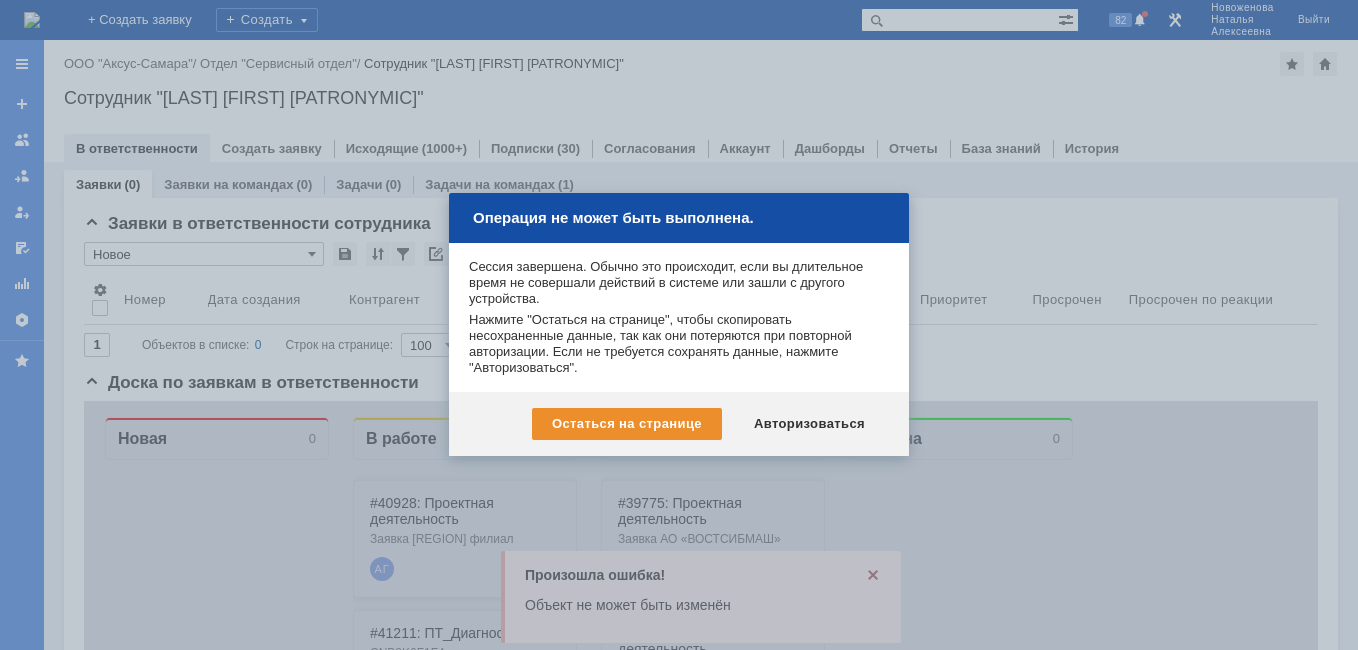scroll, scrollTop: 0, scrollLeft: 0, axis: both 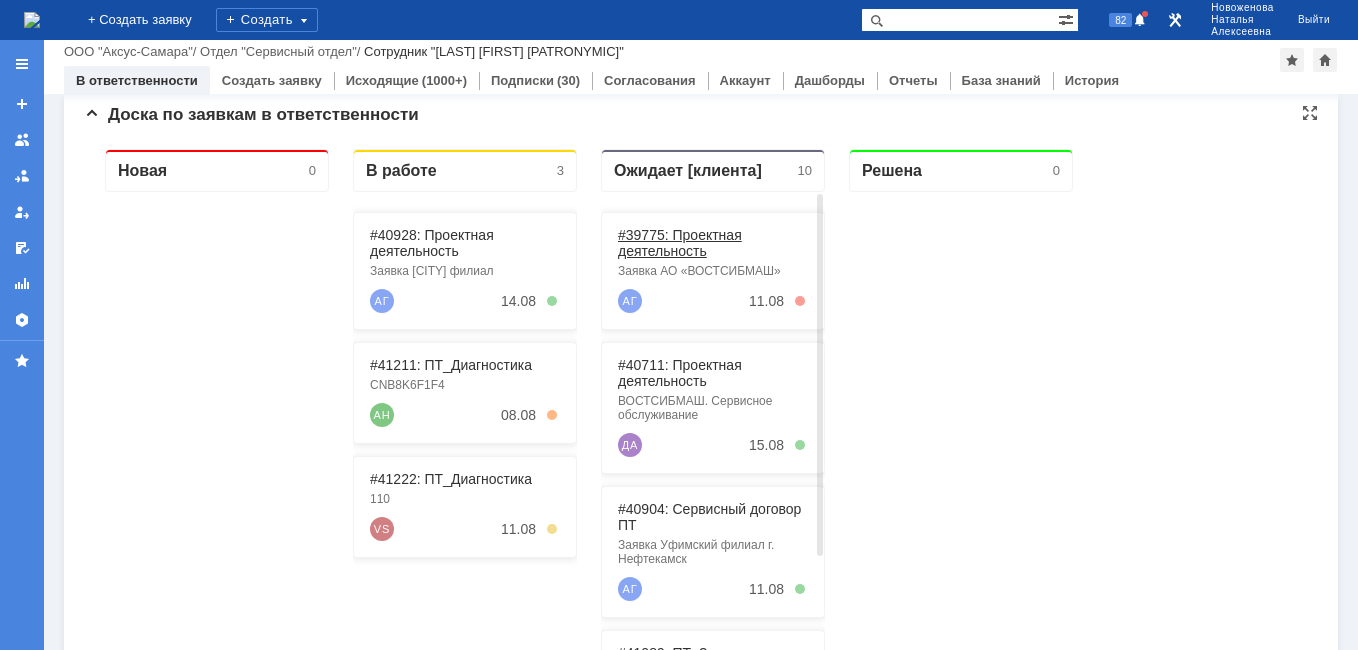 click on "#39775: Проектная деятельность" at bounding box center (680, 243) 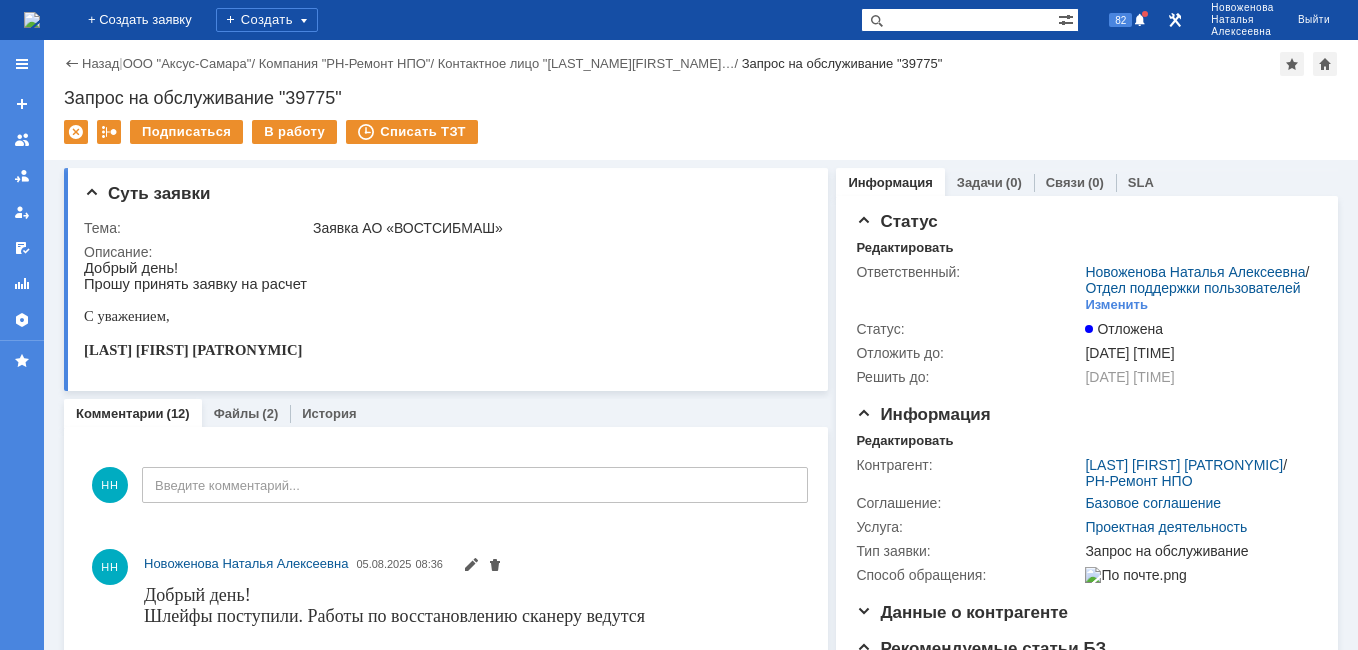 scroll, scrollTop: 0, scrollLeft: 0, axis: both 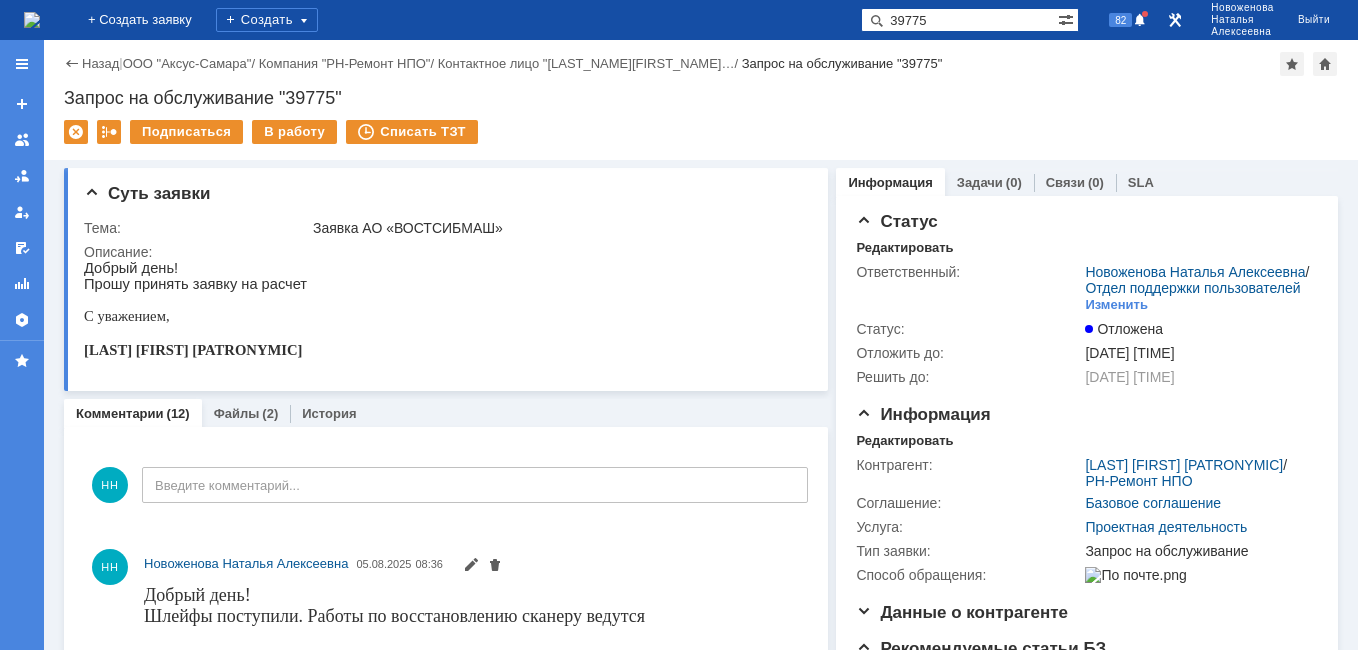 type on "39775" 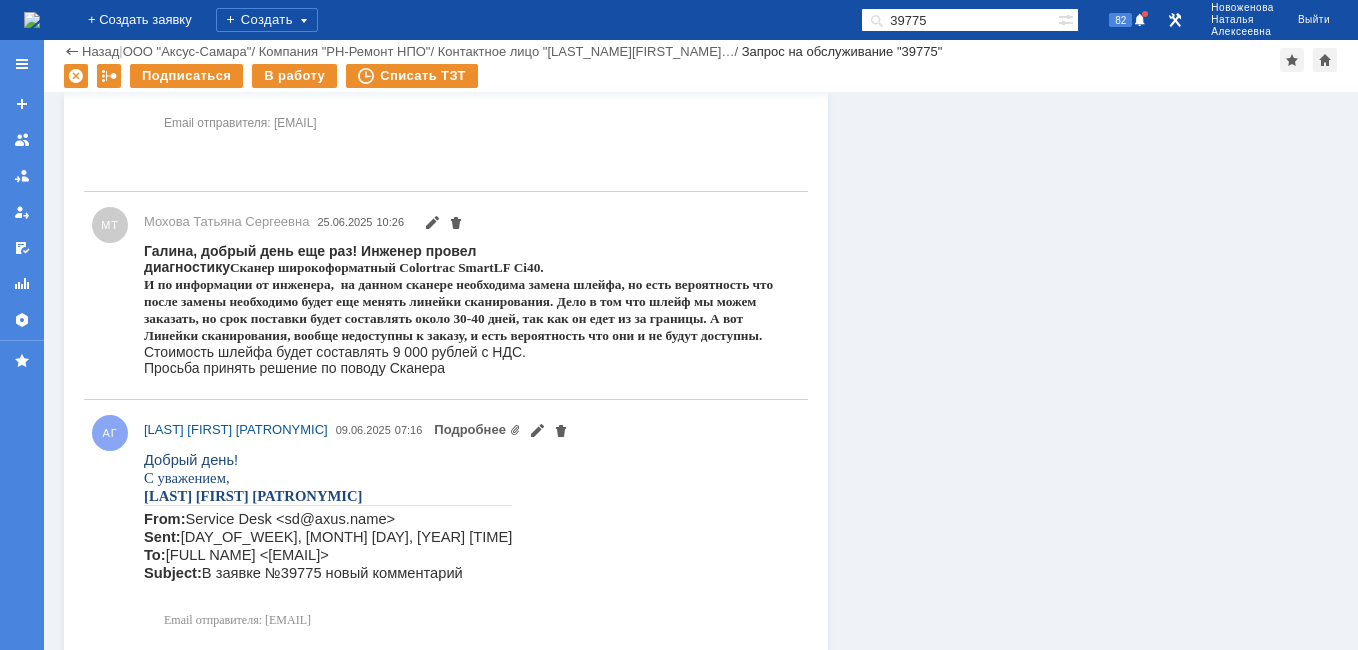 scroll, scrollTop: 1140, scrollLeft: 0, axis: vertical 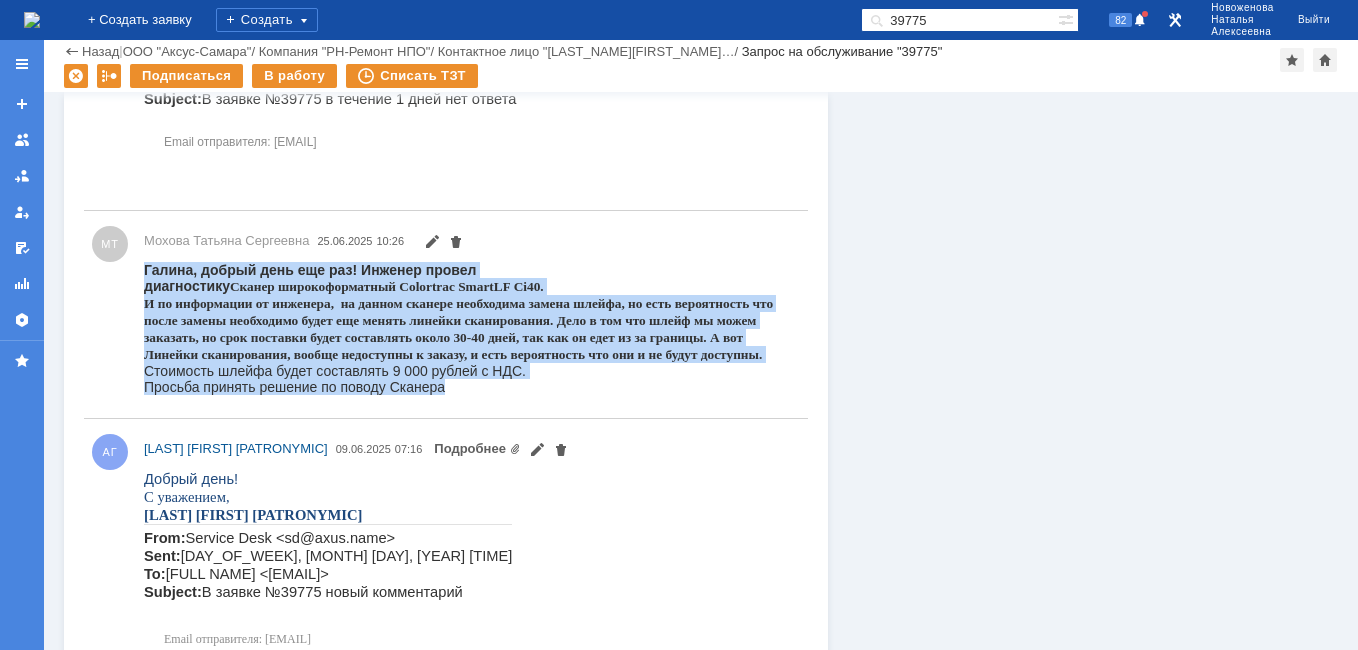 drag, startPoint x: 460, startPoint y: 386, endPoint x: 139, endPoint y: 256, distance: 346.32498 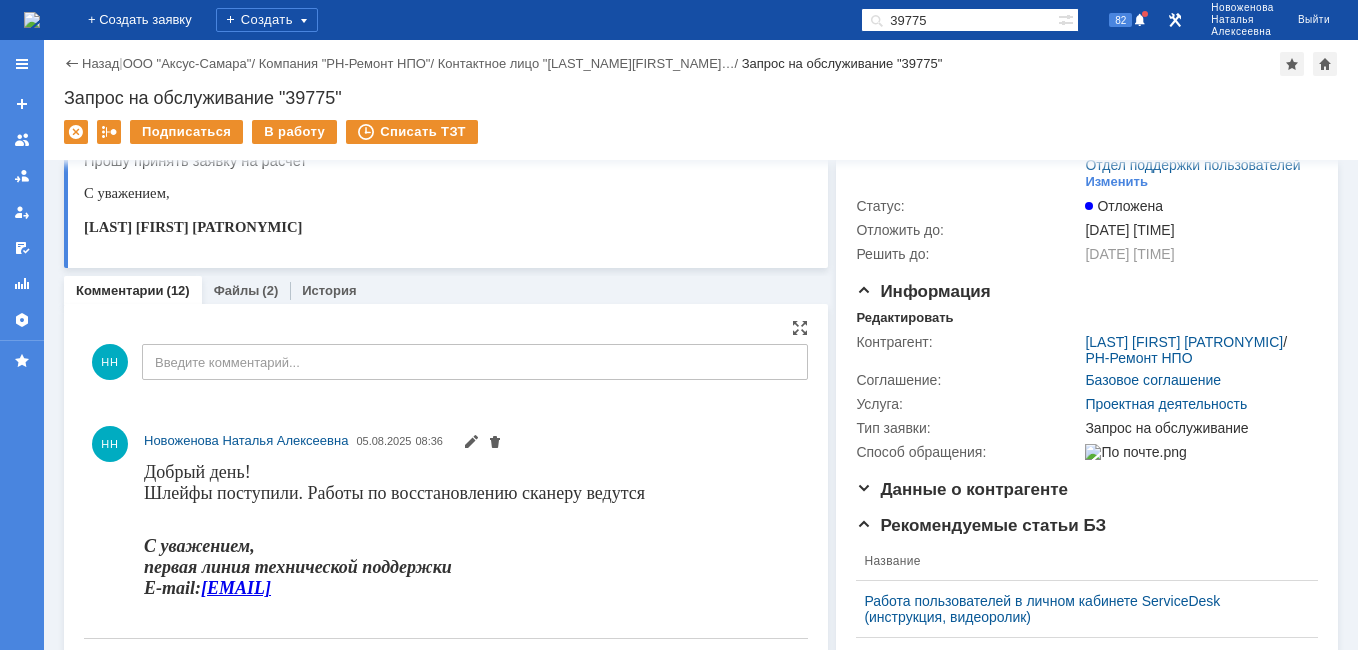 scroll, scrollTop: 200, scrollLeft: 0, axis: vertical 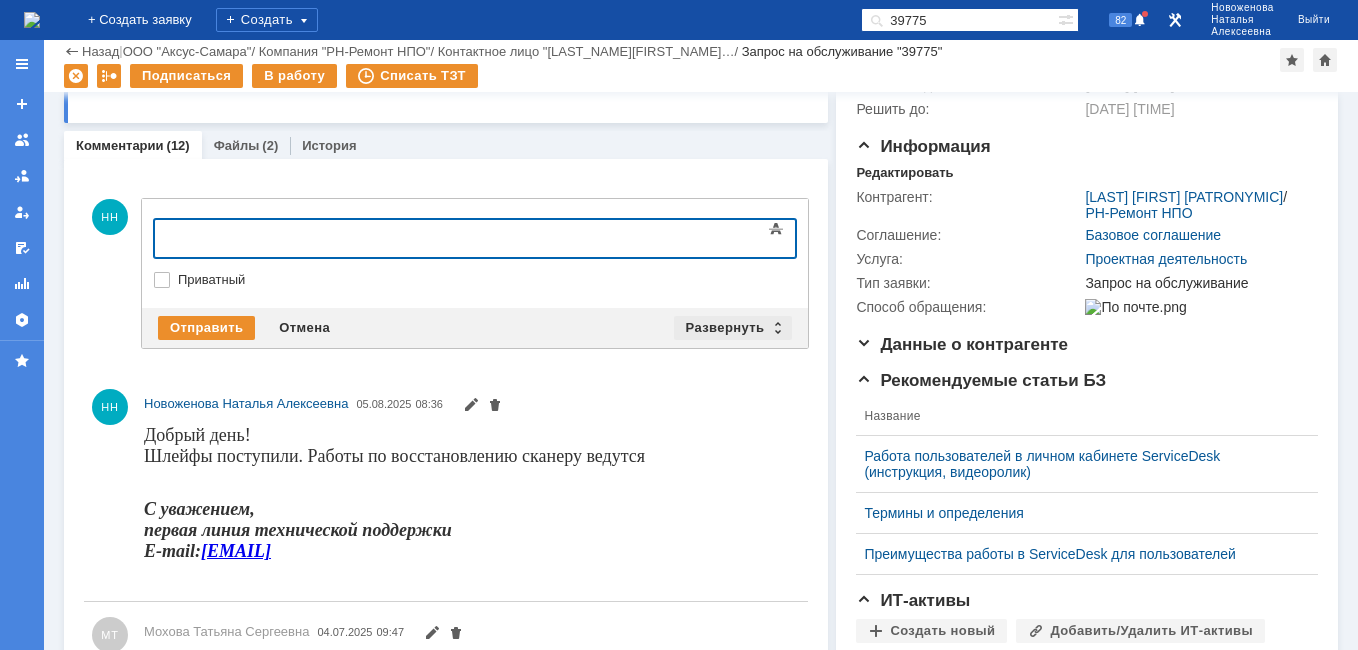 click on "Развернуть" at bounding box center (733, 328) 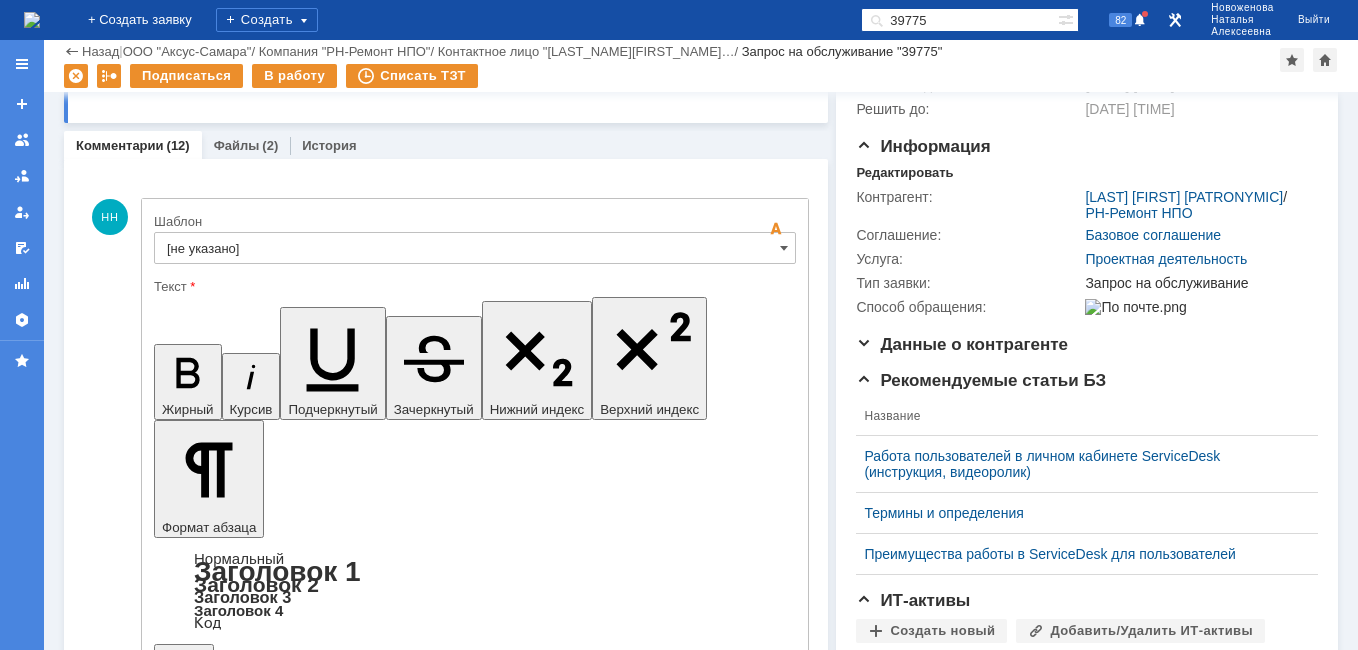 scroll, scrollTop: 0, scrollLeft: 0, axis: both 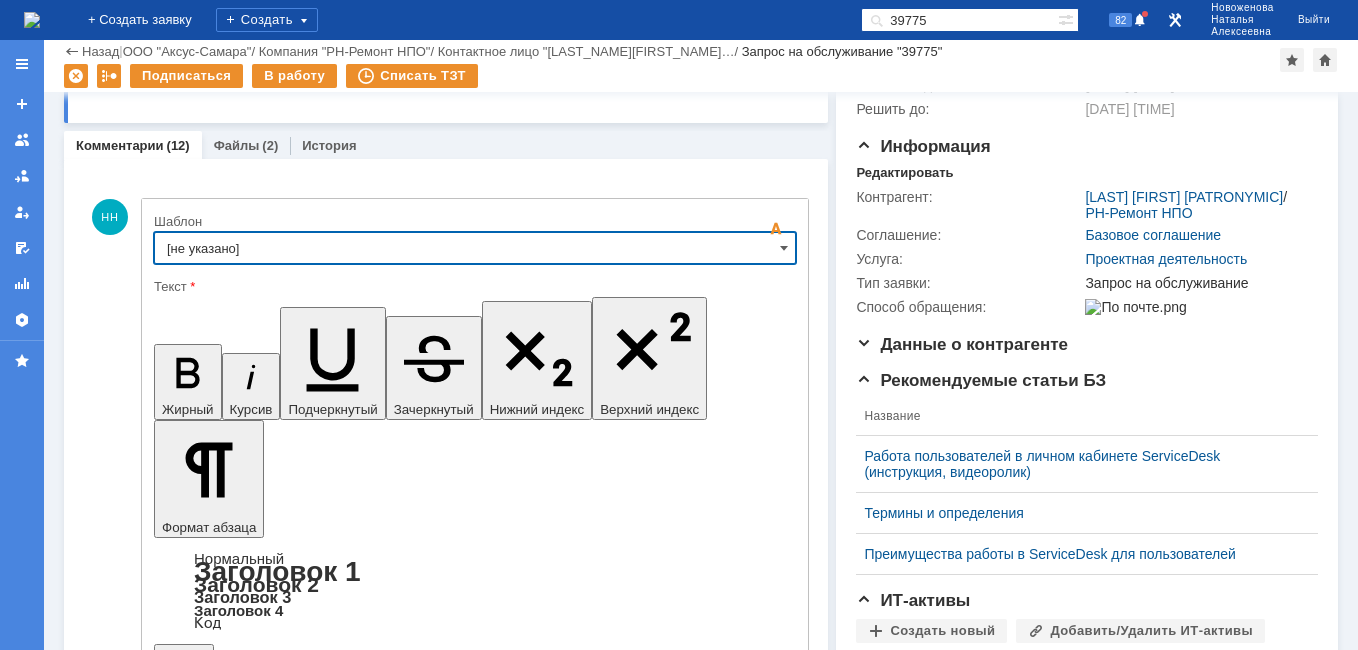 drag, startPoint x: 777, startPoint y: 237, endPoint x: 758, endPoint y: 247, distance: 21.470911 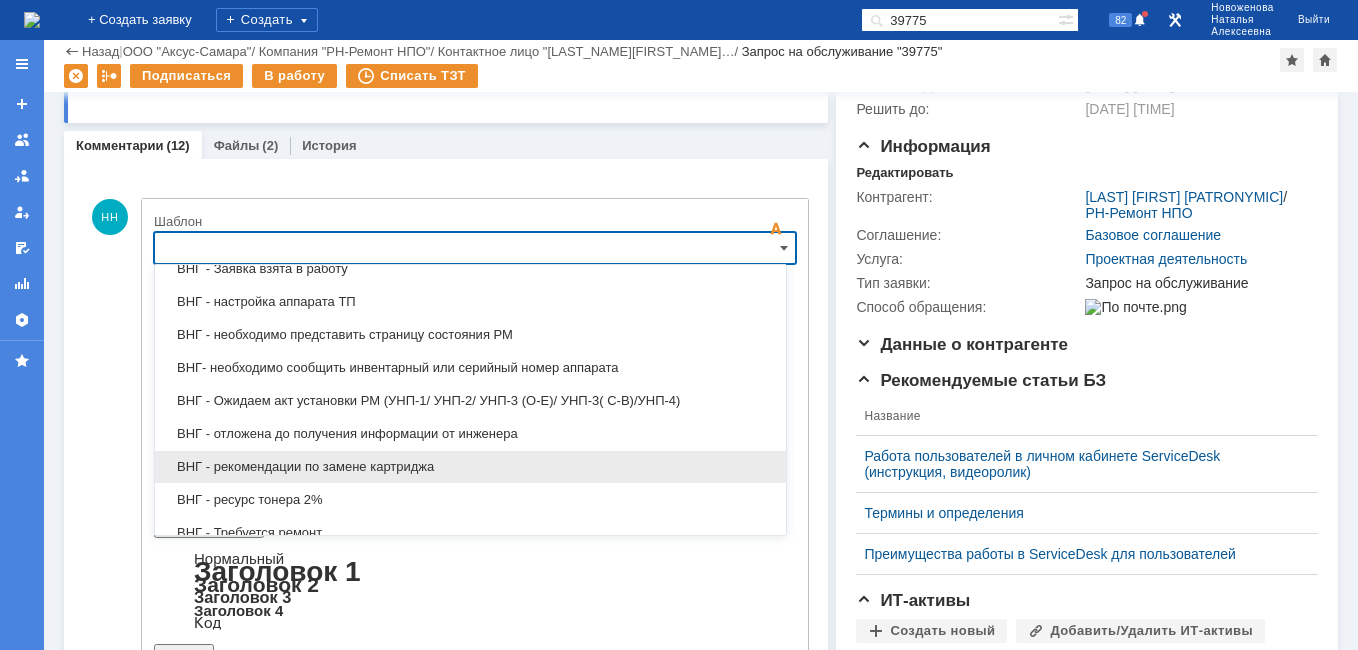 scroll, scrollTop: 587, scrollLeft: 0, axis: vertical 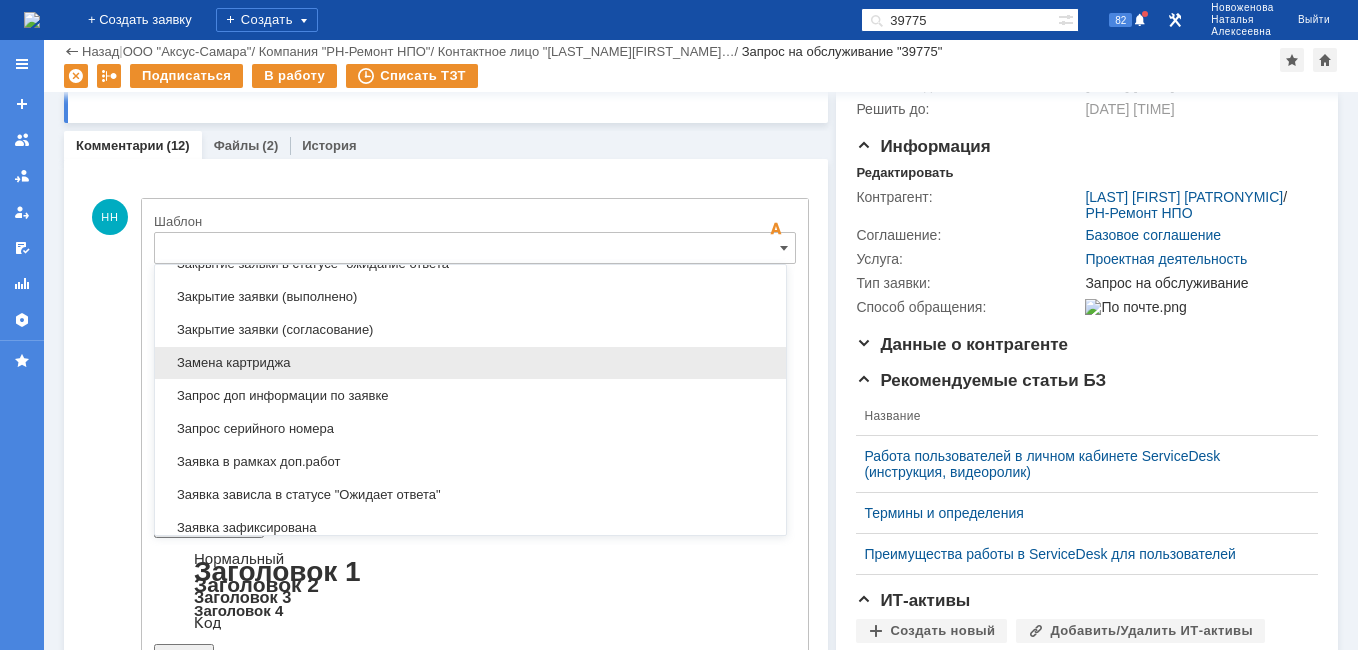 click on "Замена картриджа" at bounding box center (470, 363) 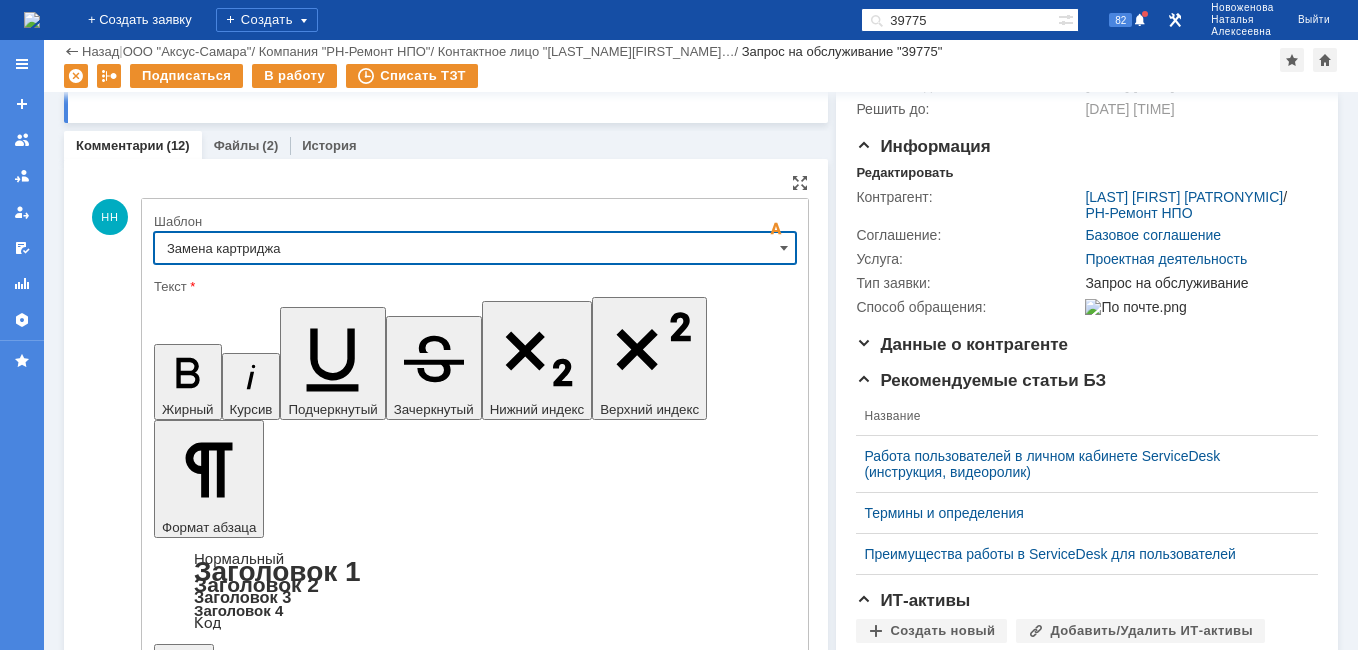type on "Замена картриджа" 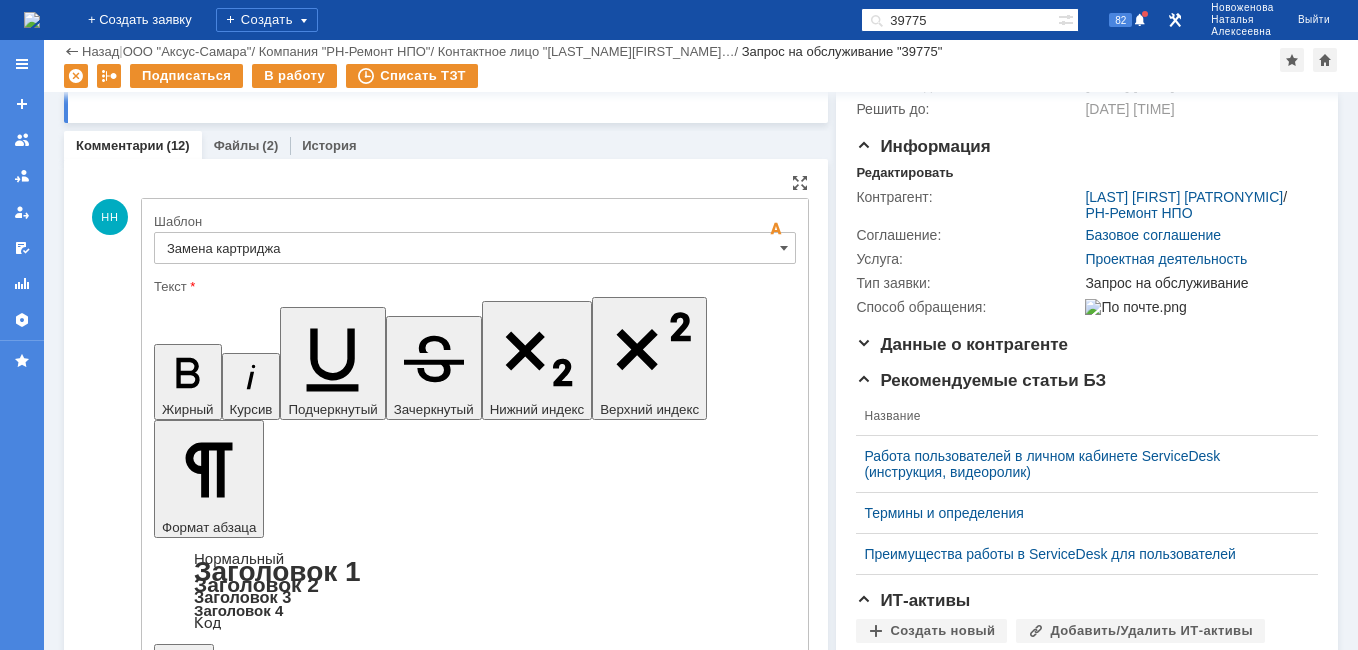 drag, startPoint x: 715, startPoint y: 4913, endPoint x: 188, endPoint y: 4874, distance: 528.4411 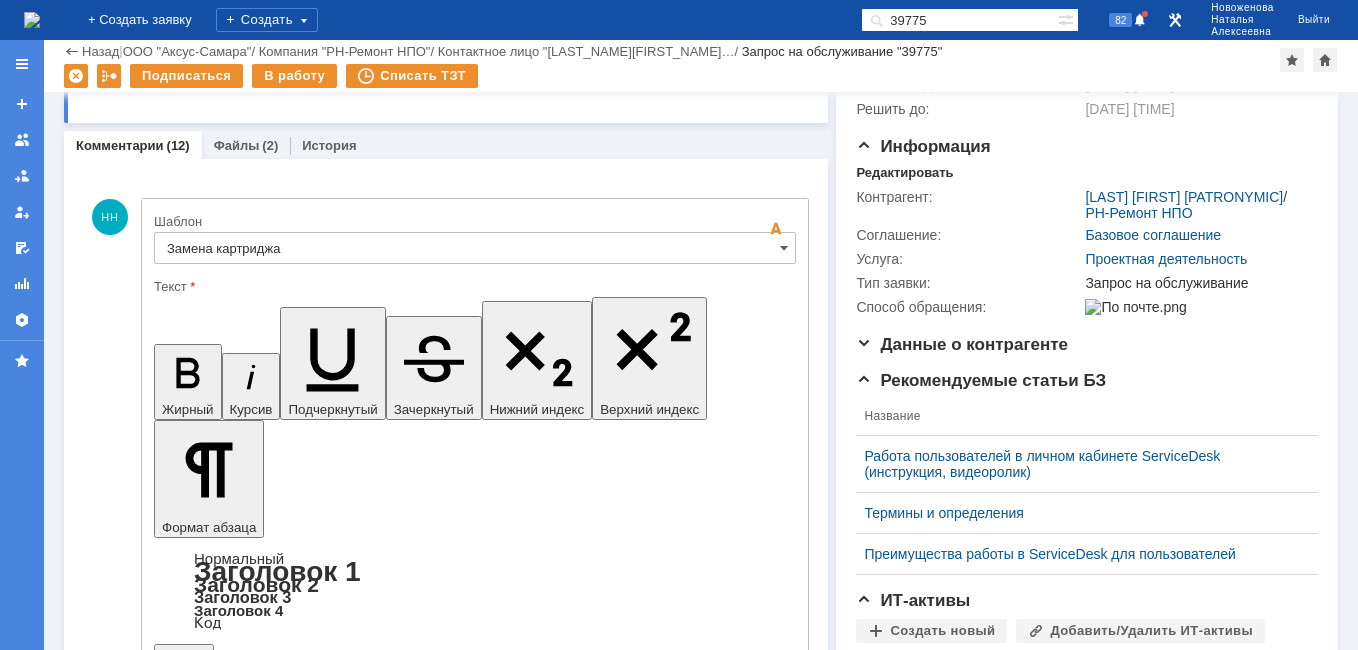 click on "Галина, добрый день." at bounding box center [317, 4886] 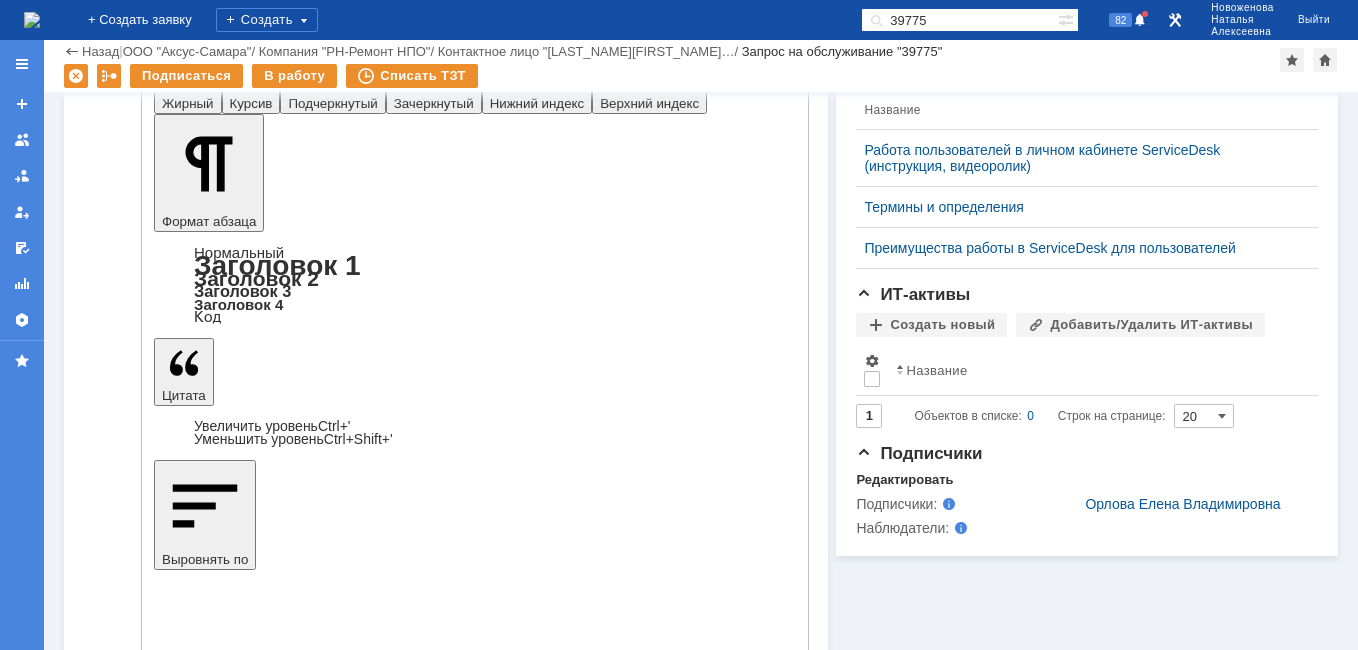 scroll, scrollTop: 300, scrollLeft: 0, axis: vertical 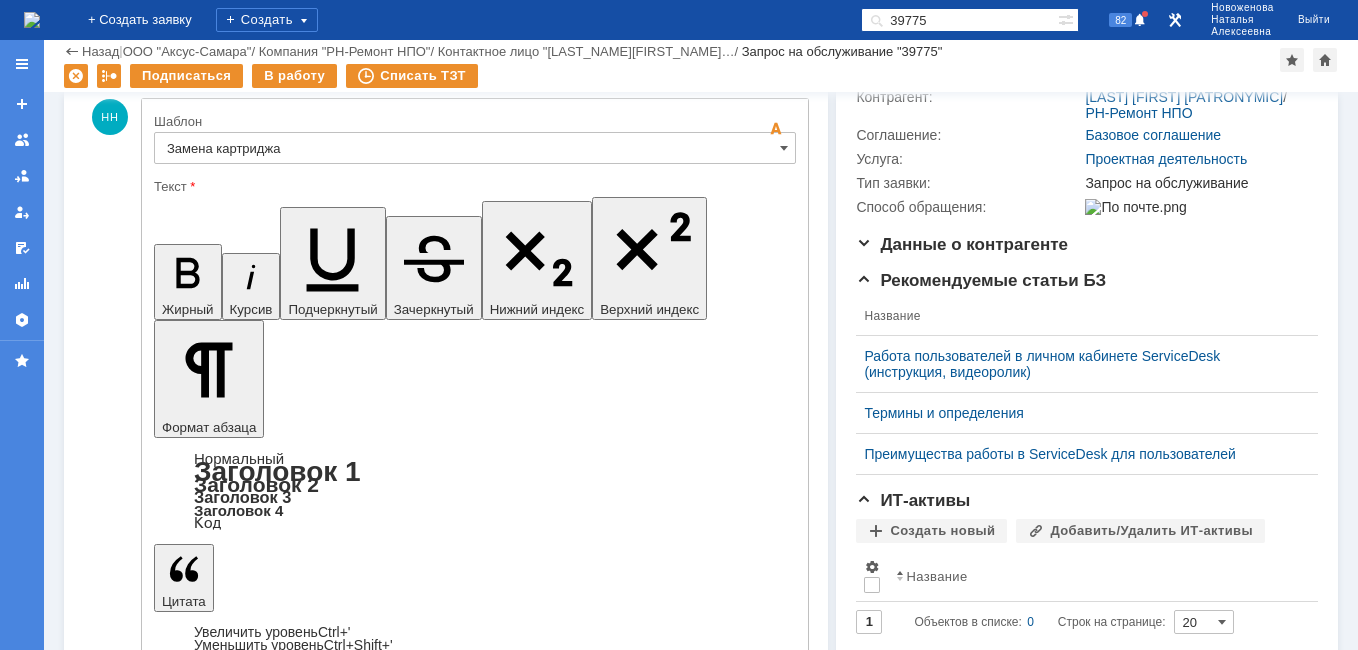 click on "К сожалению, замена шлейфов на сканере не дала результатов. Полосы при сканировании остались. Неполадка вызвана вышедшими из строя линейками сканирования (их в сканере 5 шт.), которые требуют замены. Напоминаю, что они к заказу недоступны, даже с учётом параллельного импорта. На следующей недели аппарат будет собран и можем его вернуть" at bounding box center (317, 4874) 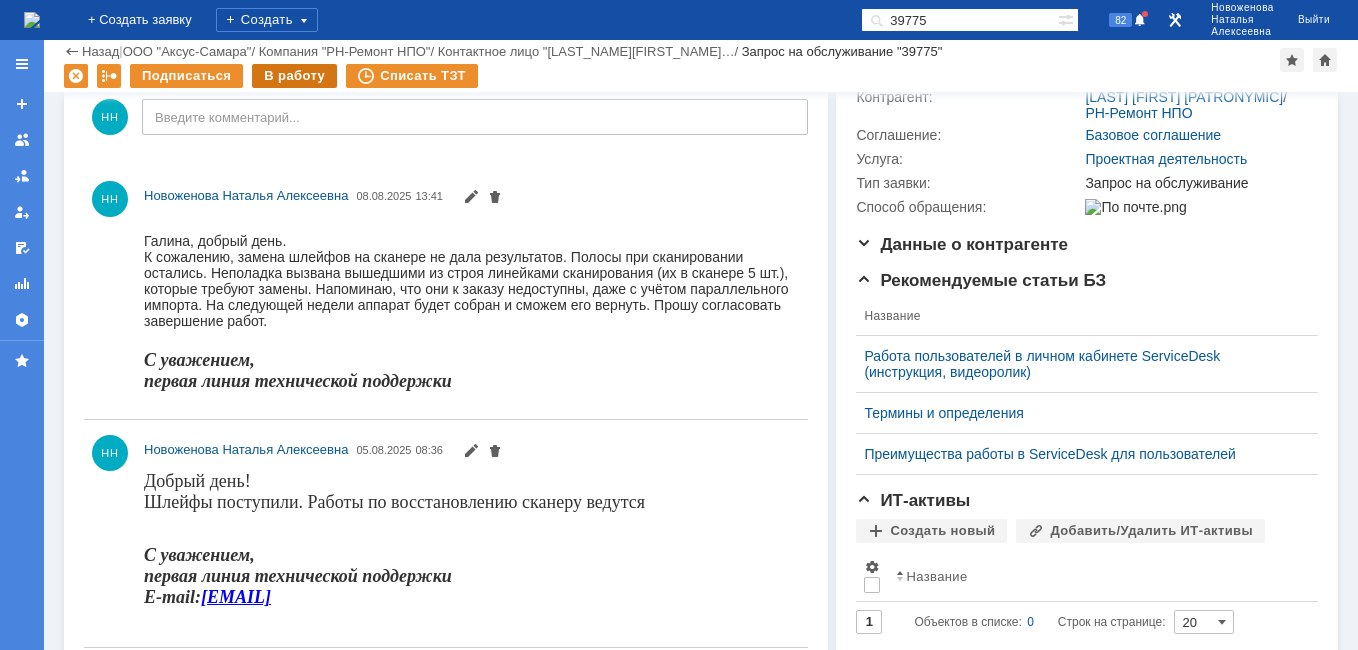 scroll, scrollTop: 0, scrollLeft: 0, axis: both 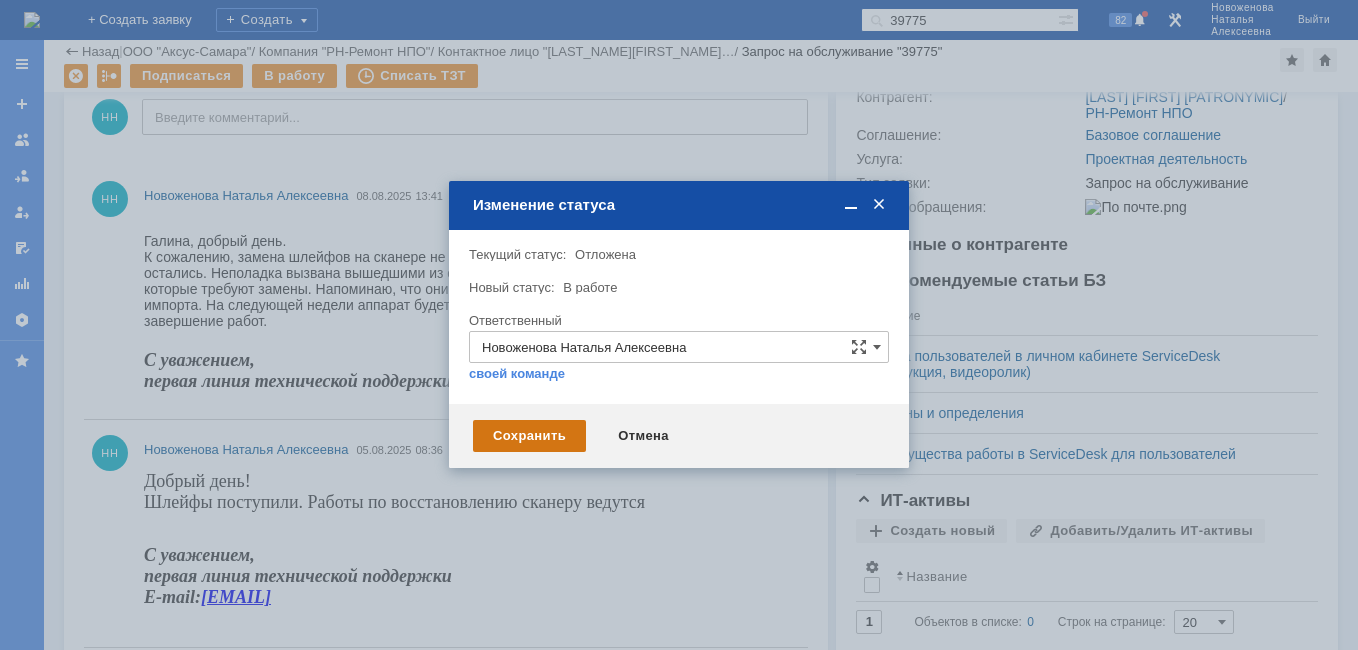 click on "Сохранить" at bounding box center [529, 436] 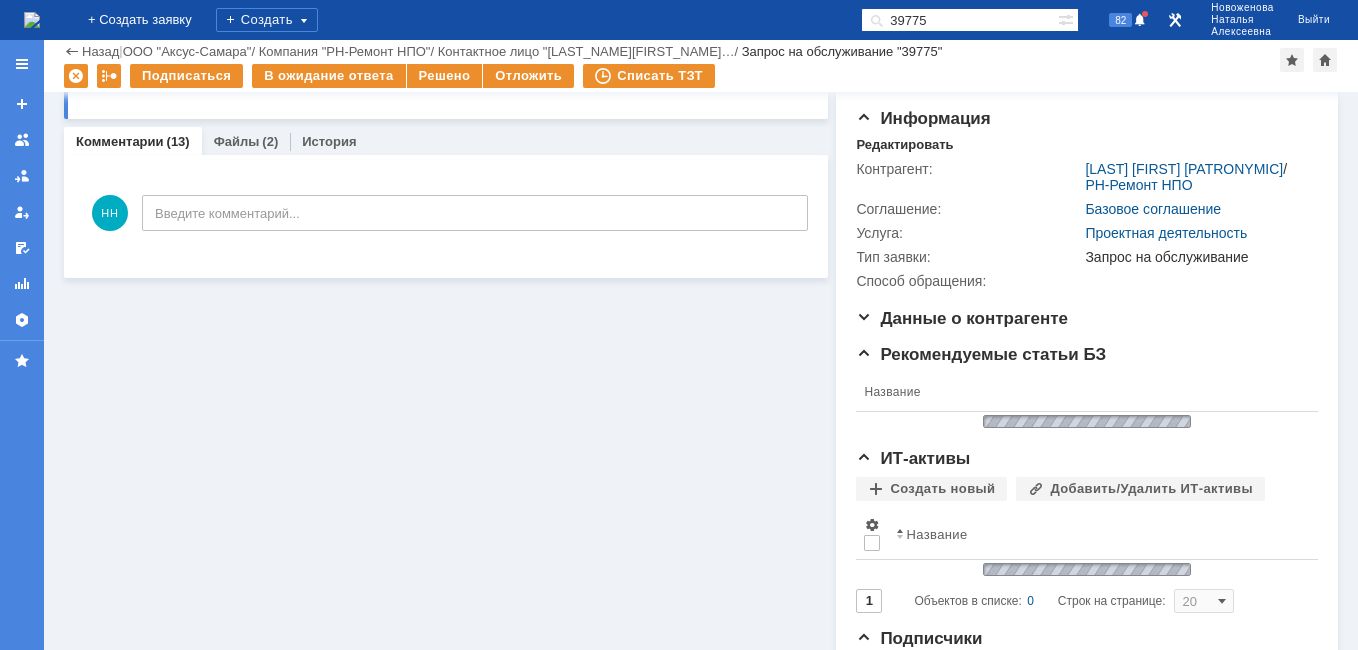 scroll, scrollTop: 0, scrollLeft: 0, axis: both 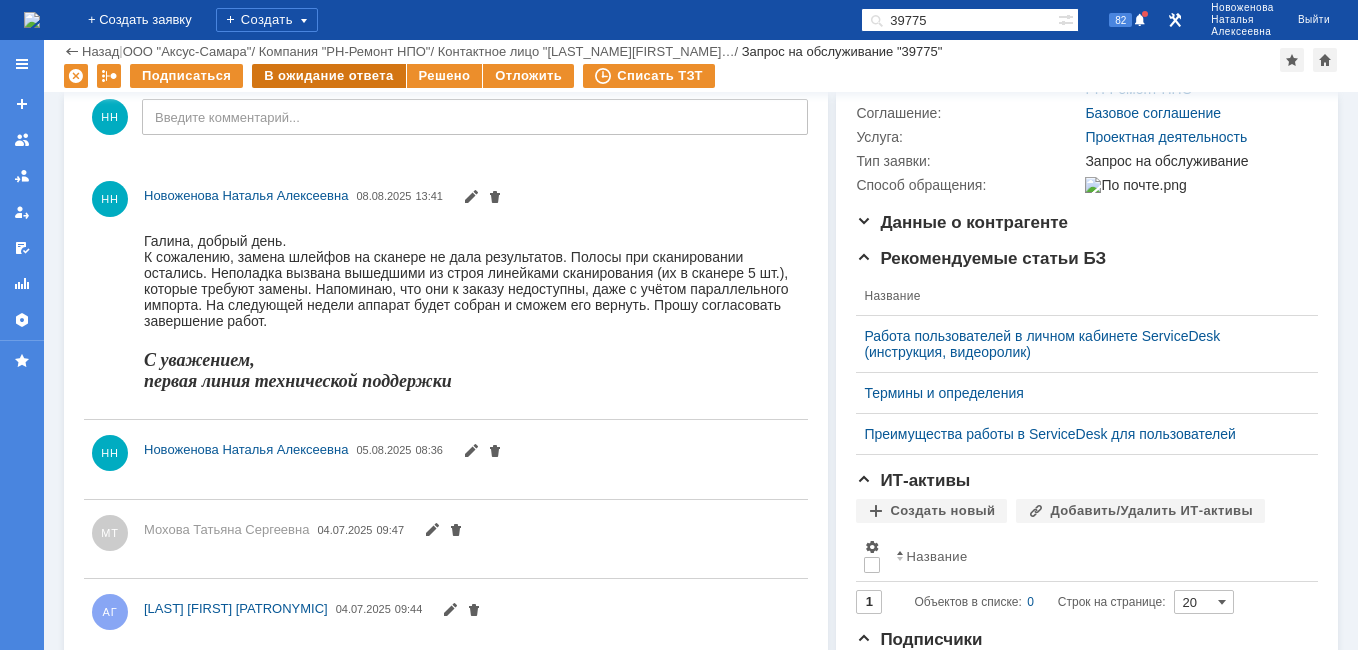 click on "В ожидание ответа" at bounding box center [328, 76] 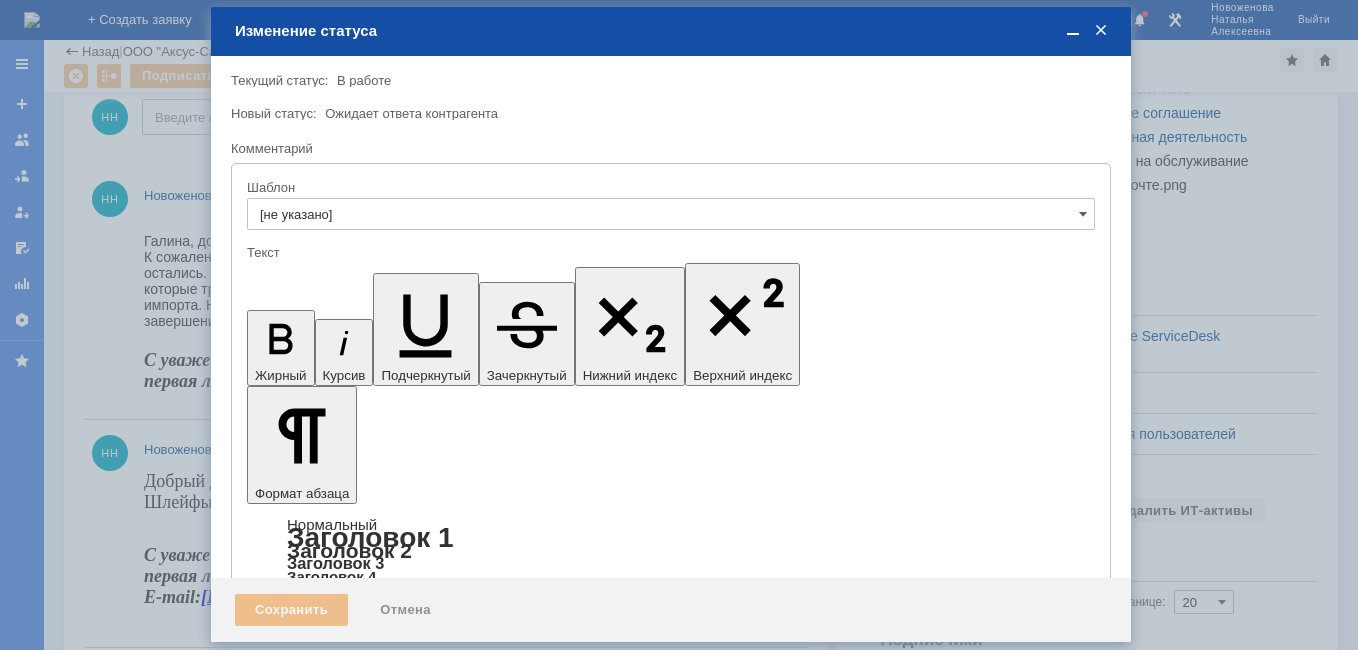 scroll, scrollTop: 0, scrollLeft: 0, axis: both 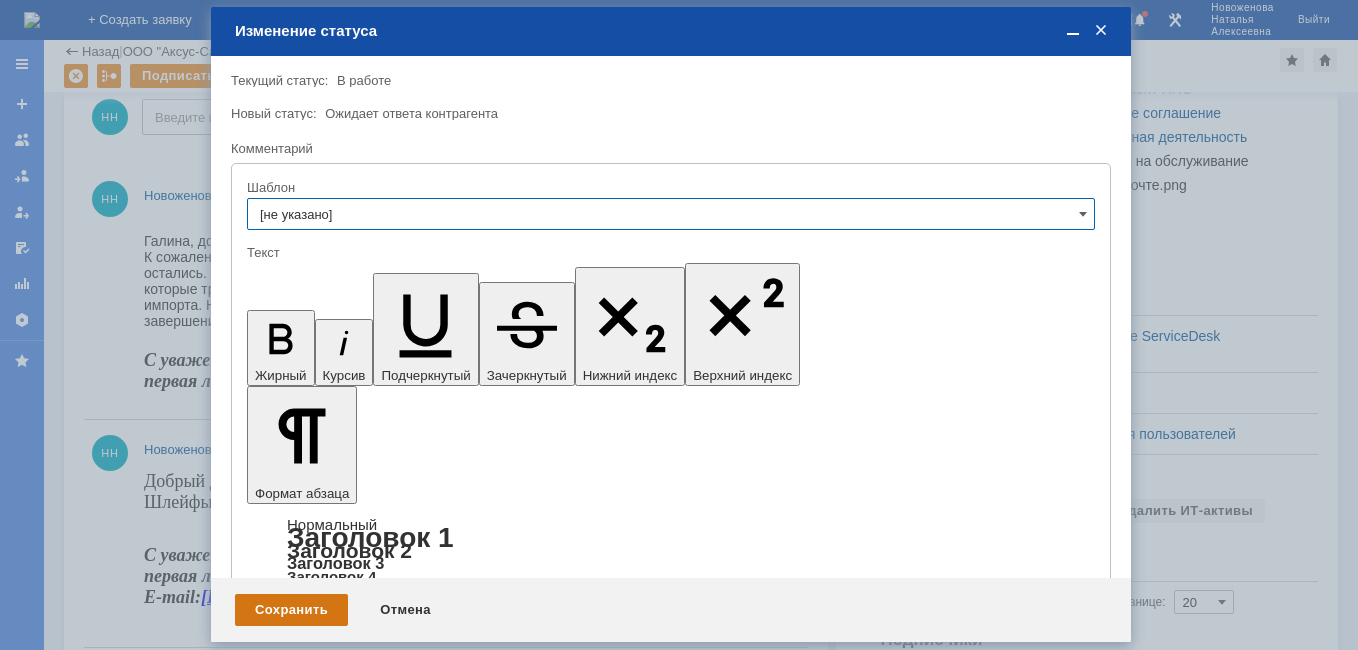 click on "Сохранить" at bounding box center [291, 610] 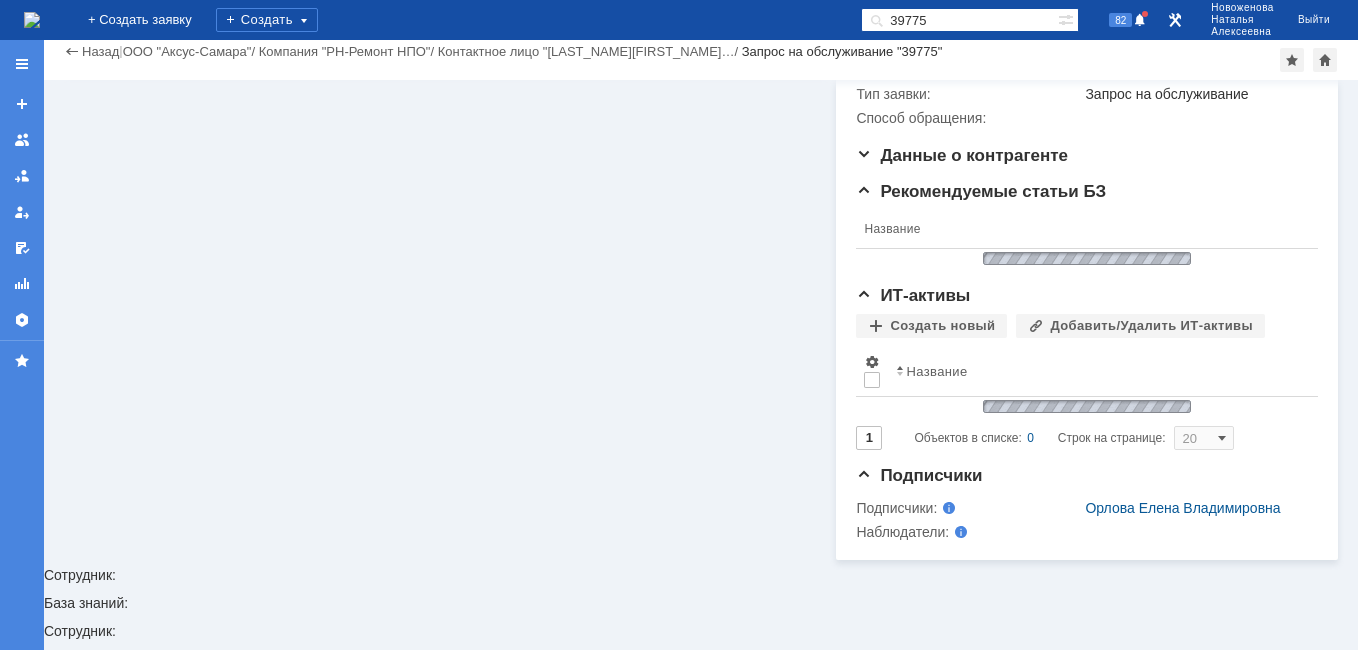 scroll, scrollTop: 316, scrollLeft: 0, axis: vertical 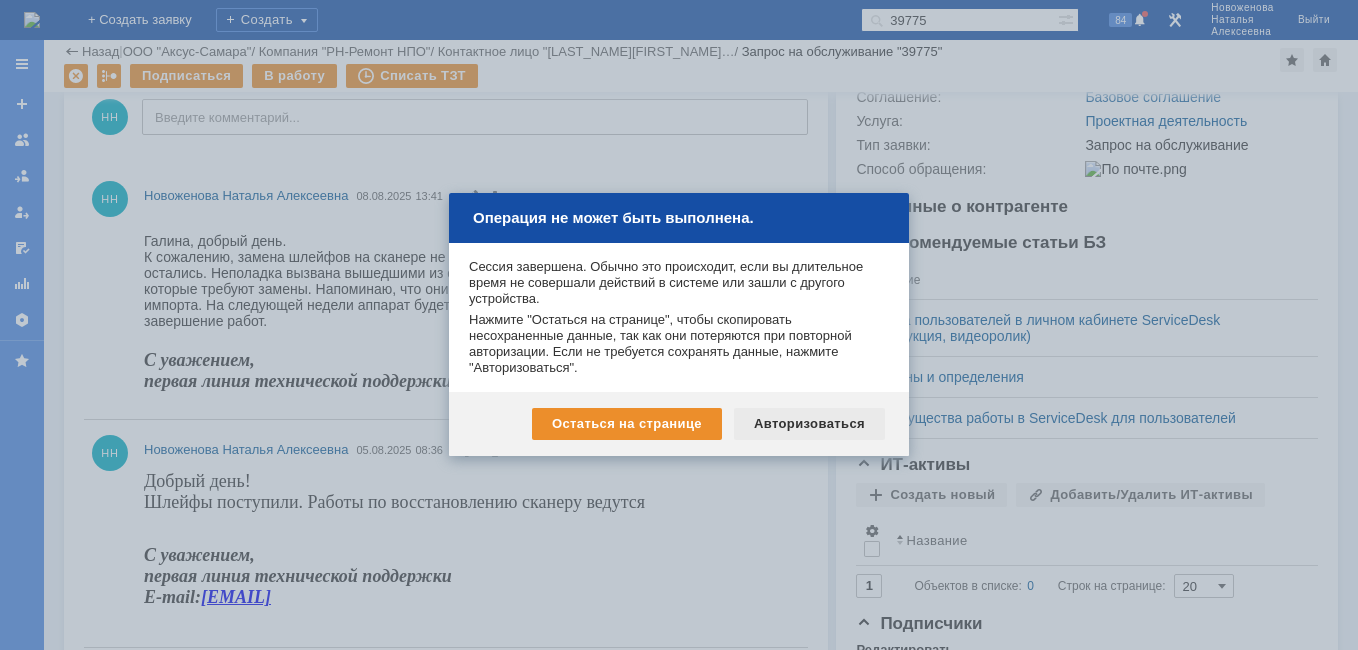 click on "Авторизоваться" at bounding box center [809, 424] 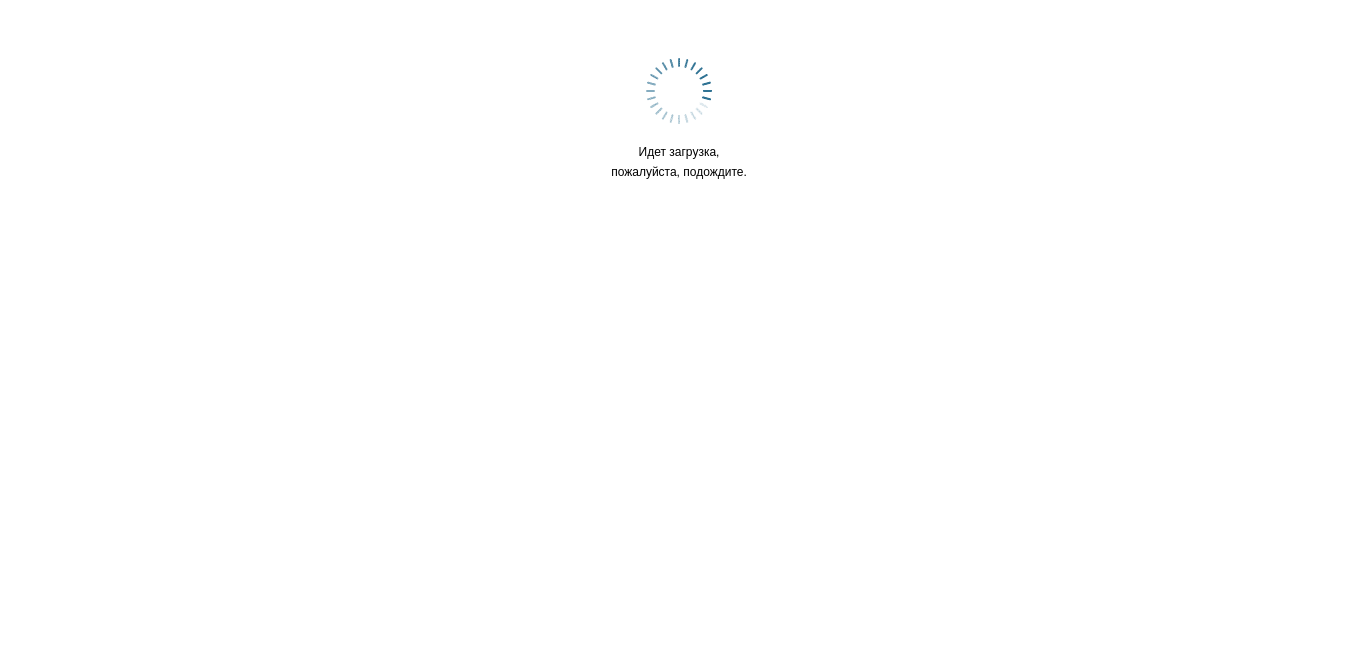 scroll, scrollTop: 0, scrollLeft: 0, axis: both 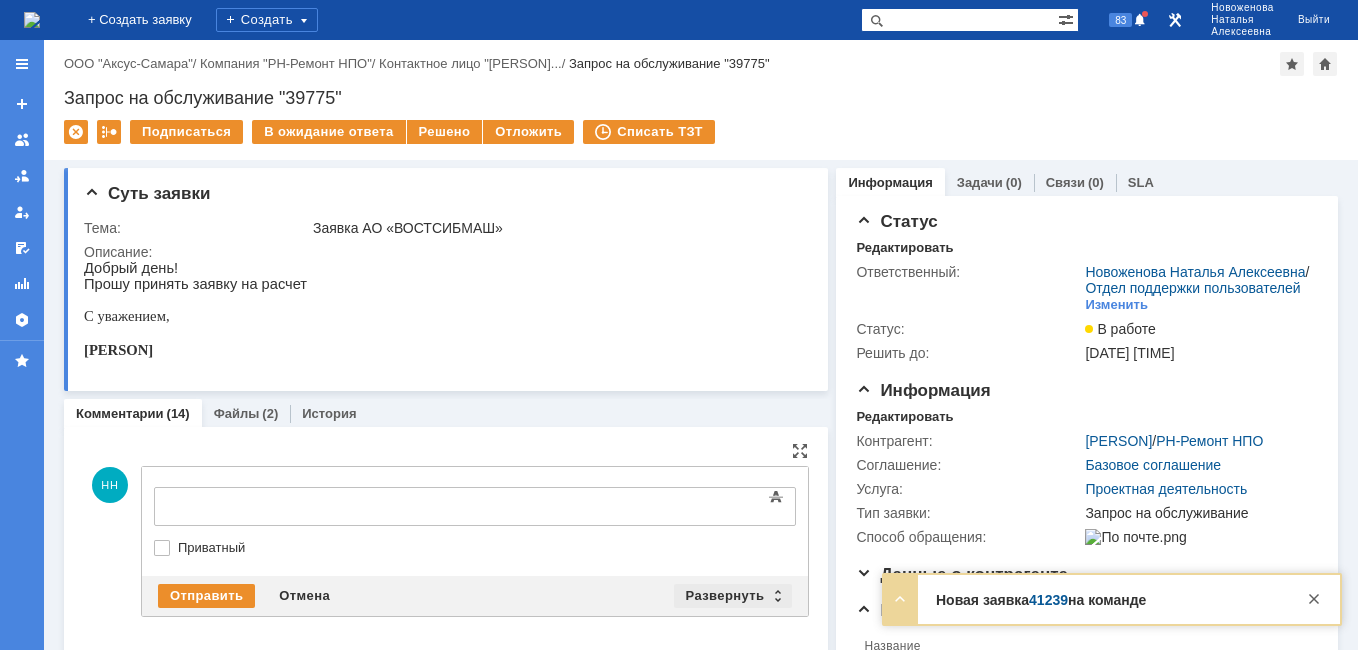 click on "Развернуть" at bounding box center (733, 596) 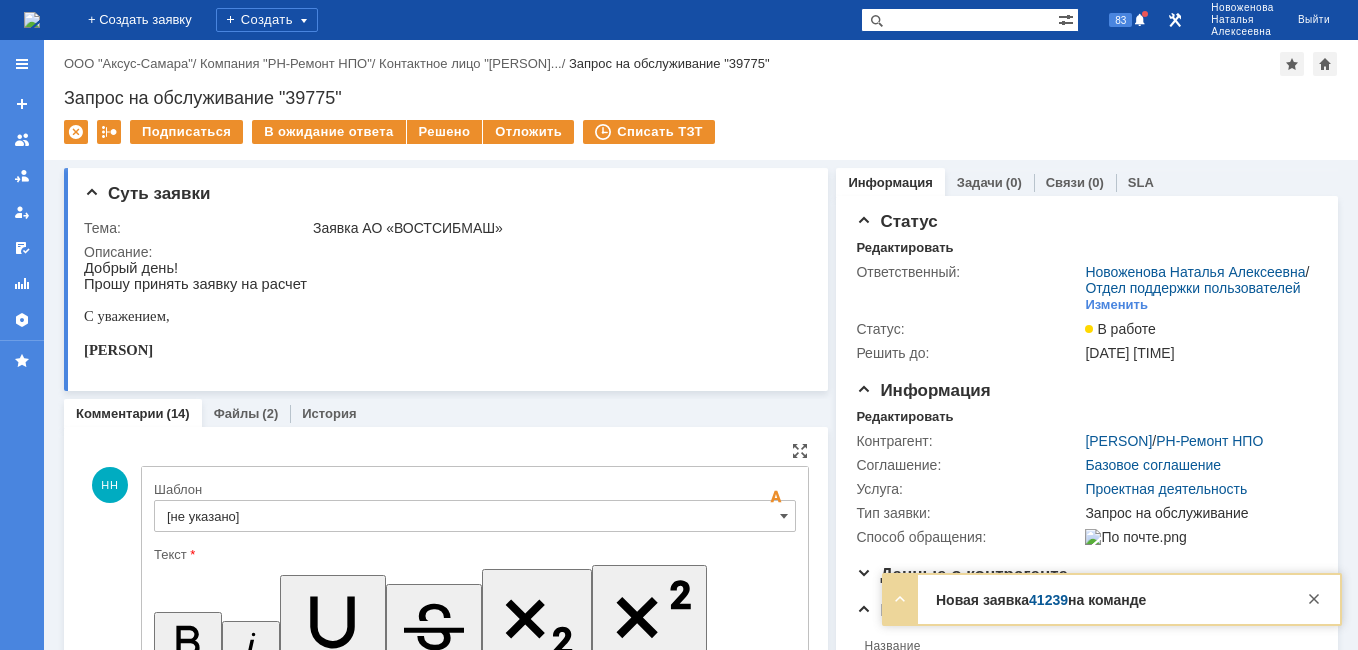 scroll, scrollTop: 0, scrollLeft: 0, axis: both 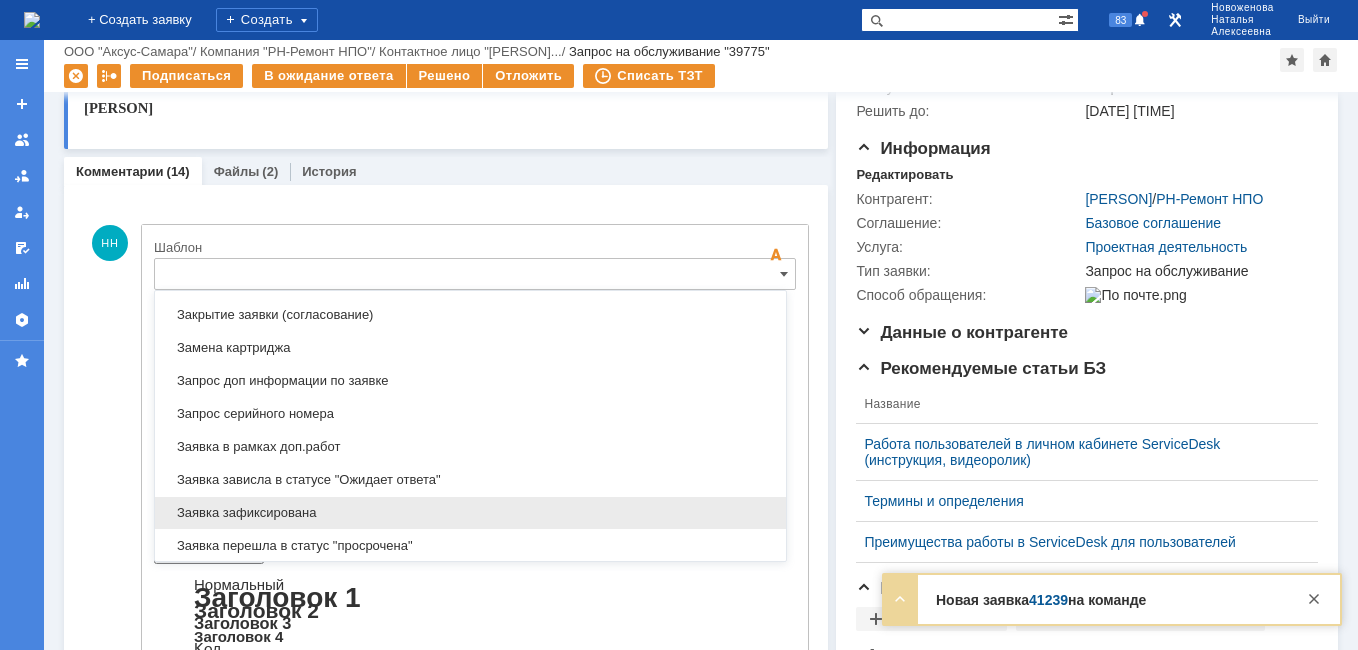 drag, startPoint x: 278, startPoint y: 503, endPoint x: 124, endPoint y: 120, distance: 412.8014 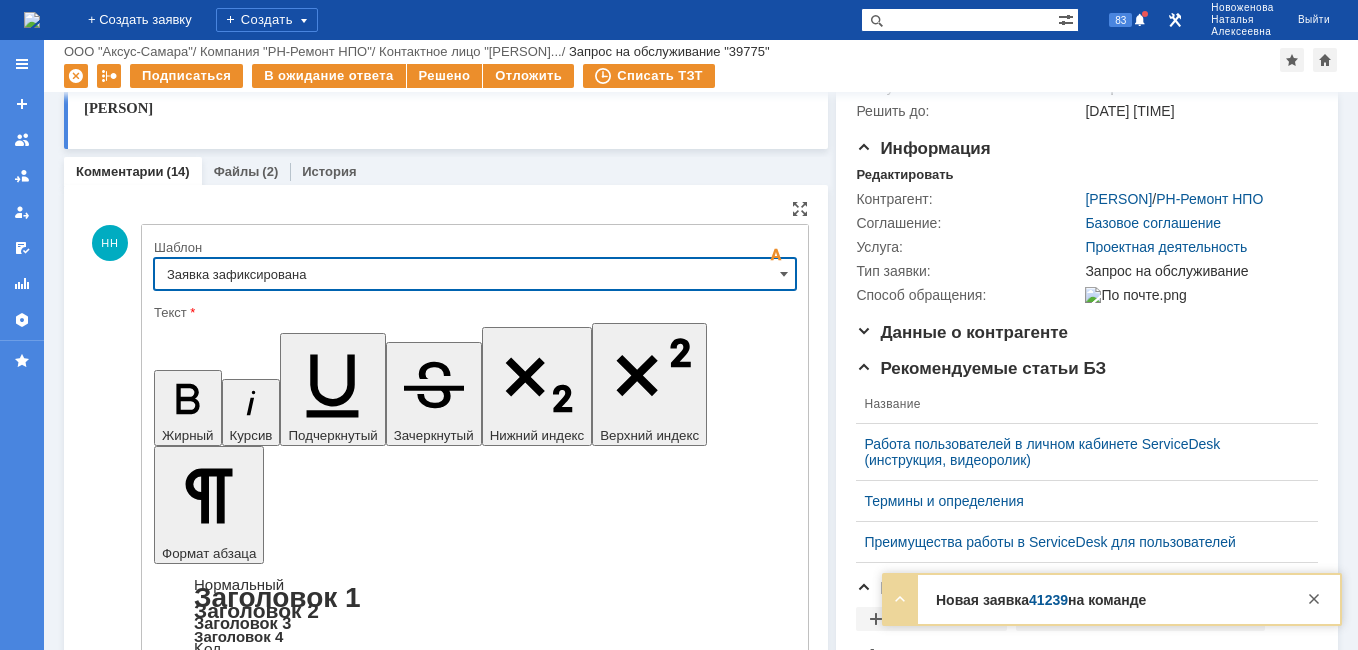 type on "Заявка зафиксирована" 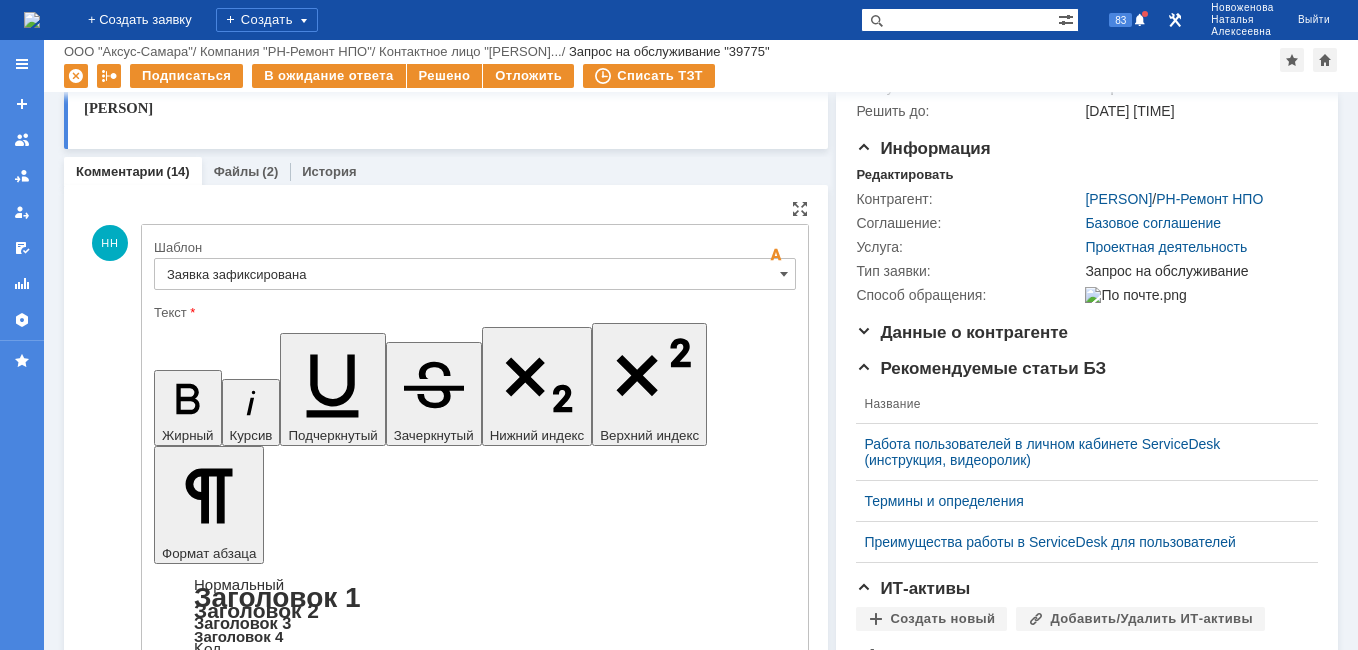 drag, startPoint x: 594, startPoint y: 4925, endPoint x: 186, endPoint y: 4896, distance: 409.02933 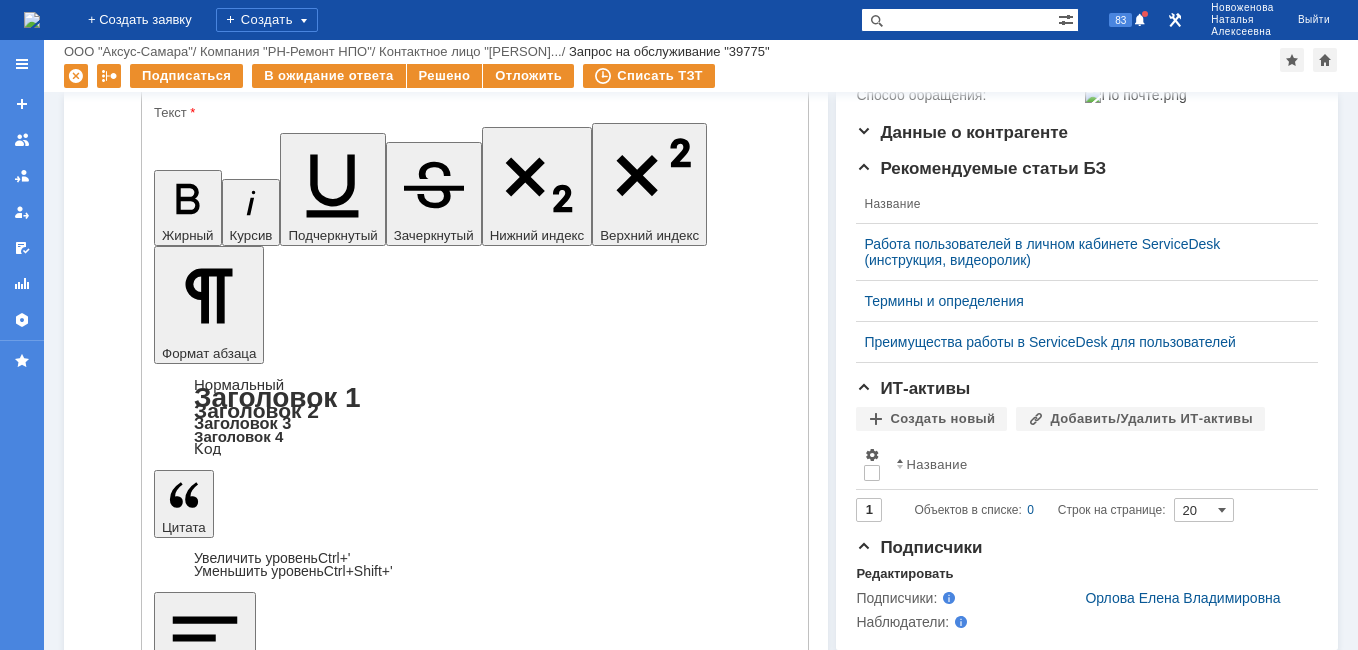 click on "Отправить" at bounding box center [206, 5026] 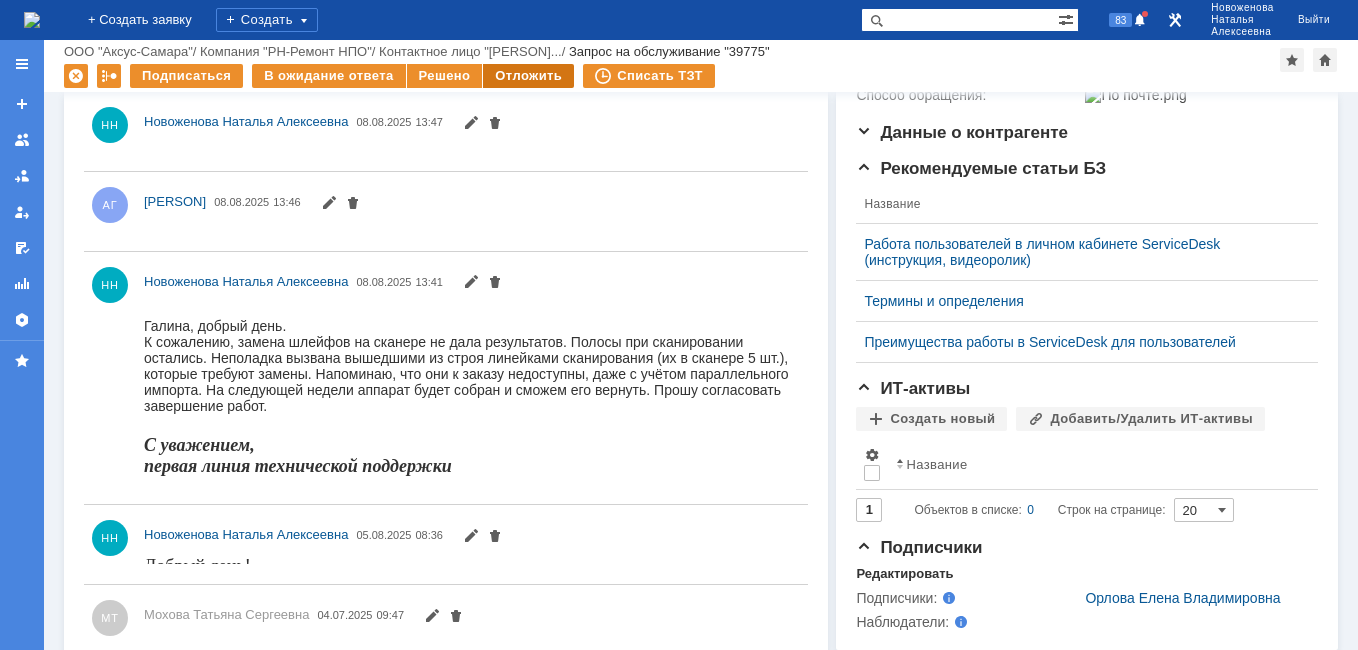 scroll, scrollTop: 0, scrollLeft: 0, axis: both 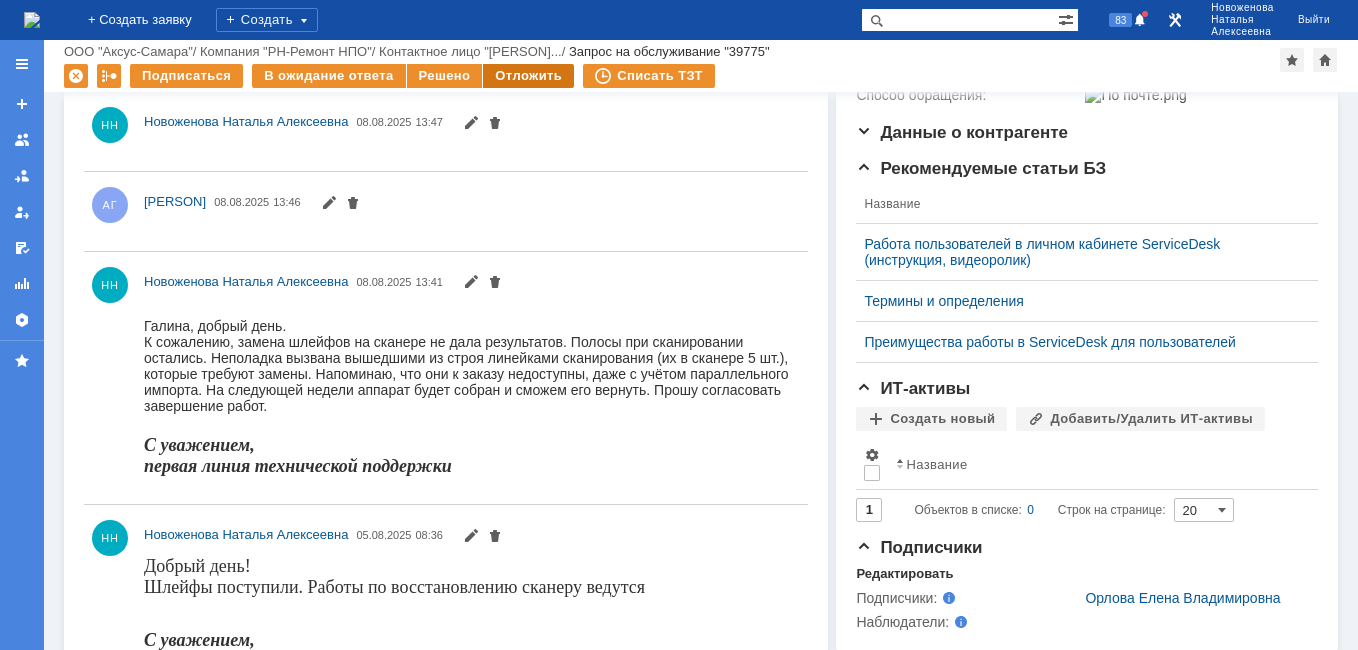 click on "Отложить" at bounding box center (528, 76) 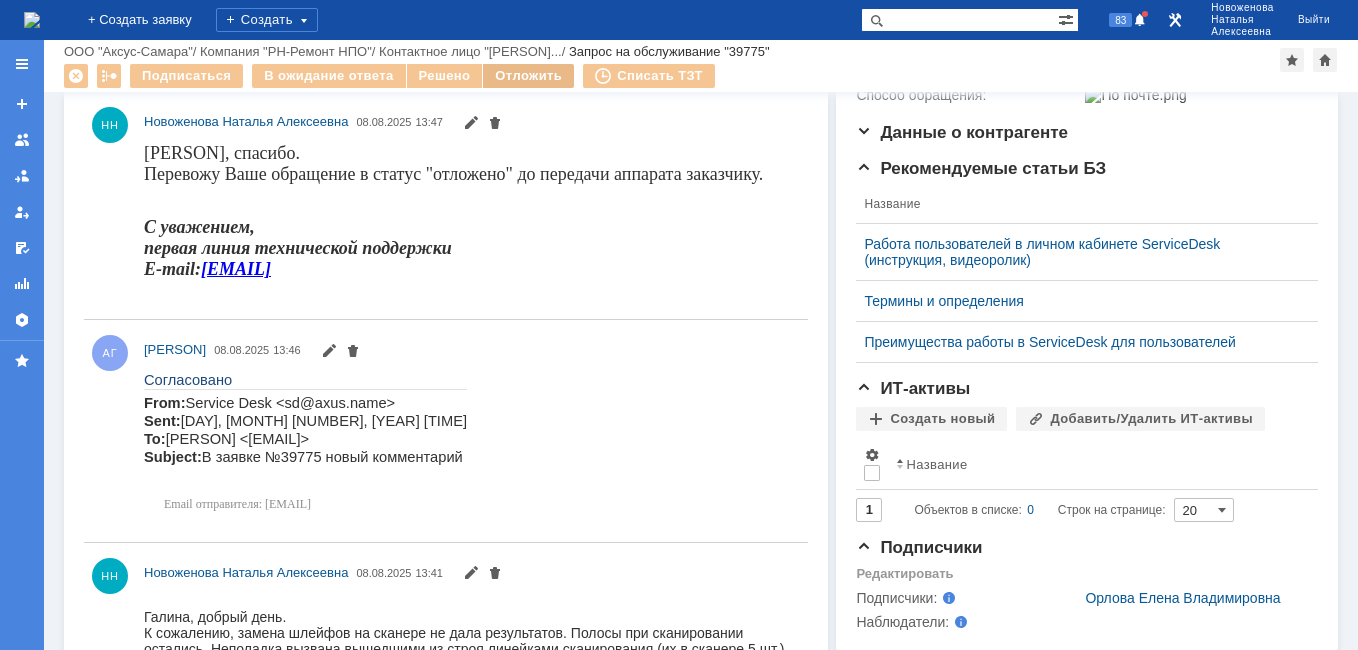 scroll, scrollTop: 0, scrollLeft: 0, axis: both 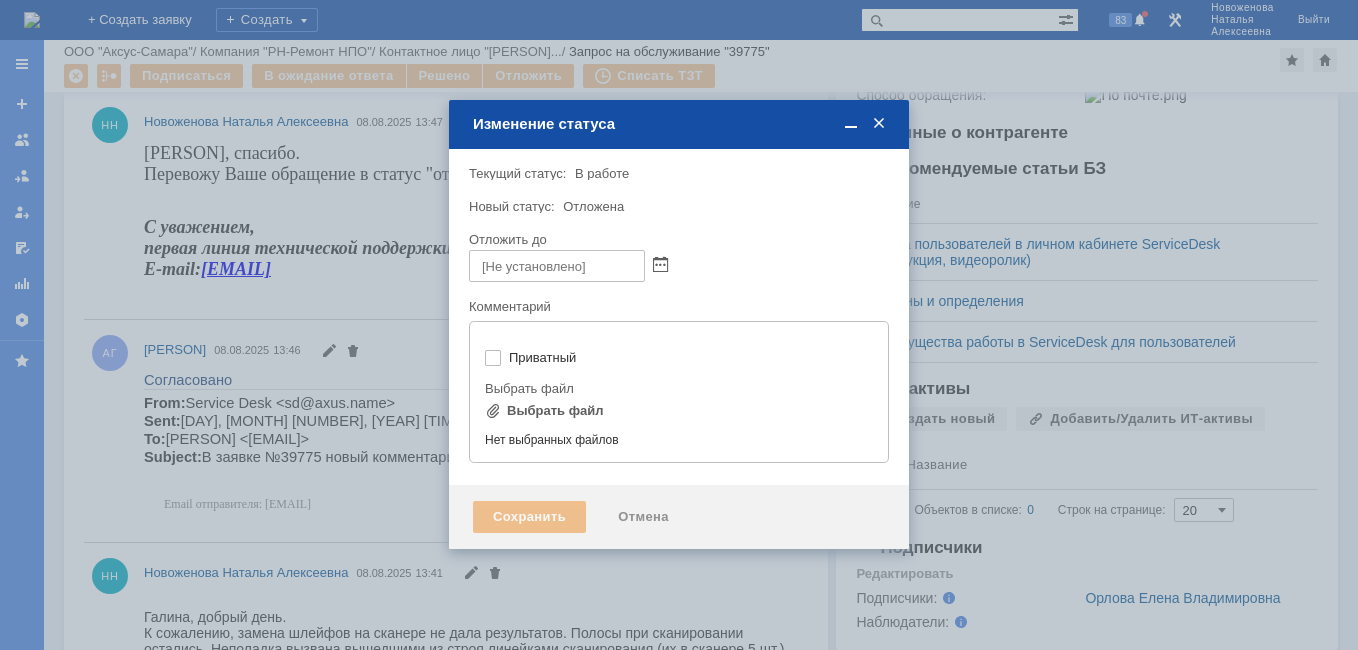 type on "[не указано]" 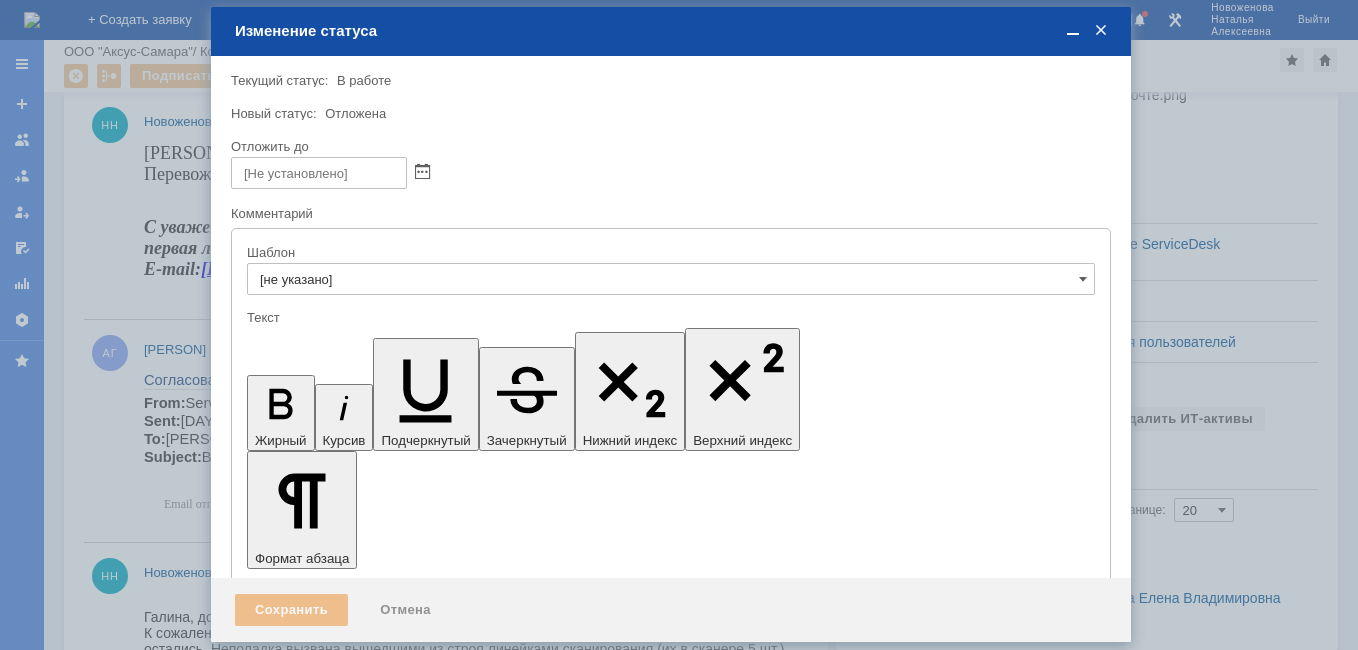 scroll, scrollTop: 0, scrollLeft: 0, axis: both 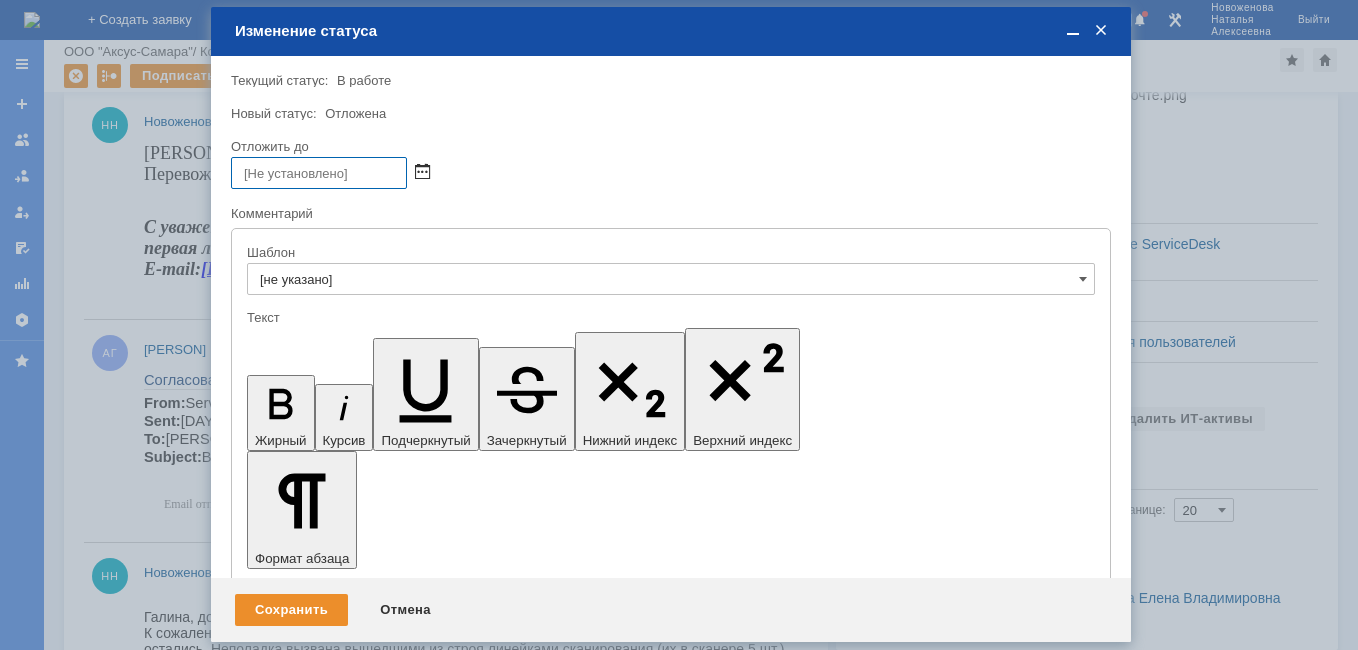 click at bounding box center [422, 173] 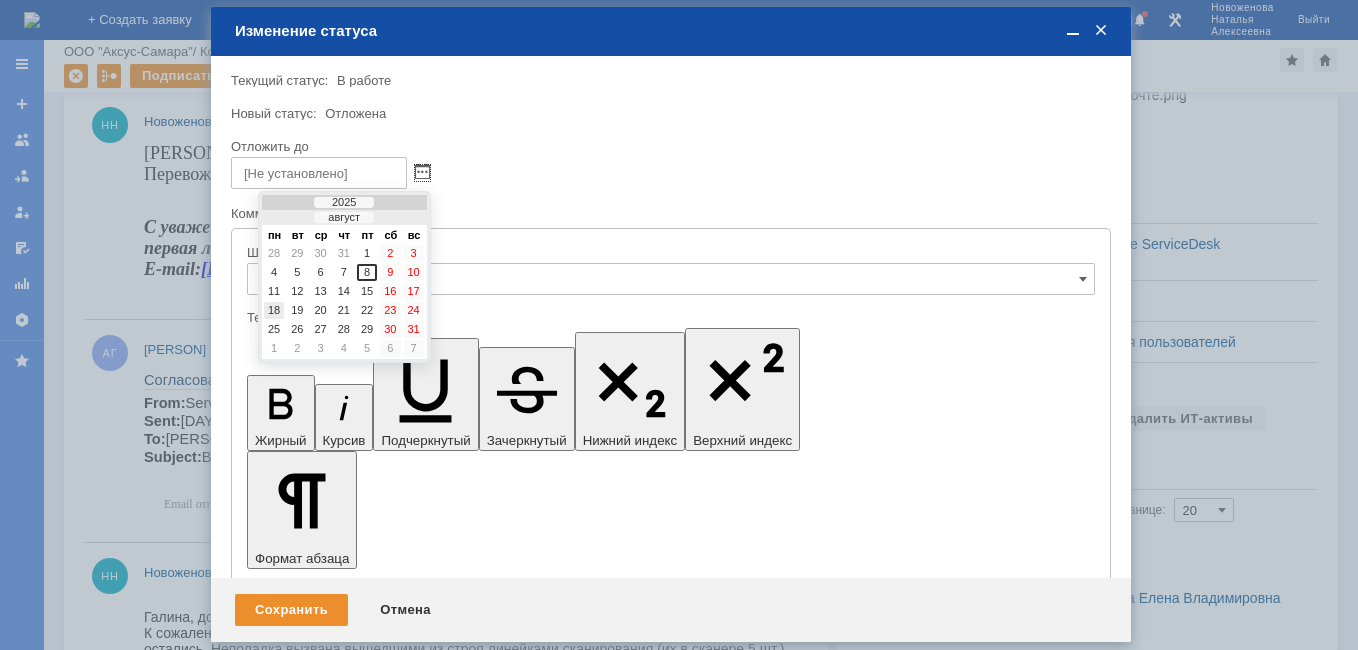 click on "18" at bounding box center [274, 310] 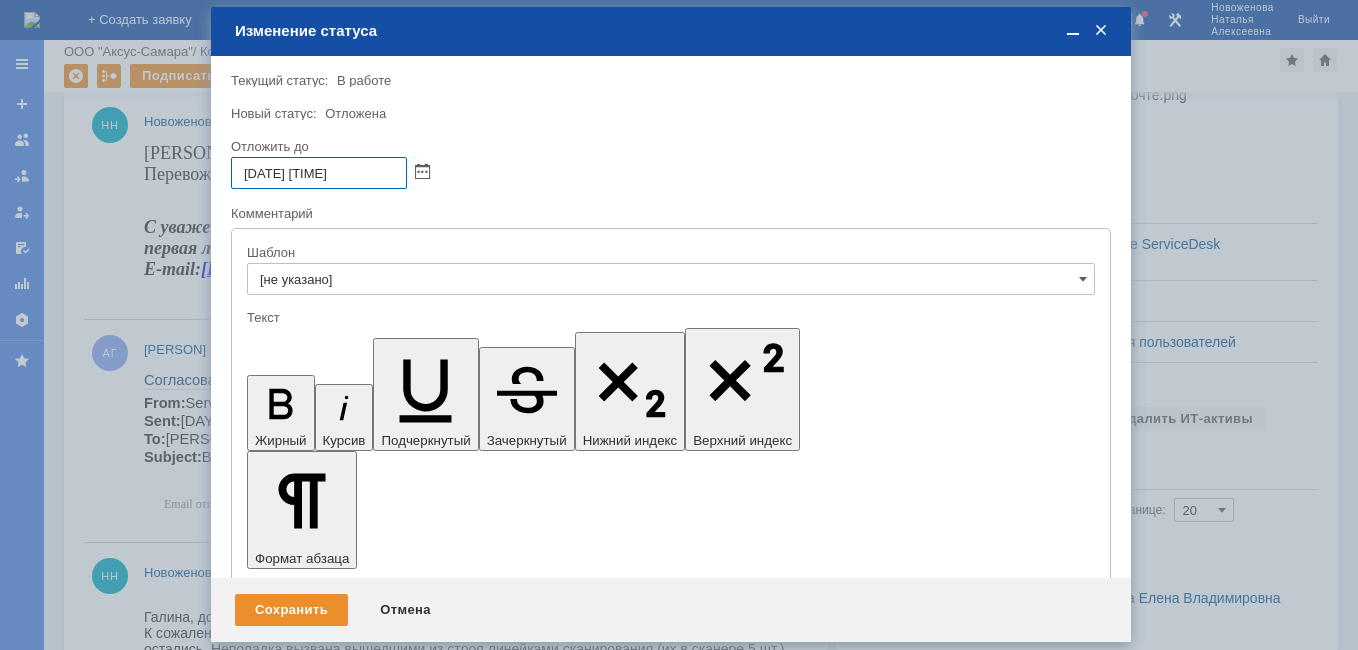 click on "18.08.2025 13:48" at bounding box center (319, 173) 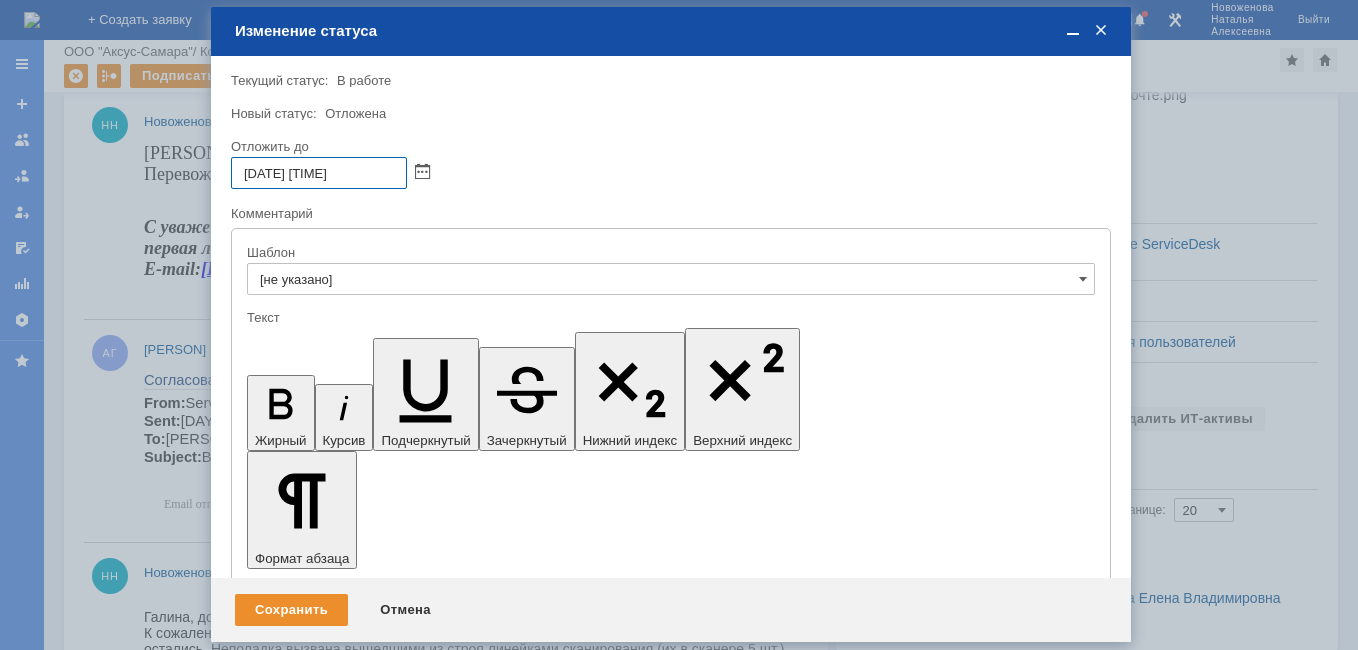 click on "18.08.2025 13:48" at bounding box center [319, 173] 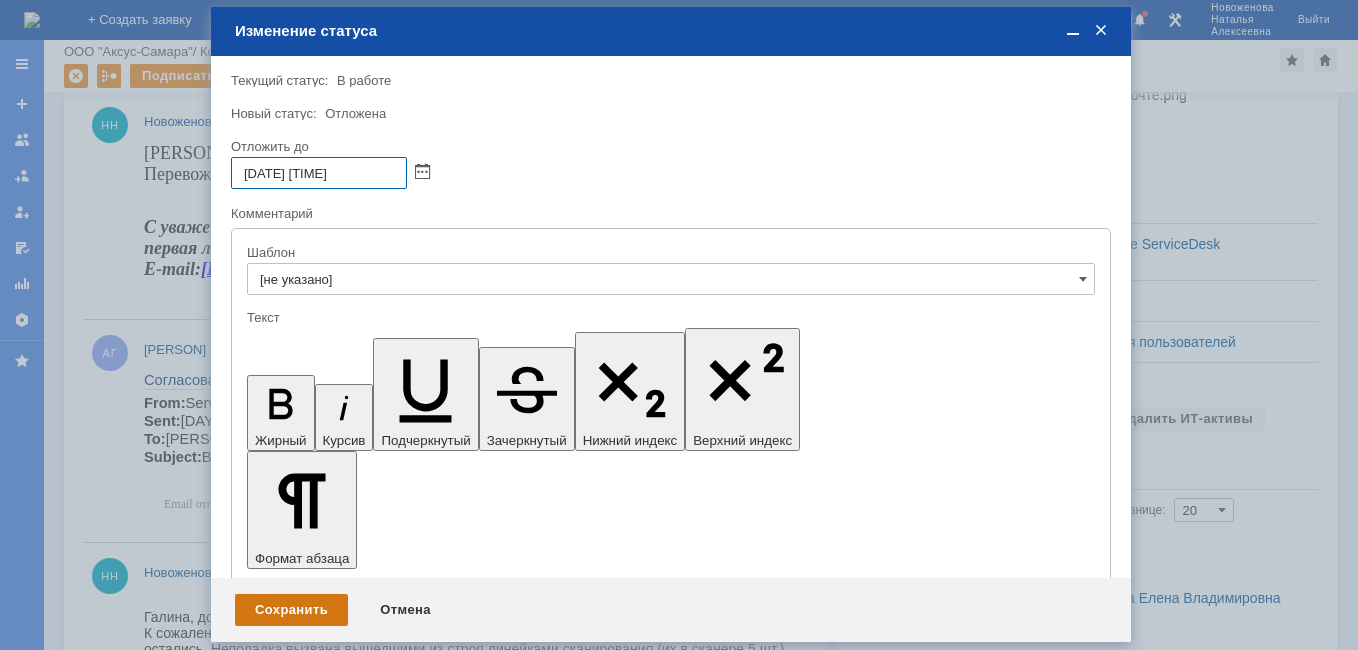 type on "18.08.2025 16:48" 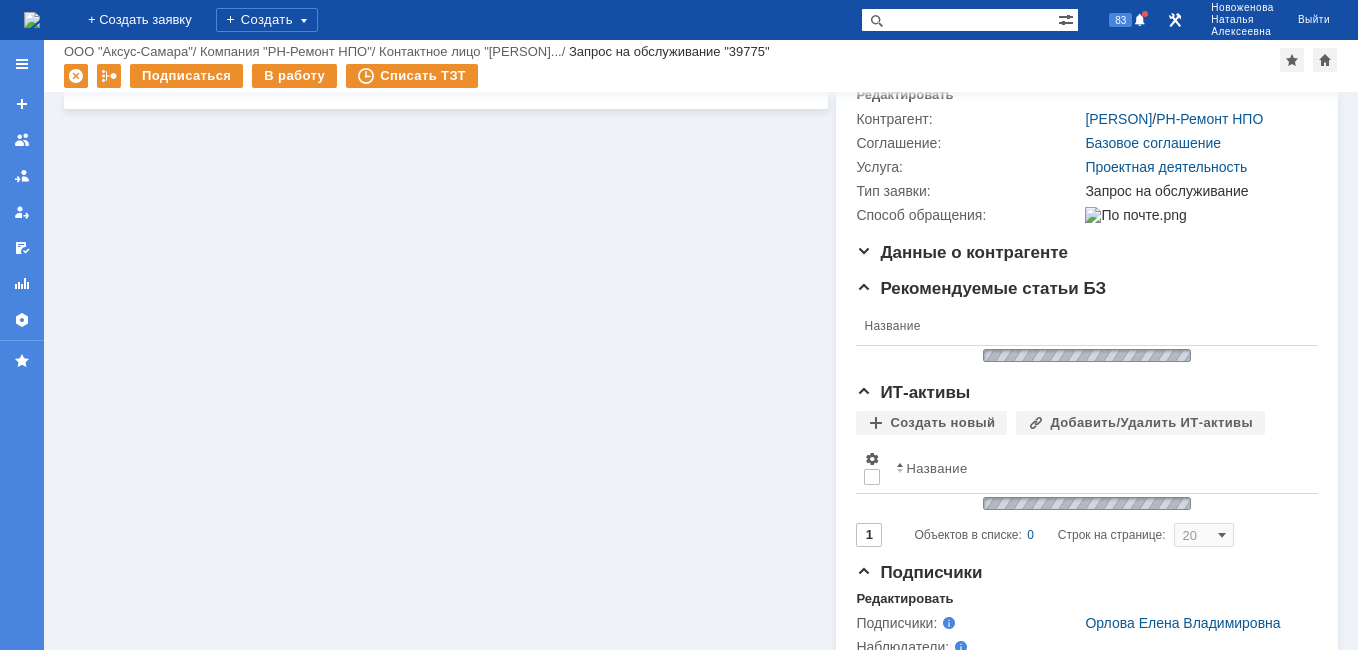 scroll, scrollTop: 358, scrollLeft: 0, axis: vertical 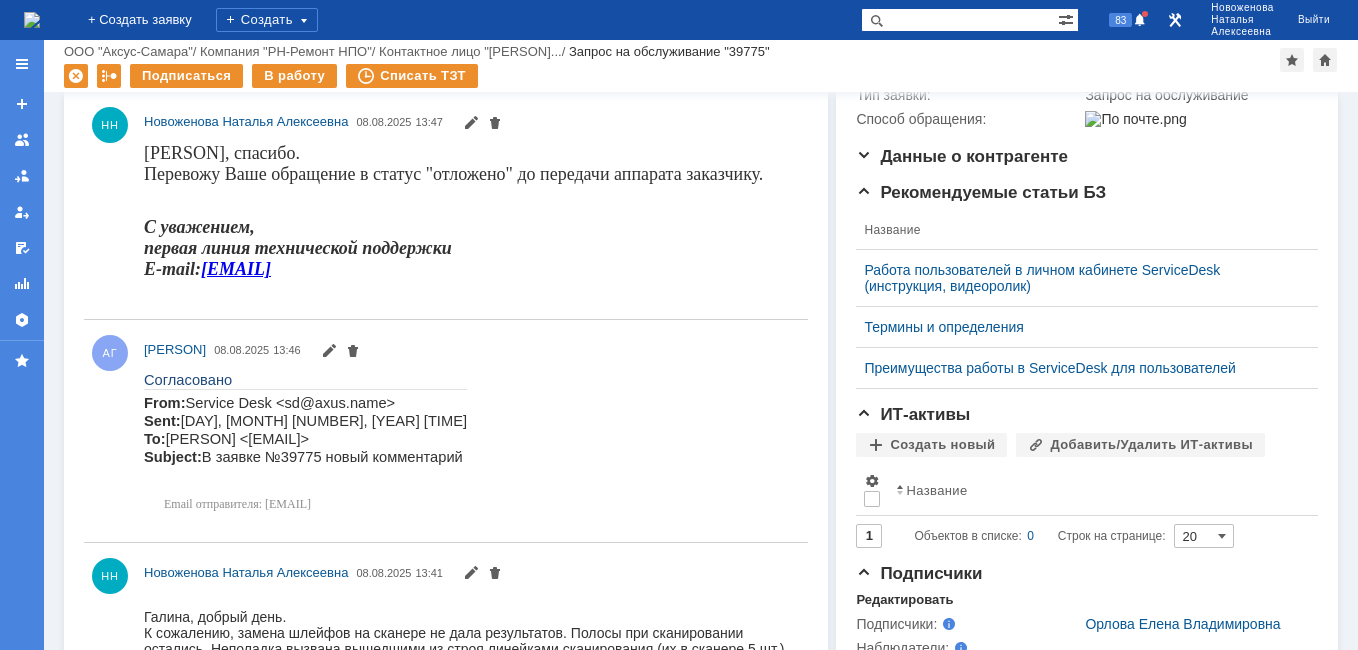 click at bounding box center (32, 20) 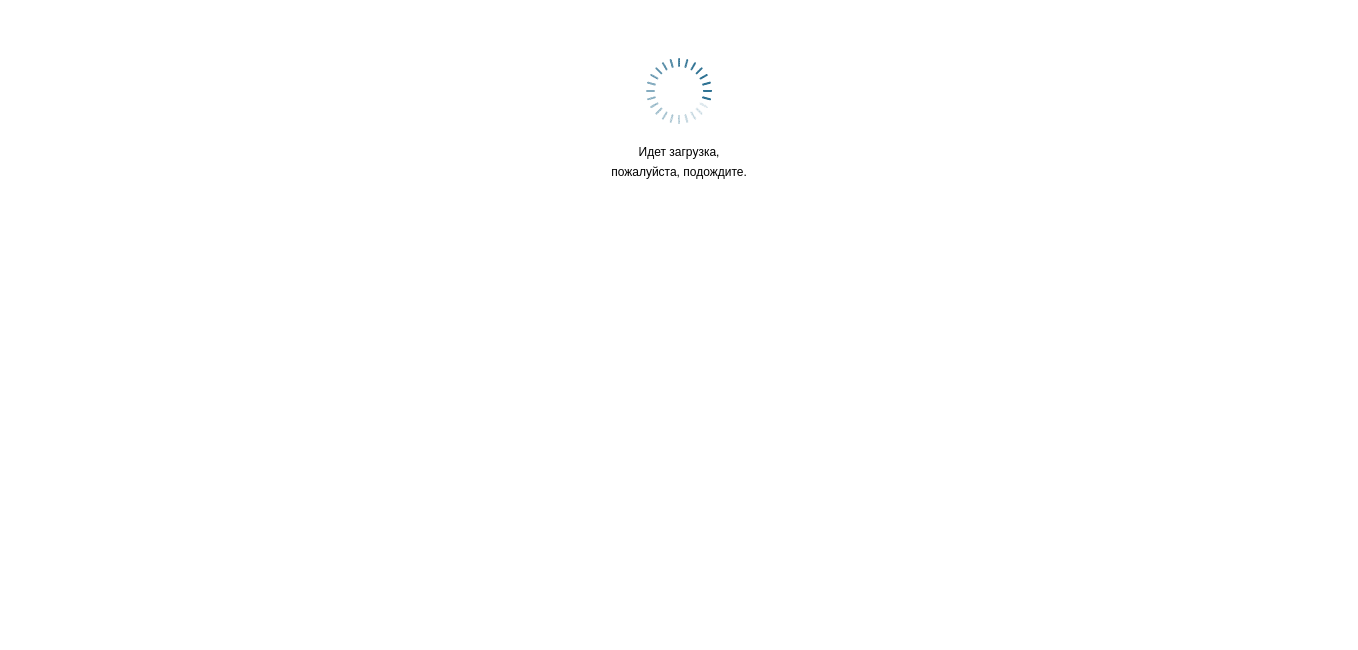scroll, scrollTop: 0, scrollLeft: 0, axis: both 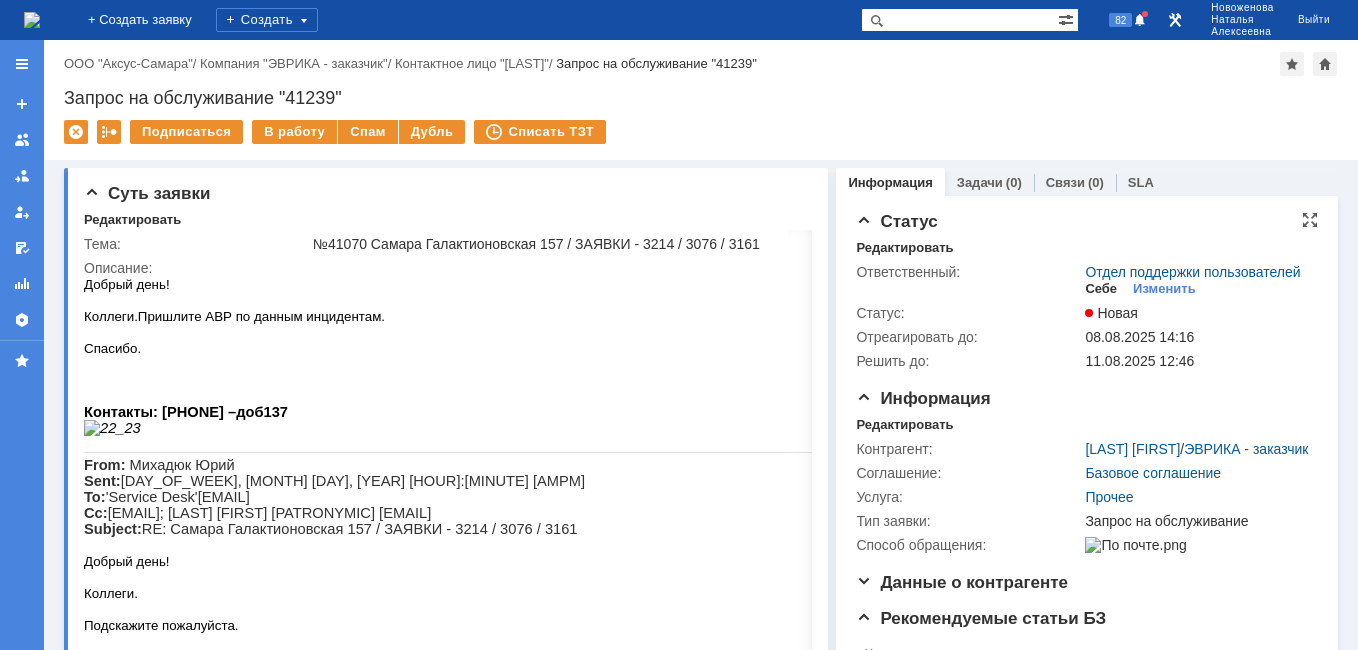 click on "Себе" at bounding box center (1101, 289) 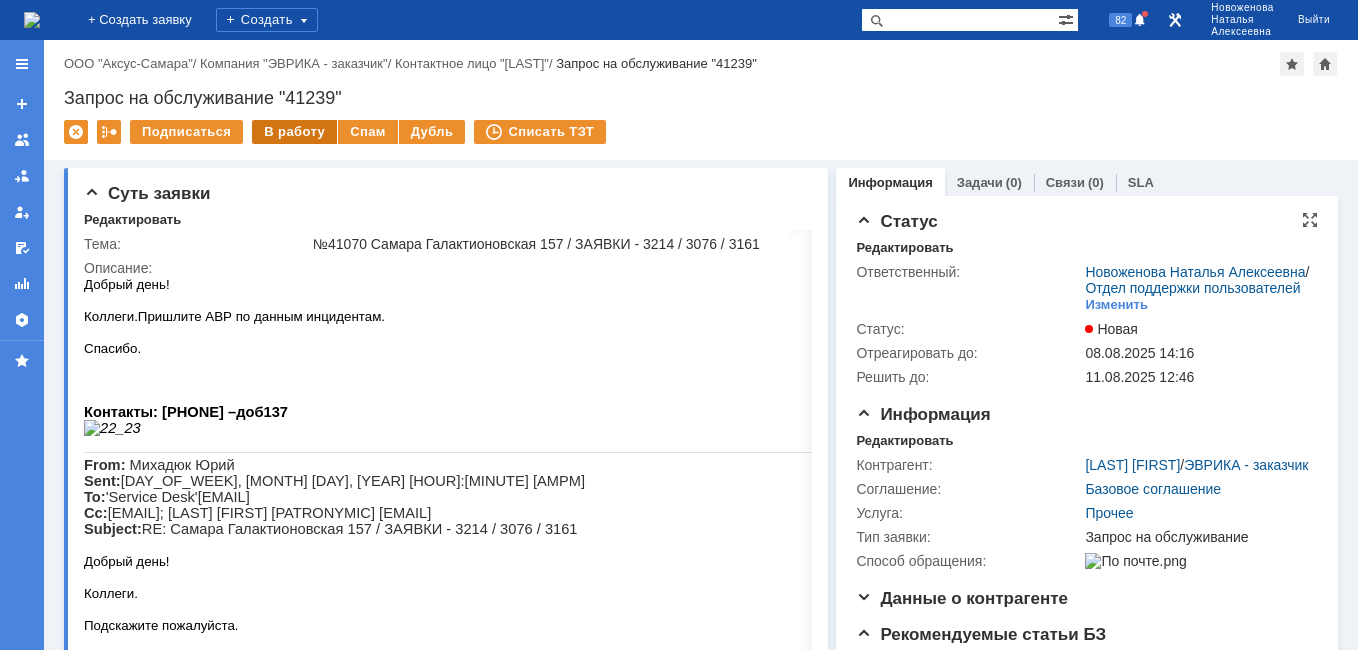 scroll, scrollTop: 0, scrollLeft: 0, axis: both 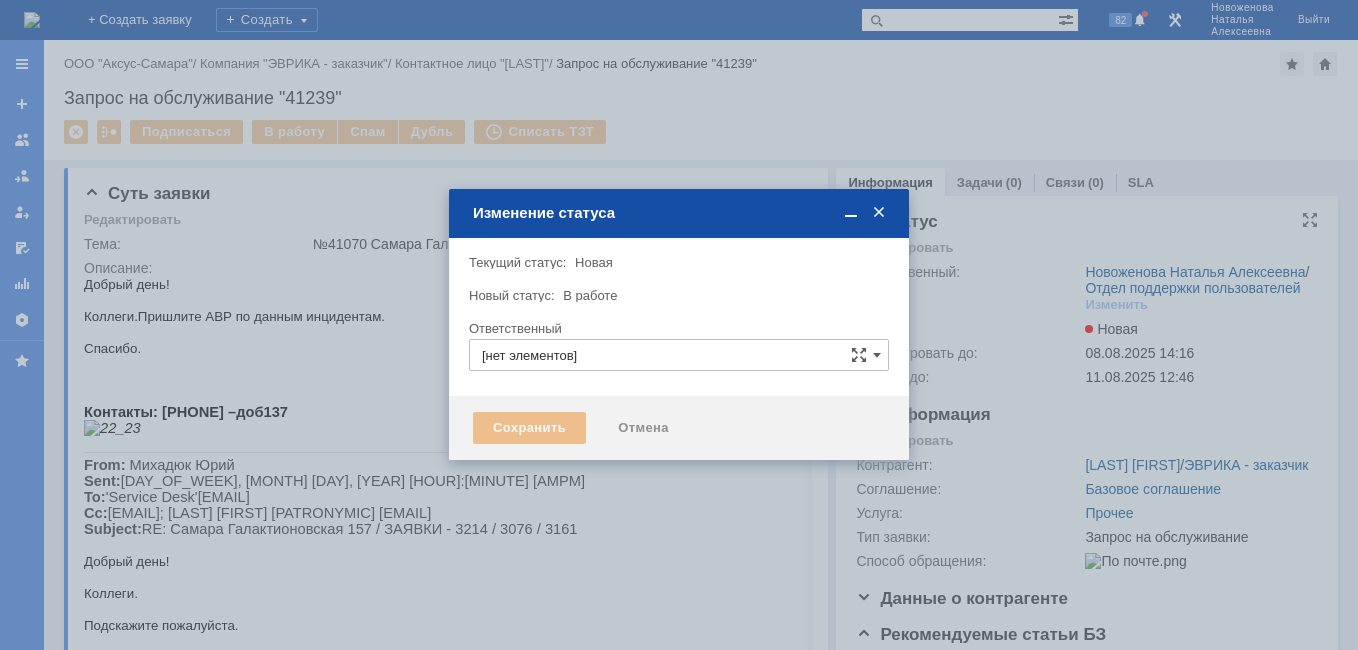 type on "Новоженова Наталья Алексеевна" 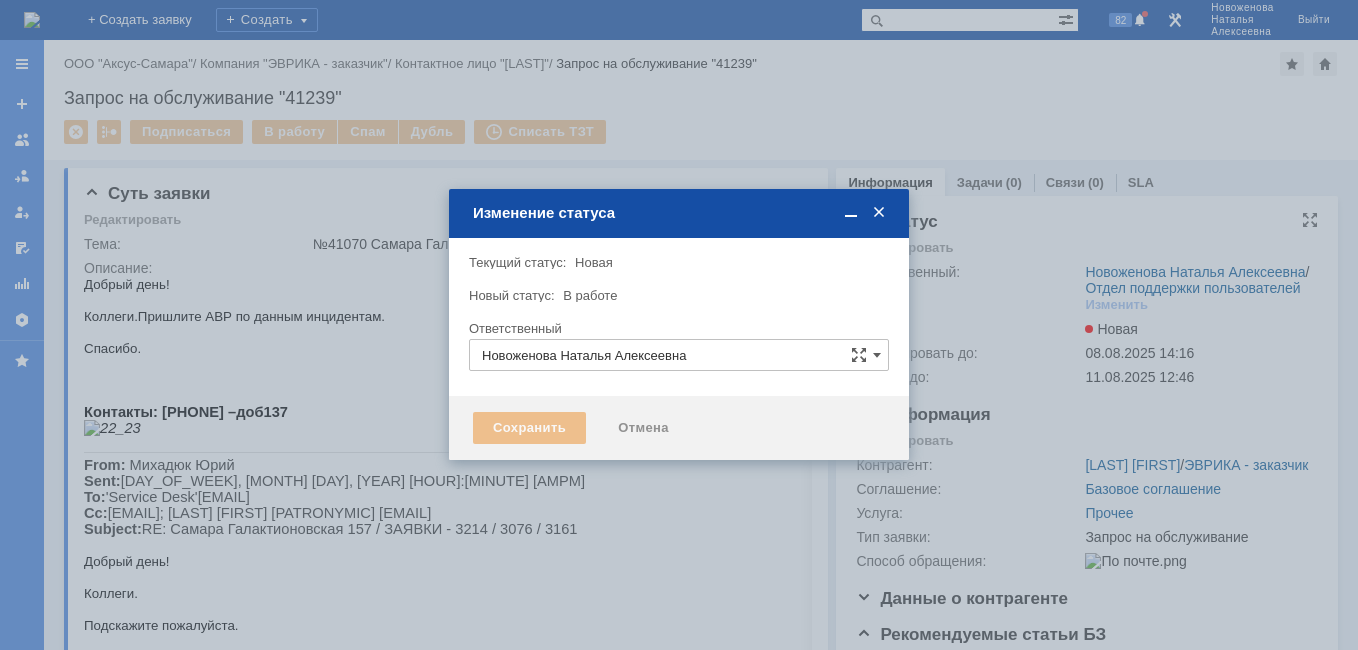 type 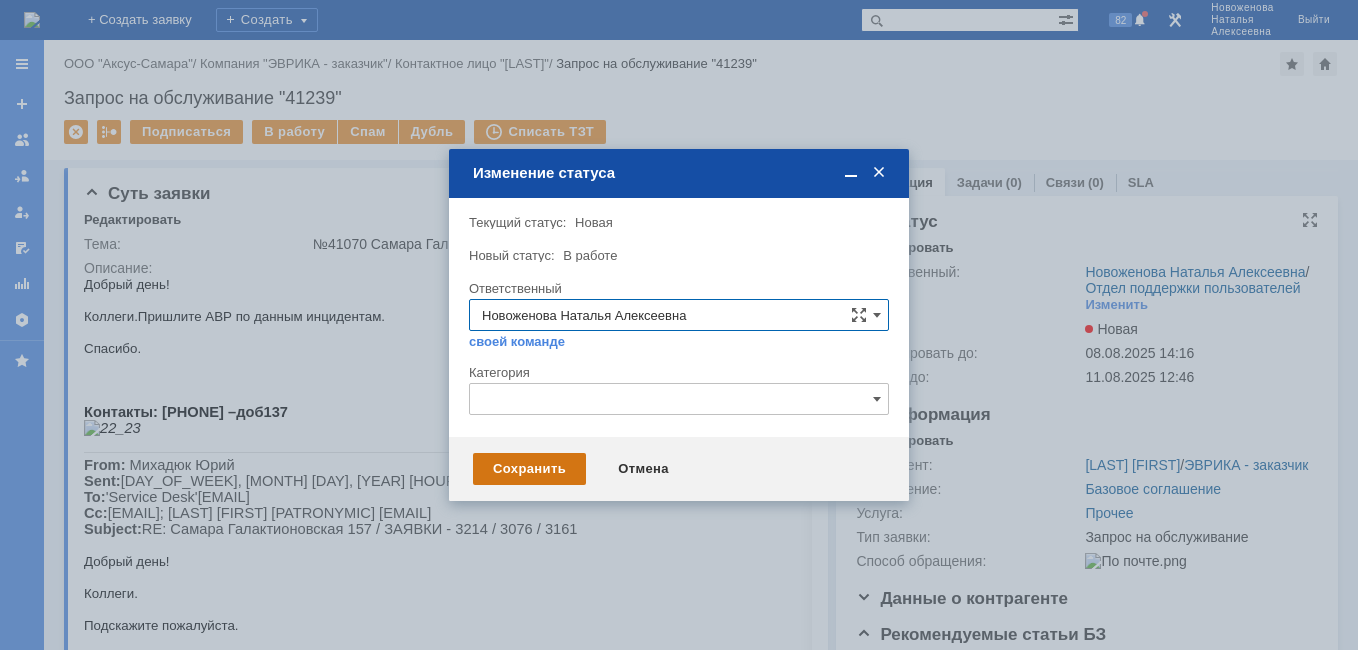 click on "Сохранить" at bounding box center (529, 469) 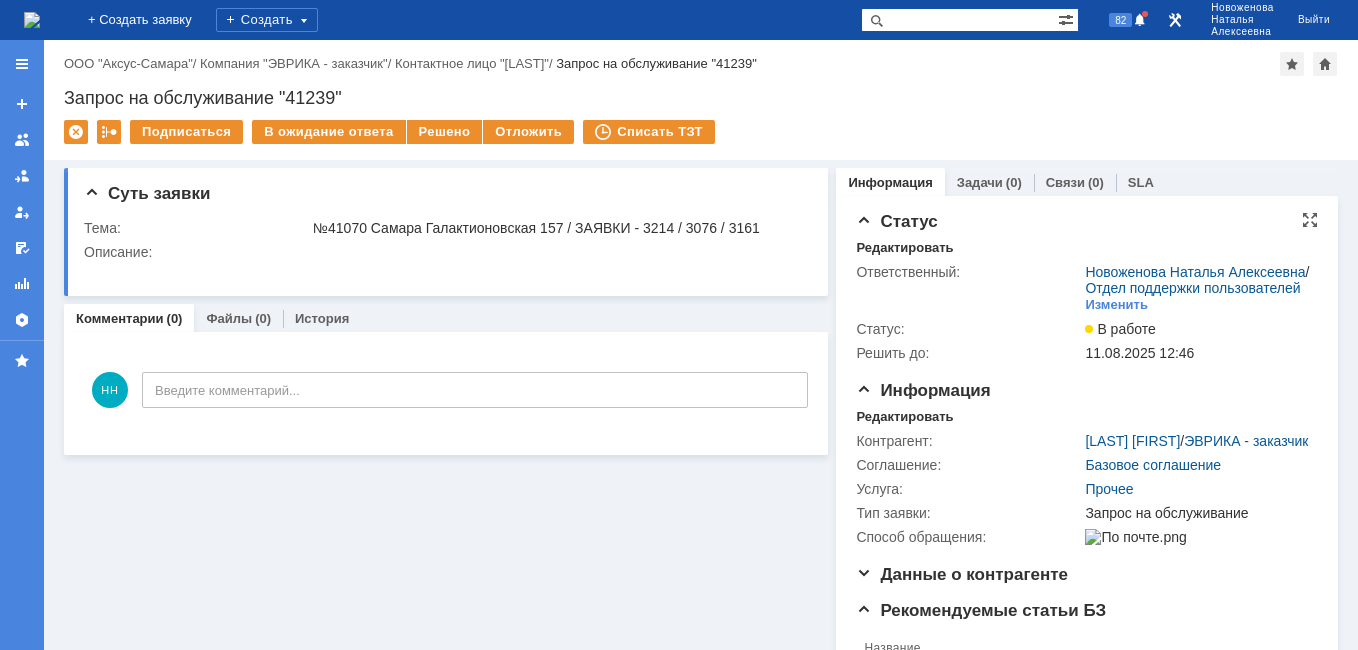 scroll, scrollTop: 0, scrollLeft: 0, axis: both 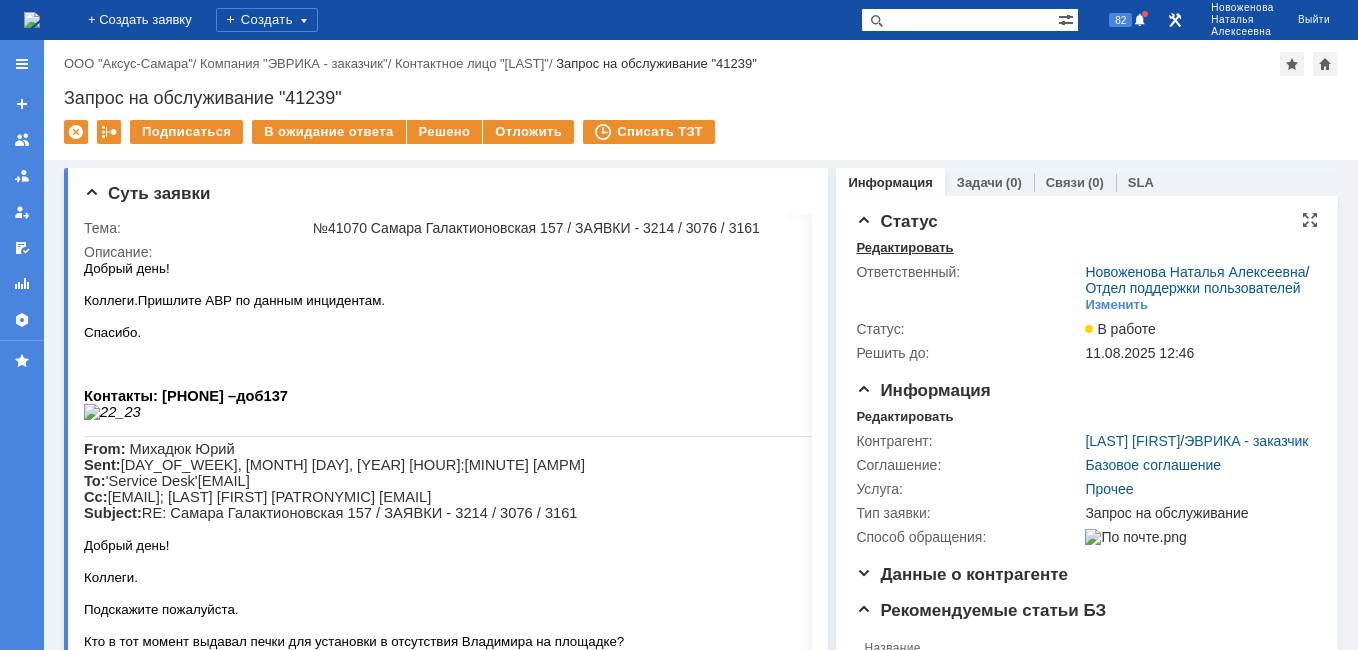 click on "Редактировать" at bounding box center (904, 248) 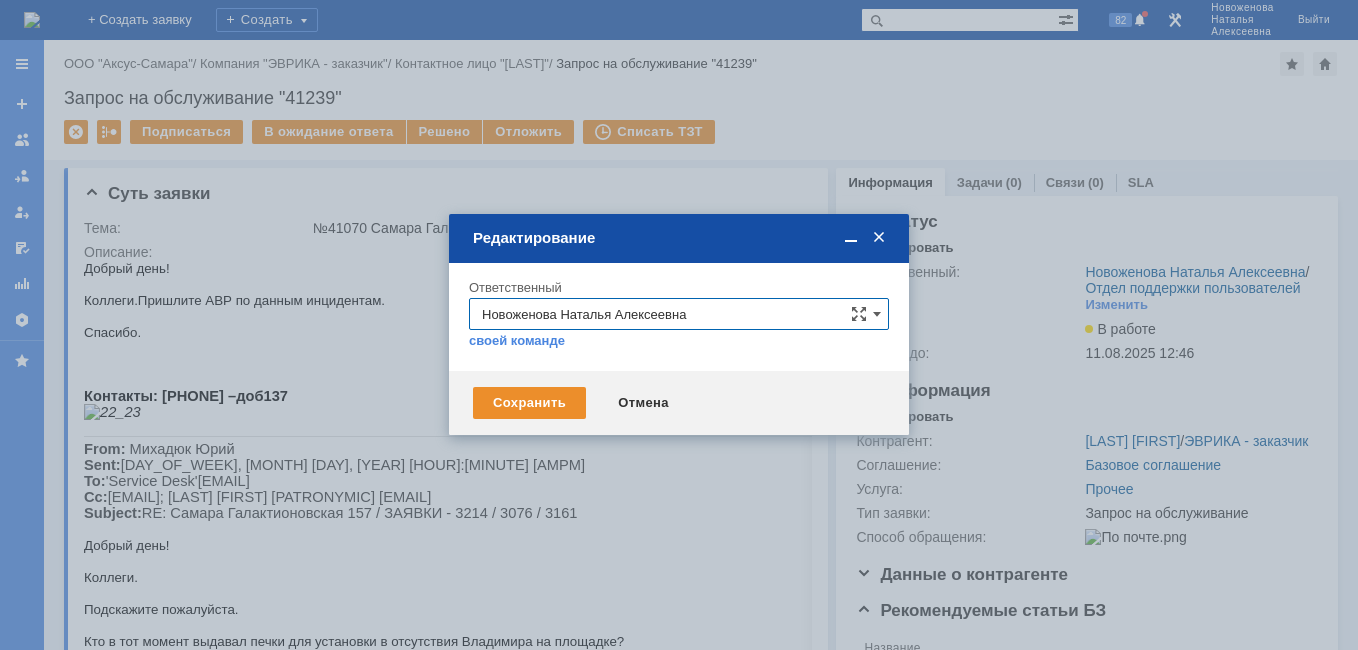 drag, startPoint x: 743, startPoint y: 312, endPoint x: 732, endPoint y: 312, distance: 11 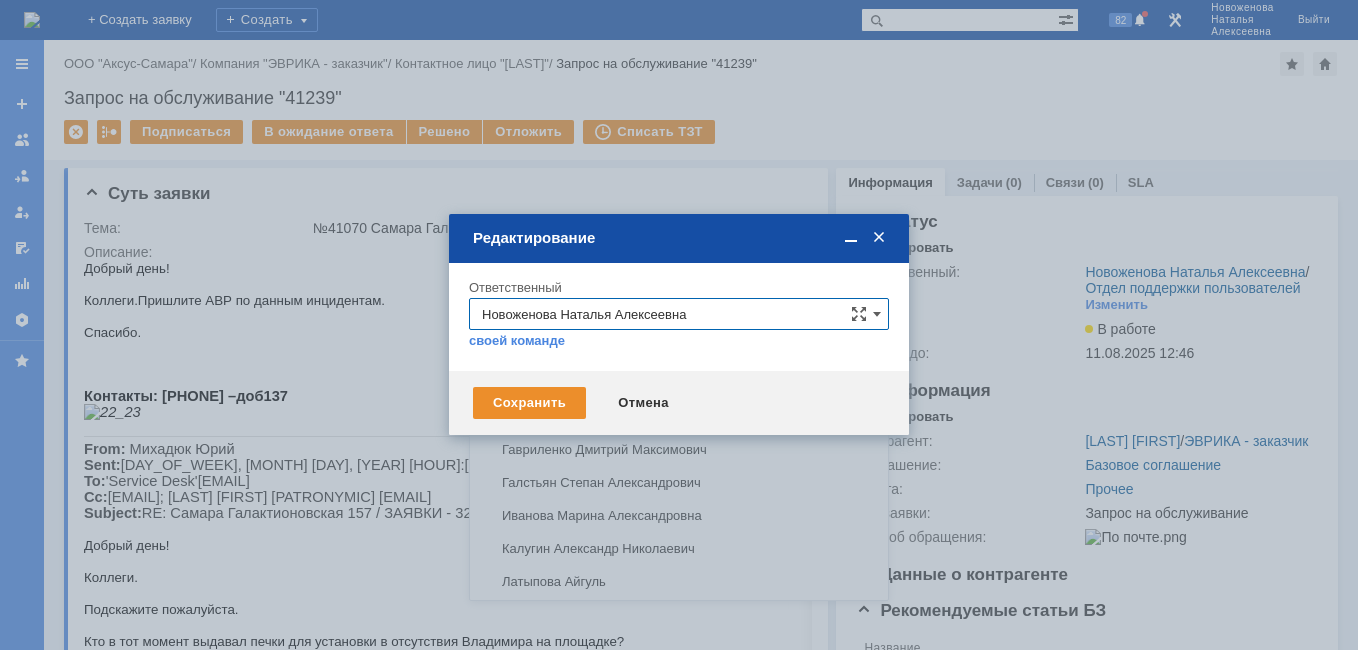 scroll, scrollTop: 301, scrollLeft: 0, axis: vertical 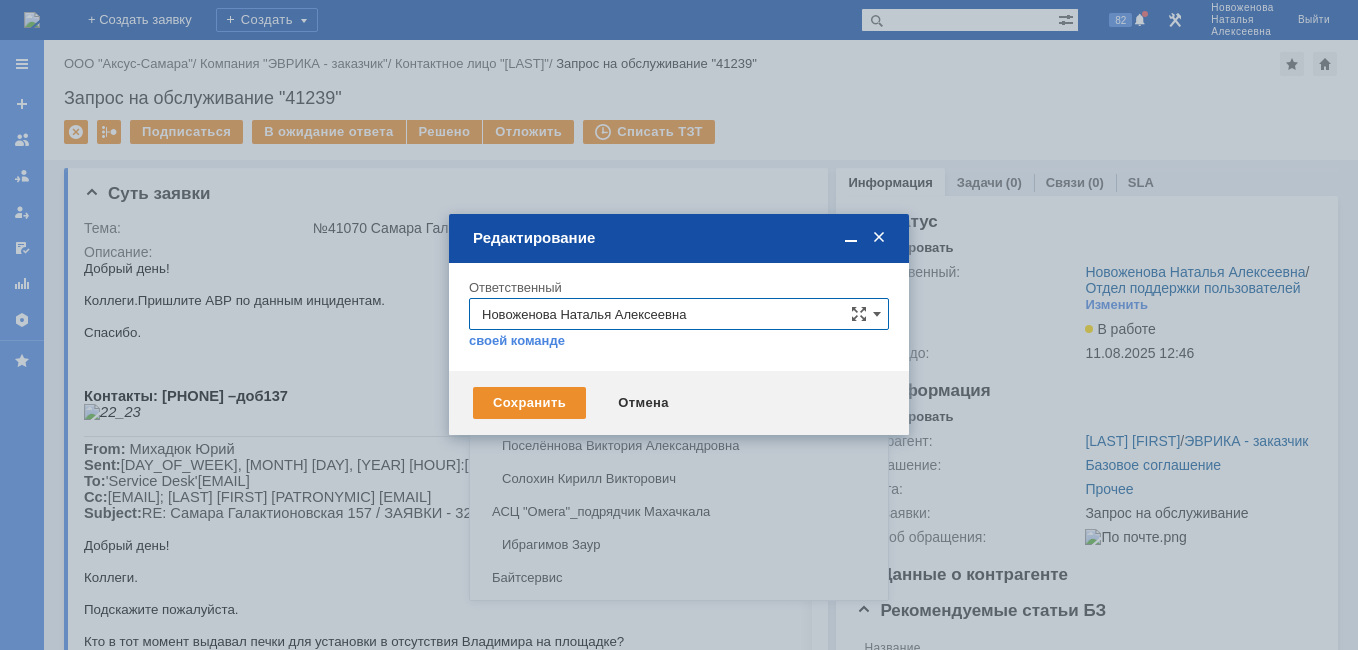 drag, startPoint x: 740, startPoint y: 311, endPoint x: 432, endPoint y: 328, distance: 308.4688 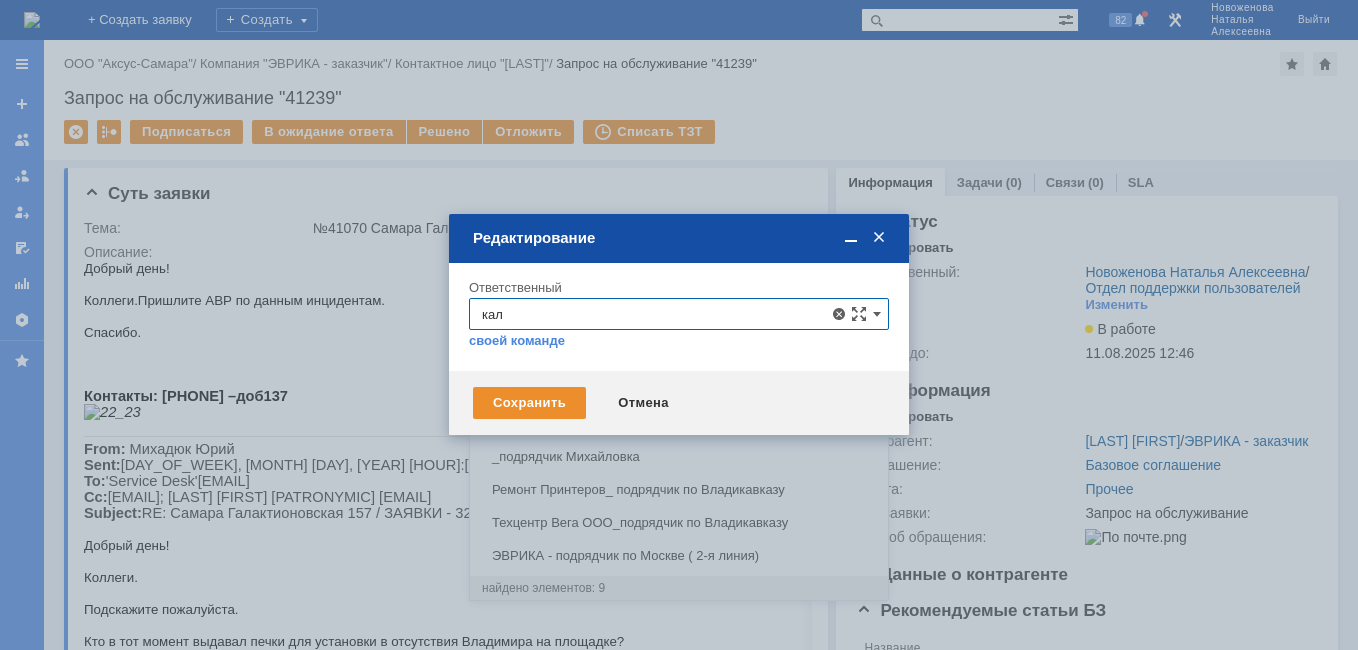 scroll, scrollTop: 0, scrollLeft: 0, axis: both 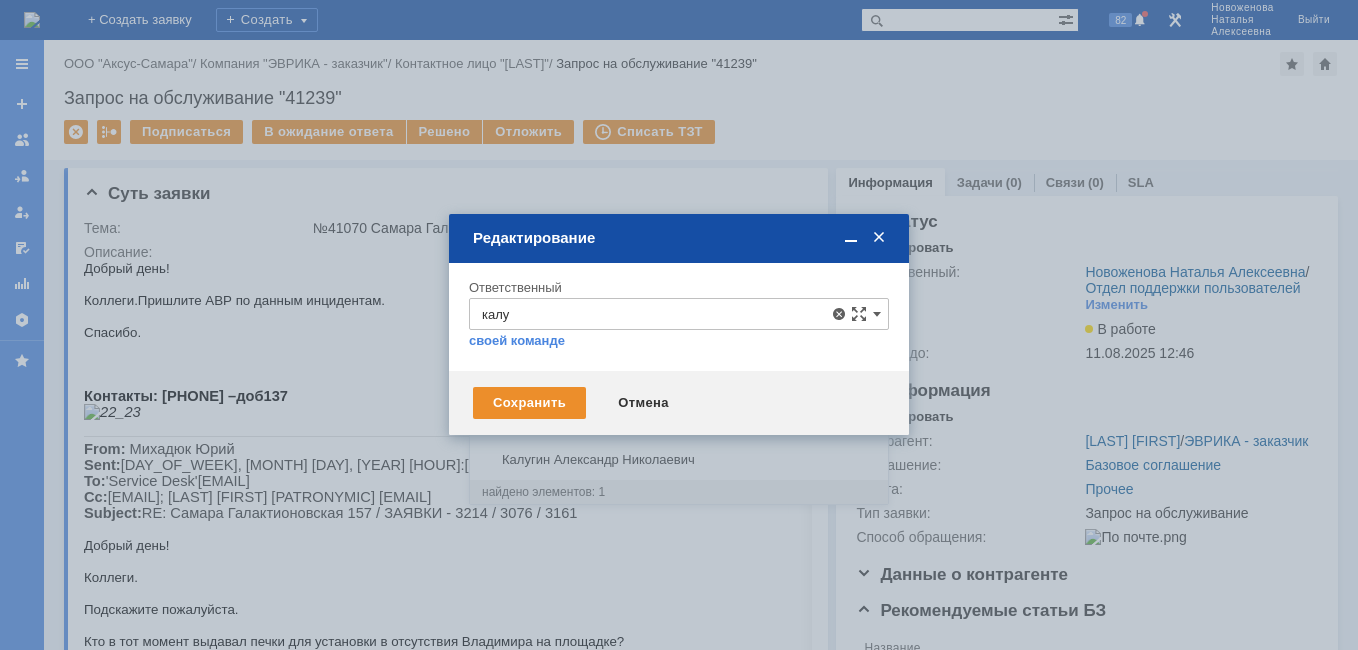 click on "Калугин Александр Николаевич" at bounding box center (679, 460) 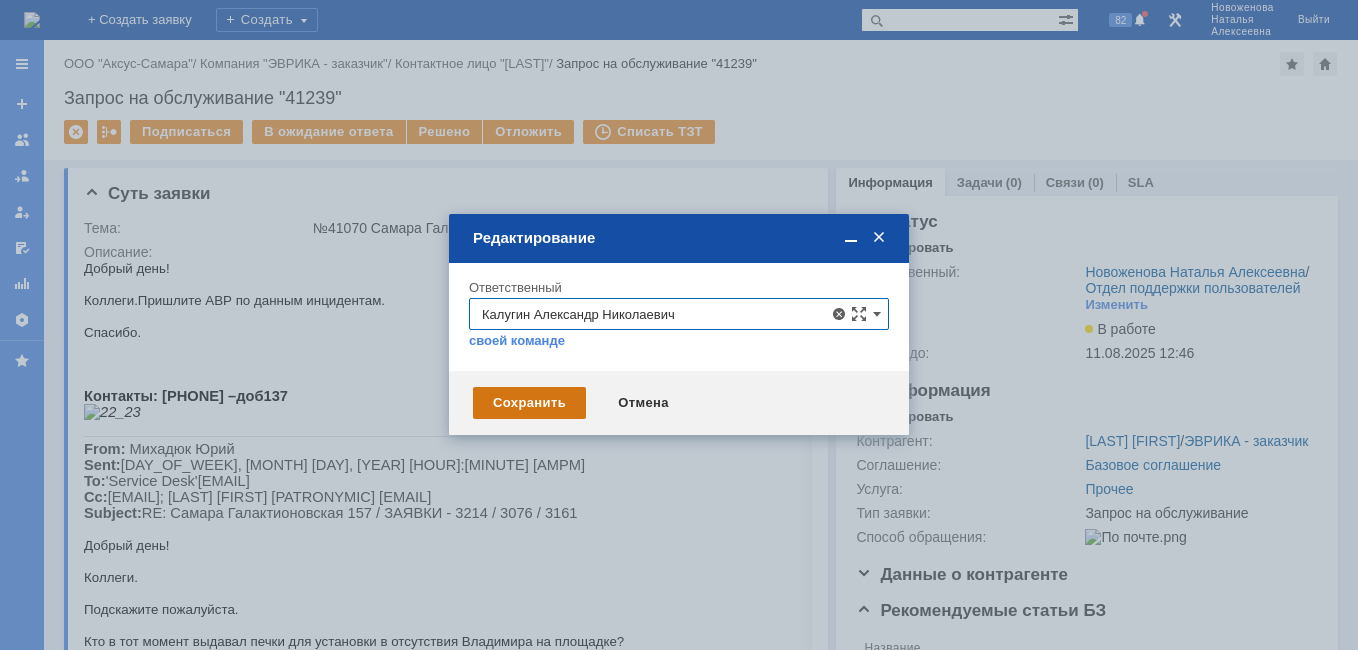 type on "Калугин Александр Николаевич" 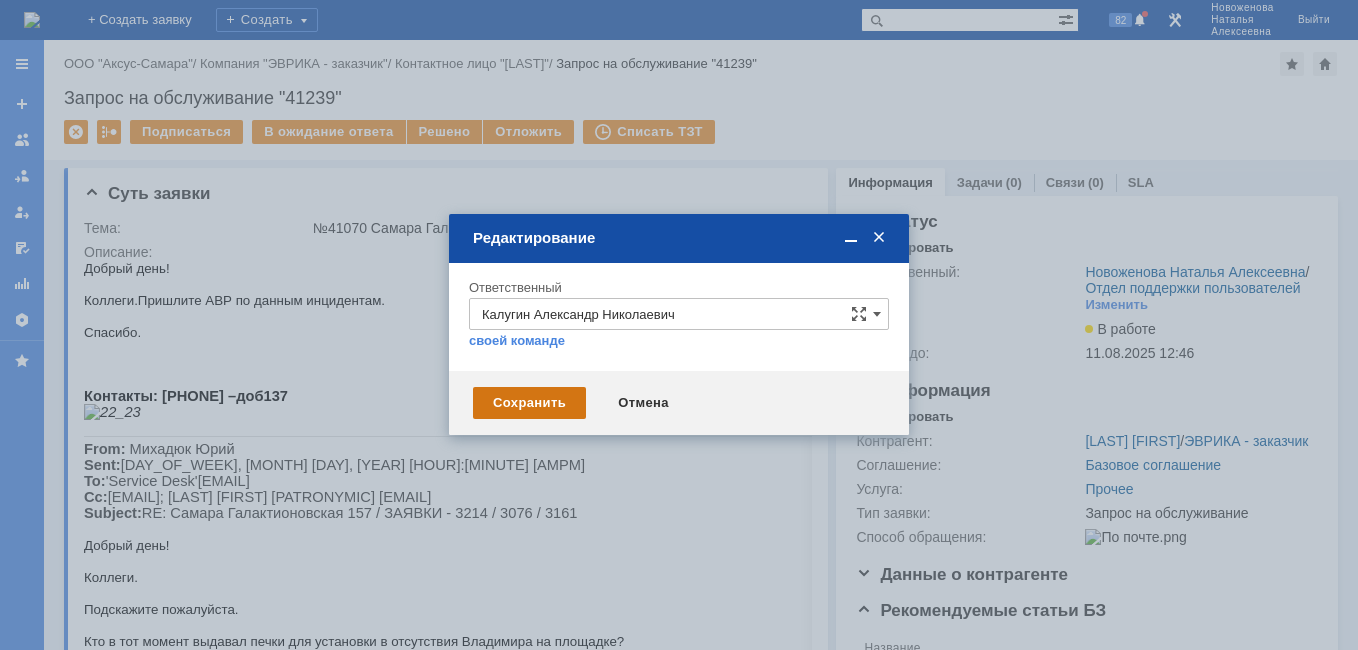 click on "Сохранить" at bounding box center (529, 403) 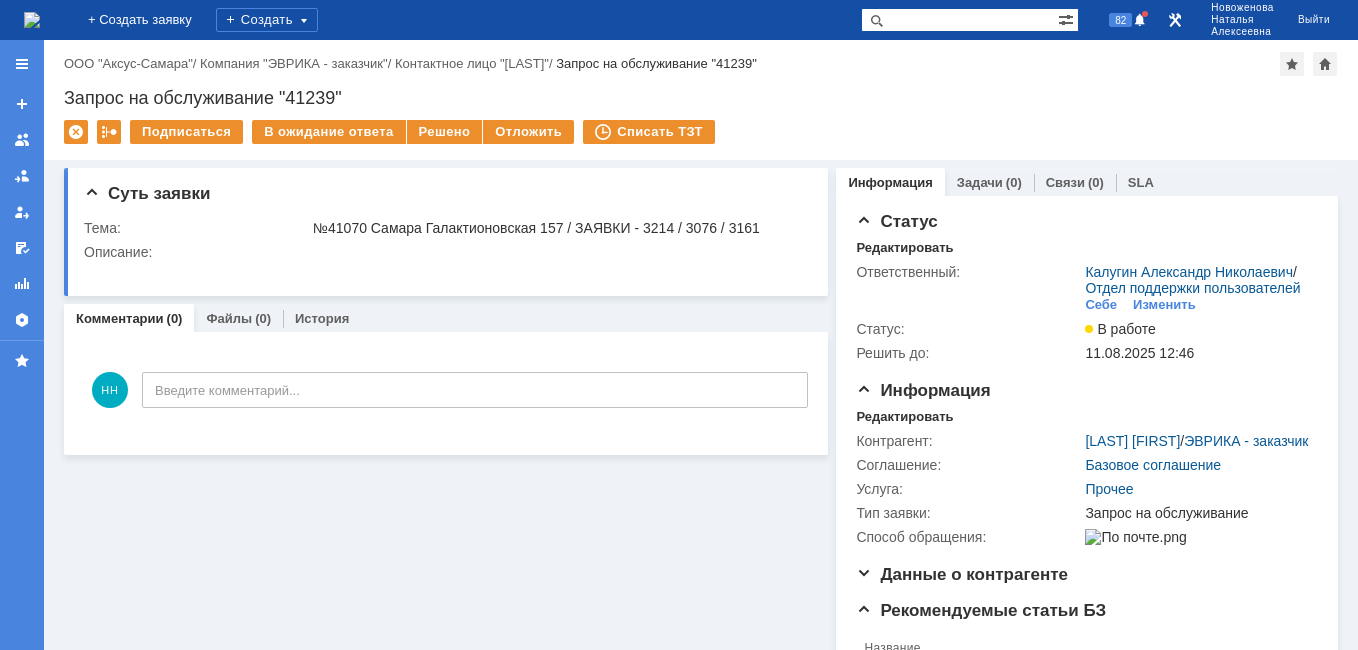 scroll, scrollTop: 0, scrollLeft: 0, axis: both 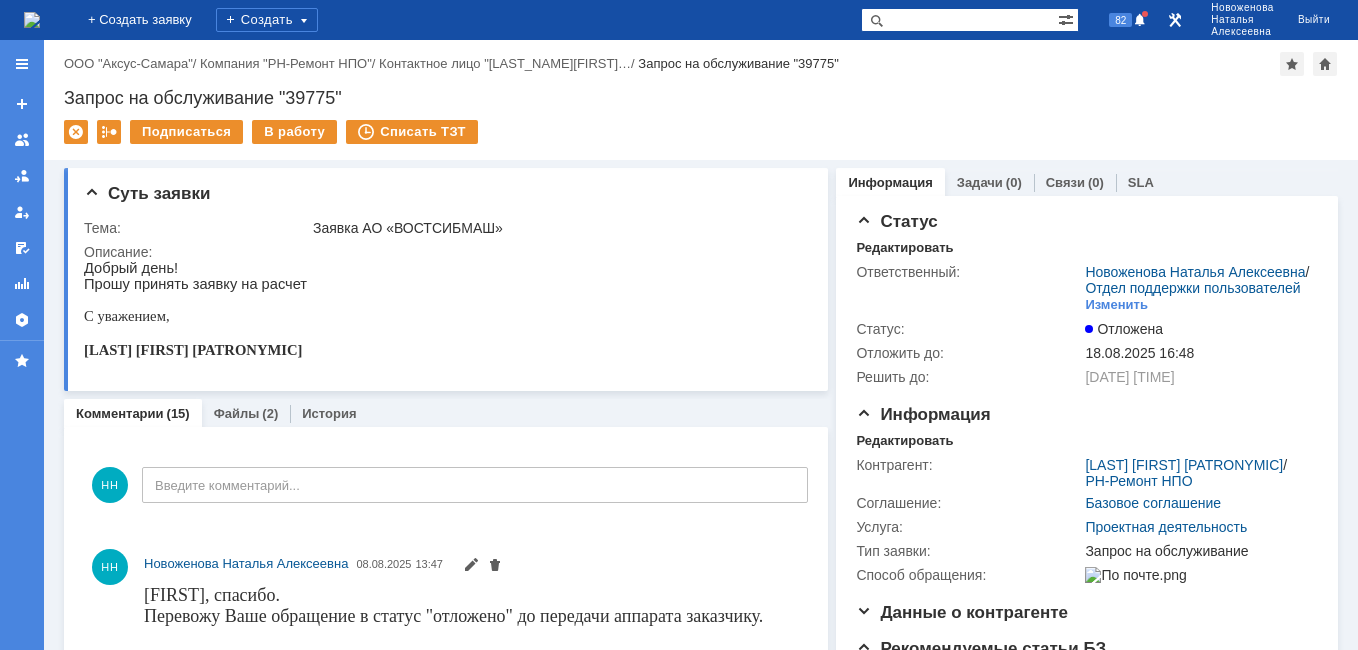 click at bounding box center [32, 20] 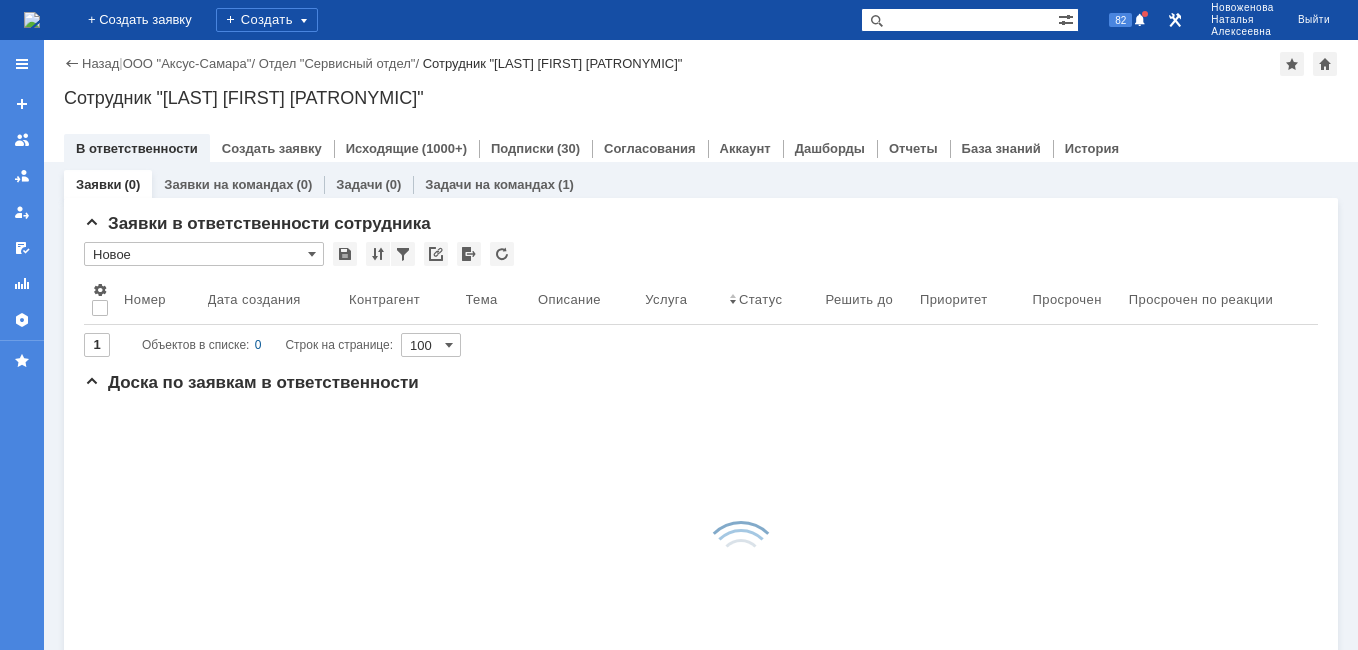 scroll, scrollTop: 0, scrollLeft: 0, axis: both 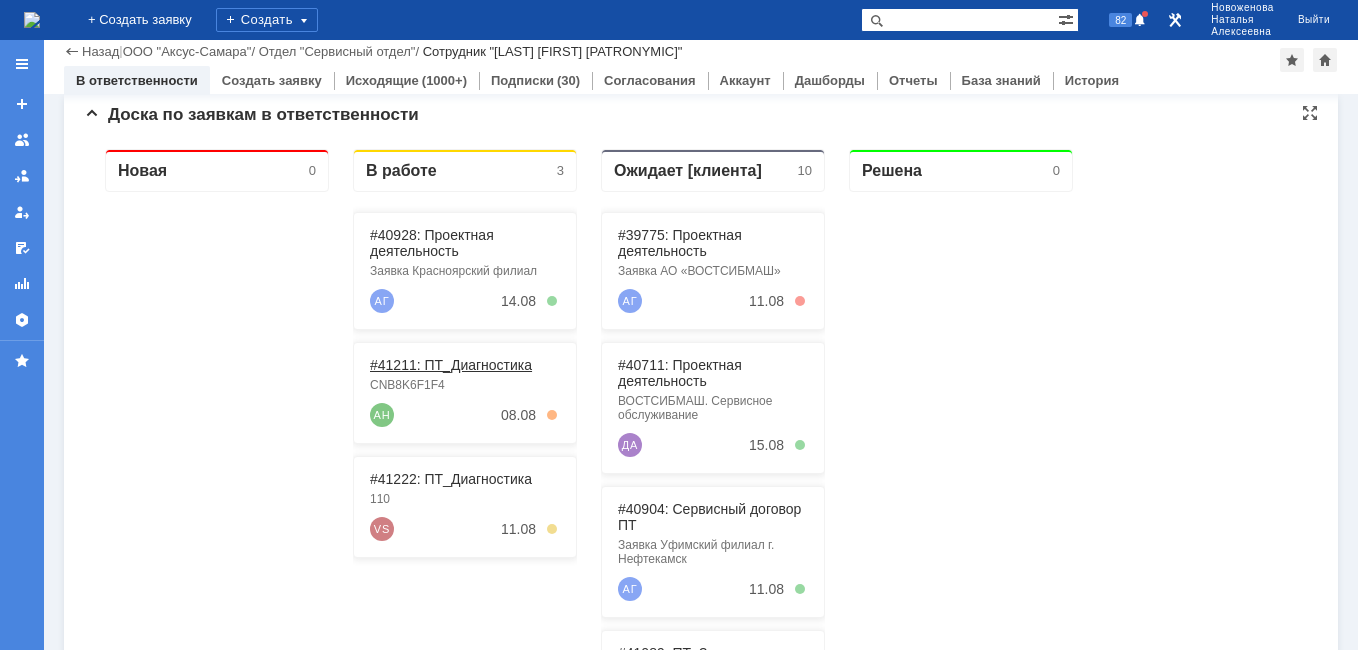 click on "#41211: ПТ_Диагностика" at bounding box center [451, 365] 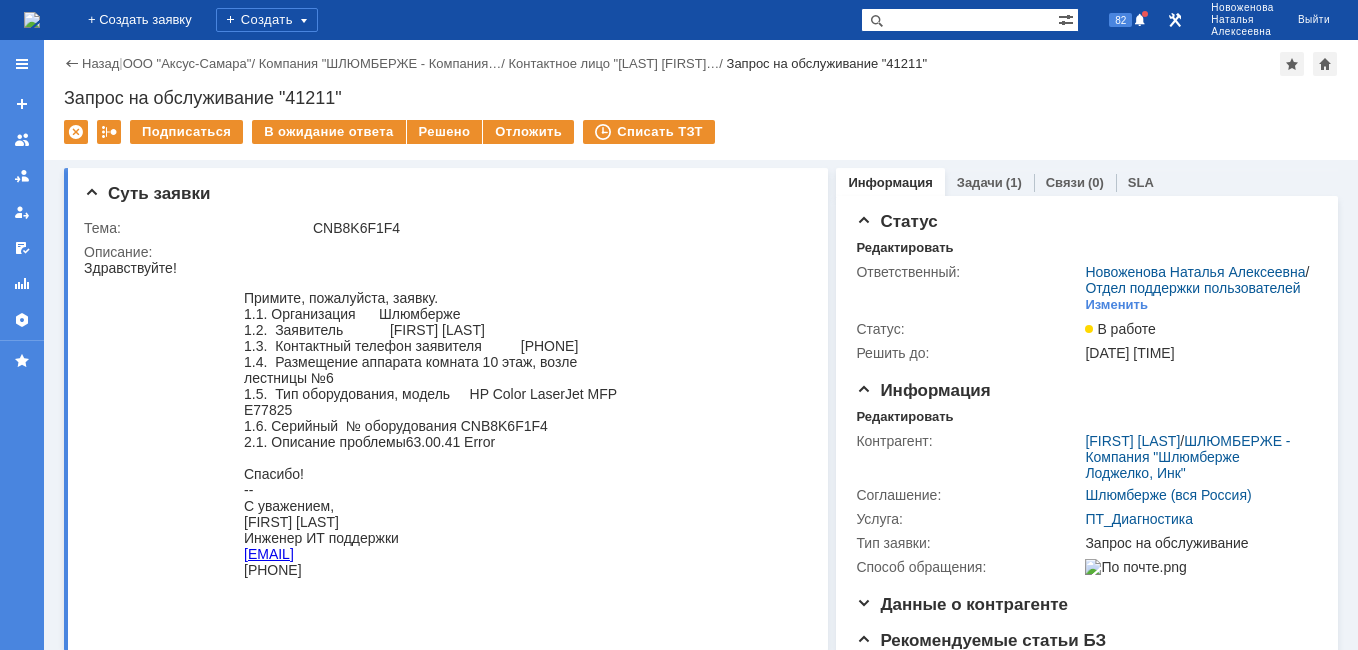 scroll, scrollTop: 0, scrollLeft: 0, axis: both 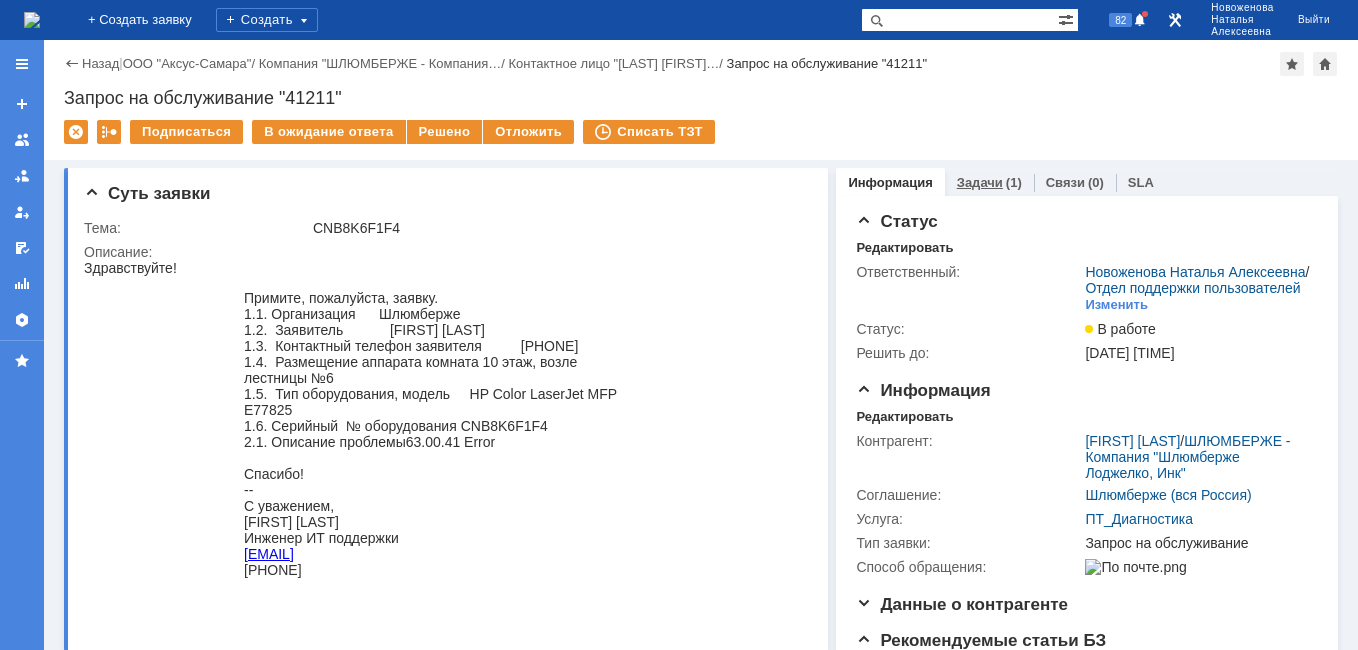 click on "Задачи" at bounding box center (980, 182) 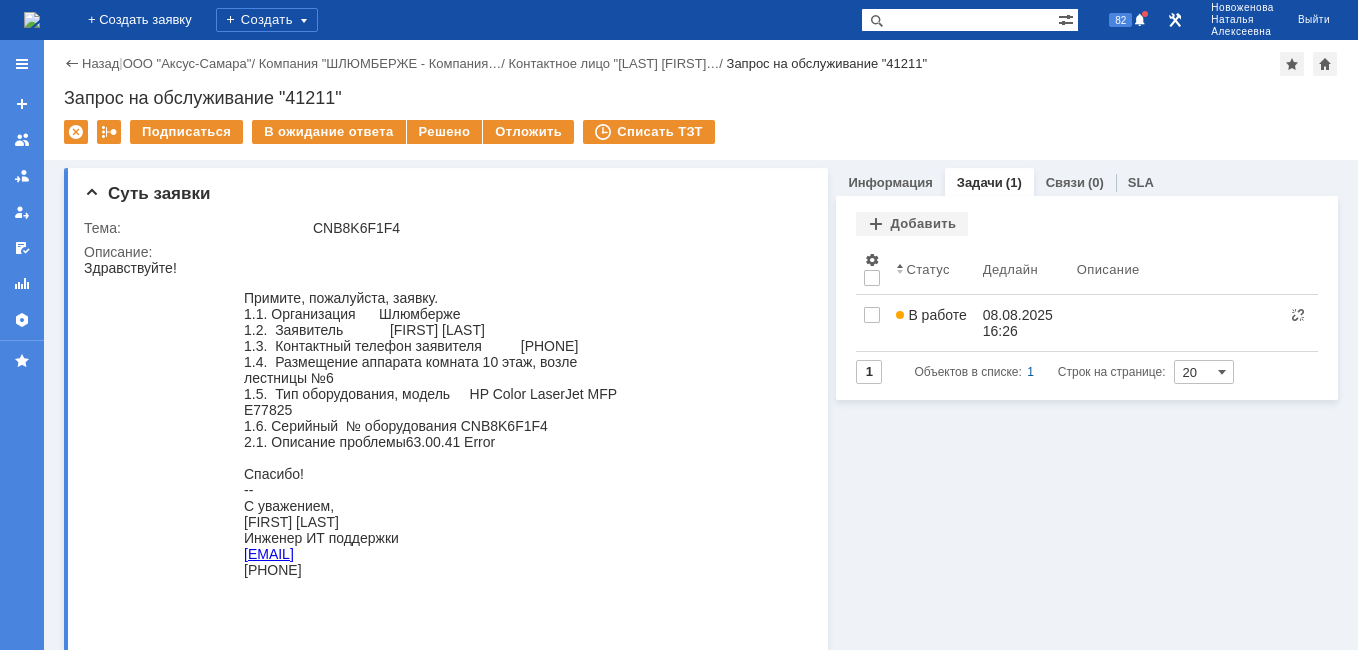 scroll, scrollTop: 0, scrollLeft: 0, axis: both 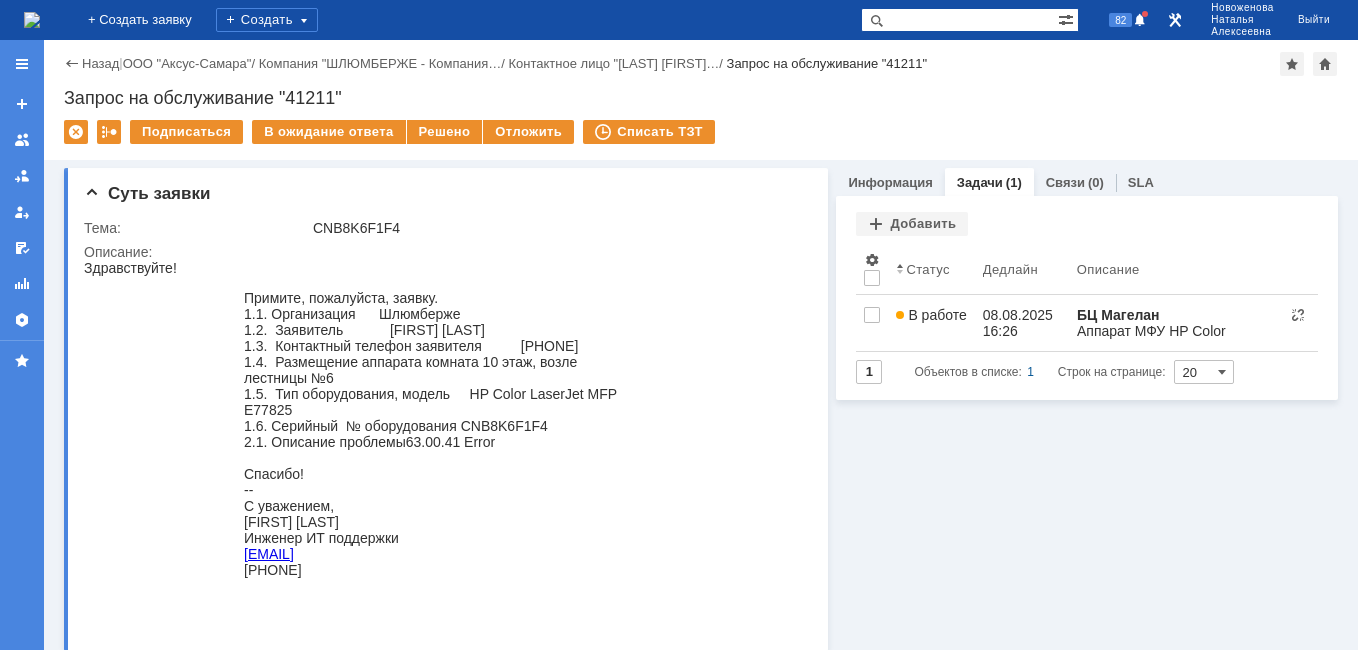 click at bounding box center [32, 20] 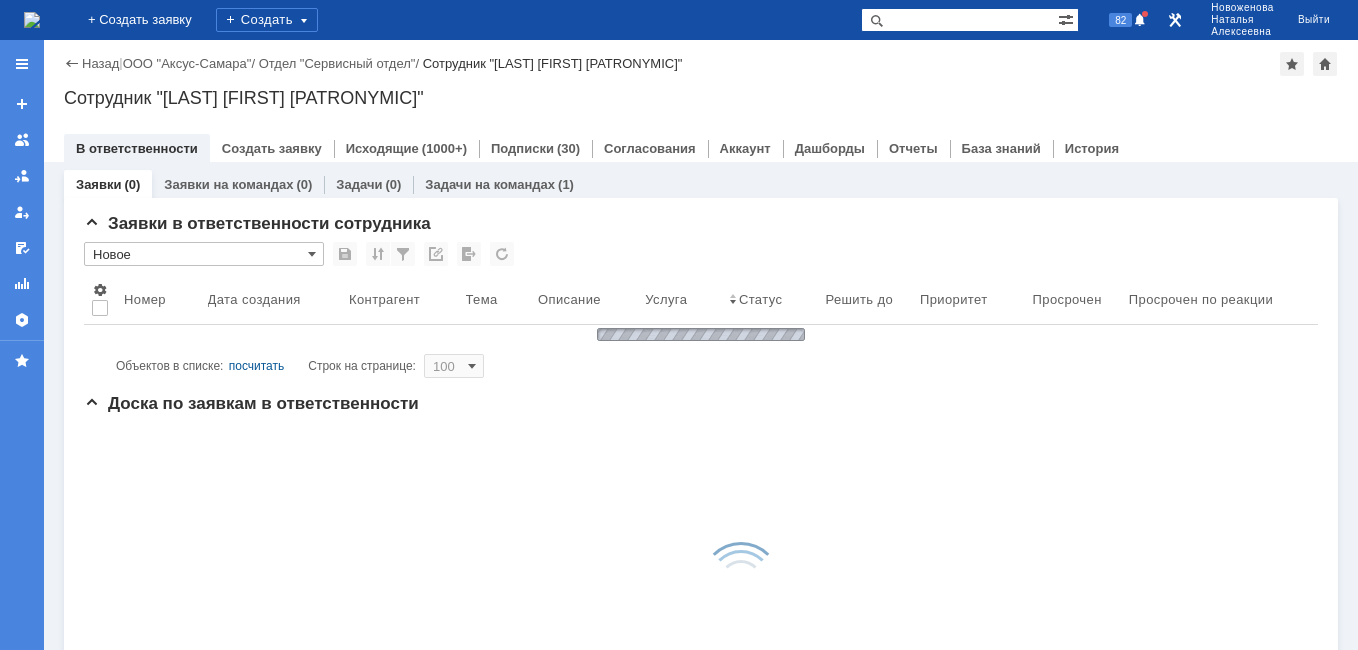 scroll, scrollTop: 0, scrollLeft: 0, axis: both 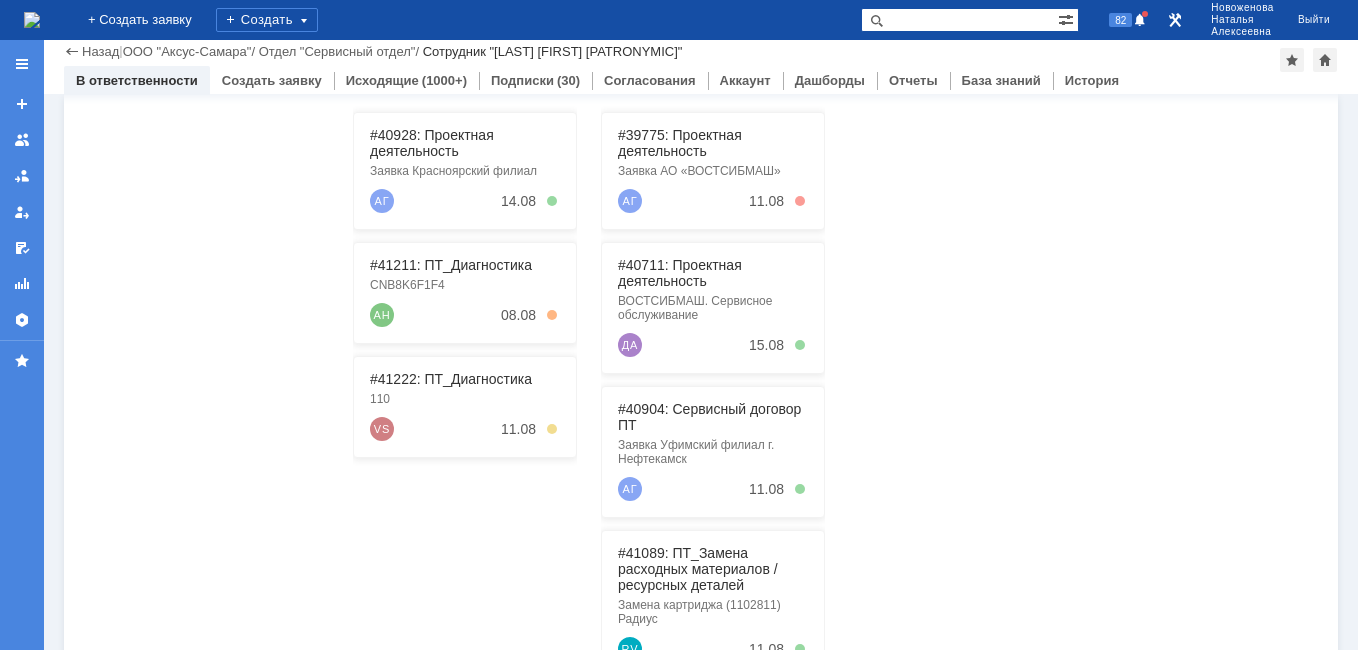 click on "#41222: ПТ_Диагностика 110 VS 11.08" at bounding box center [465, 407] 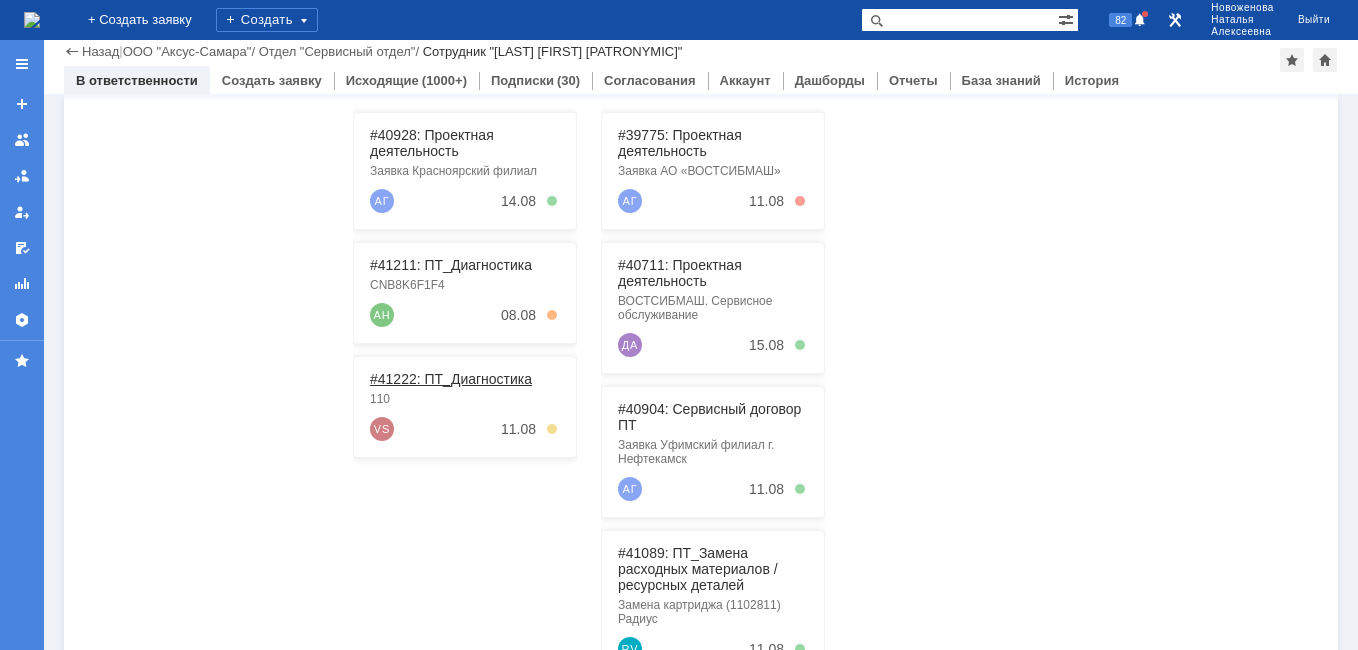click on "#41222: ПТ_Диагностика" at bounding box center [451, 379] 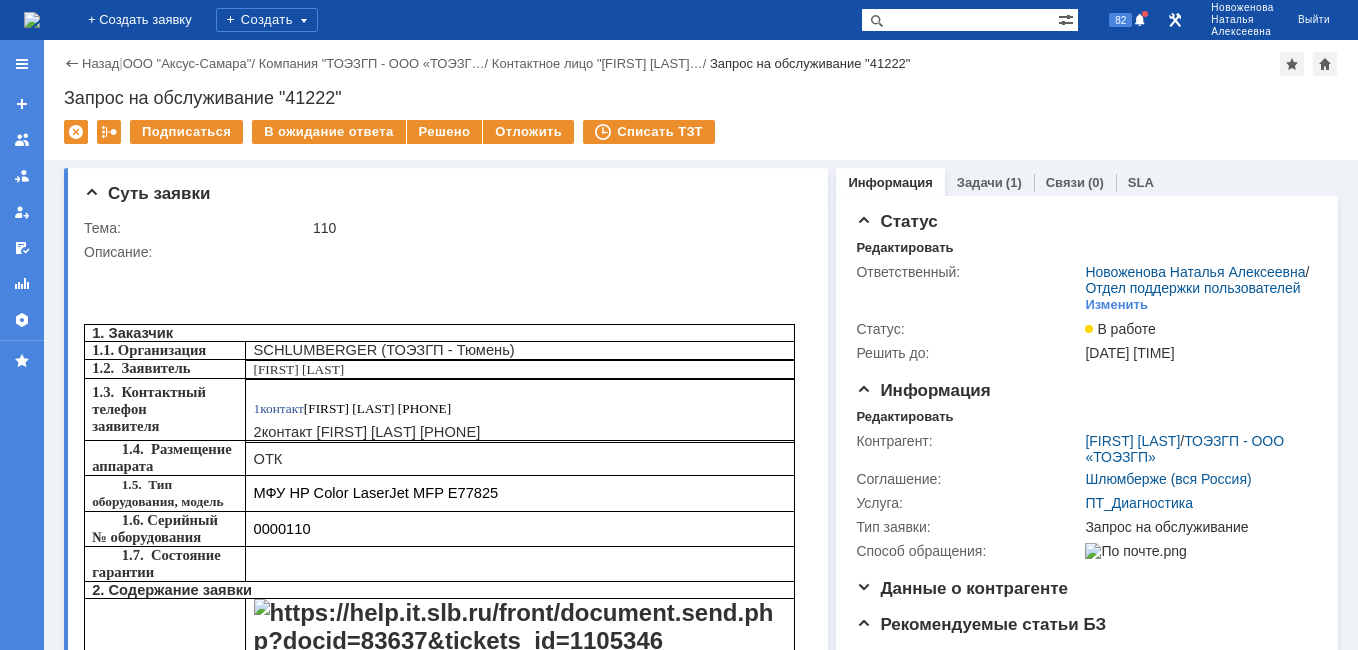 scroll, scrollTop: 0, scrollLeft: 0, axis: both 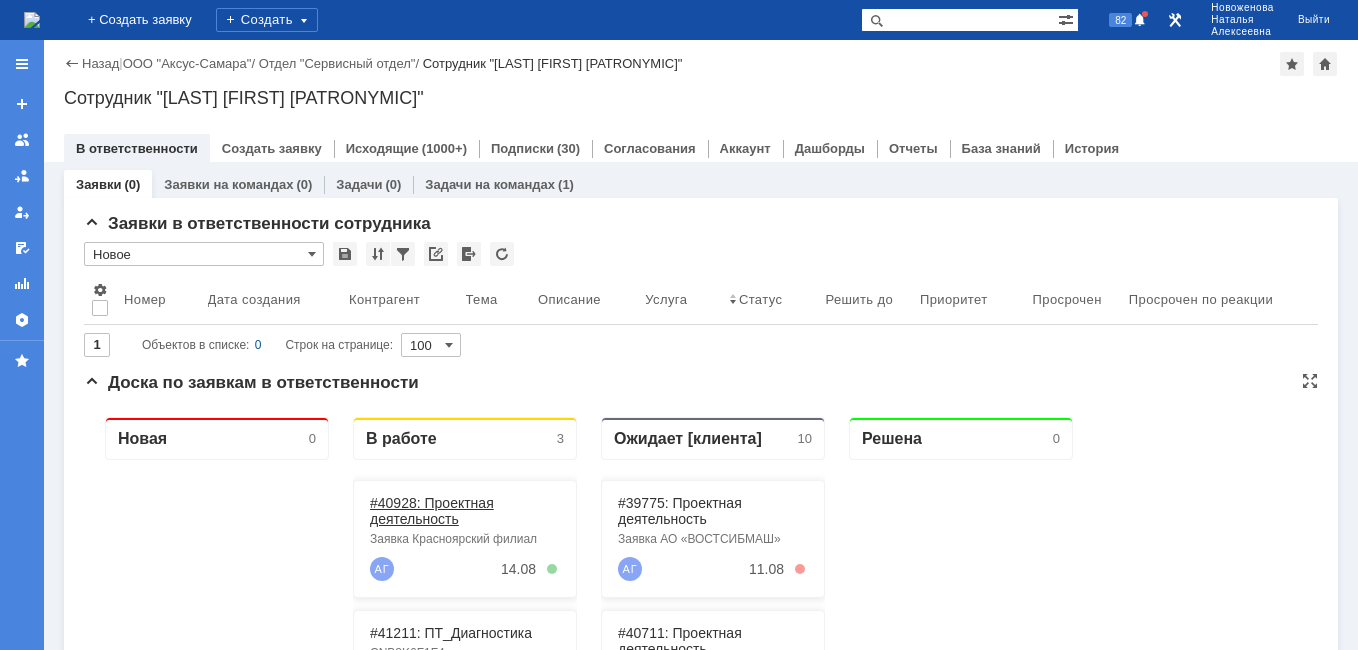 click on "#40928: Проектная деятельность" at bounding box center [432, 511] 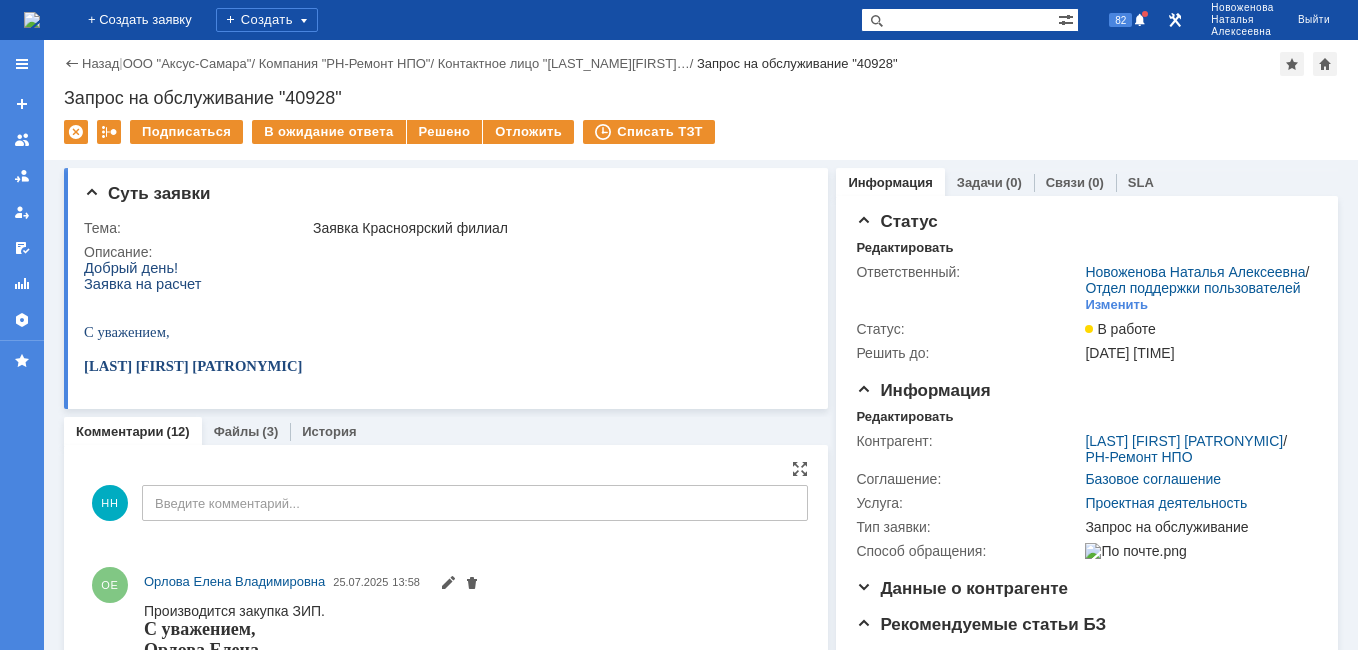 scroll, scrollTop: 0, scrollLeft: 0, axis: both 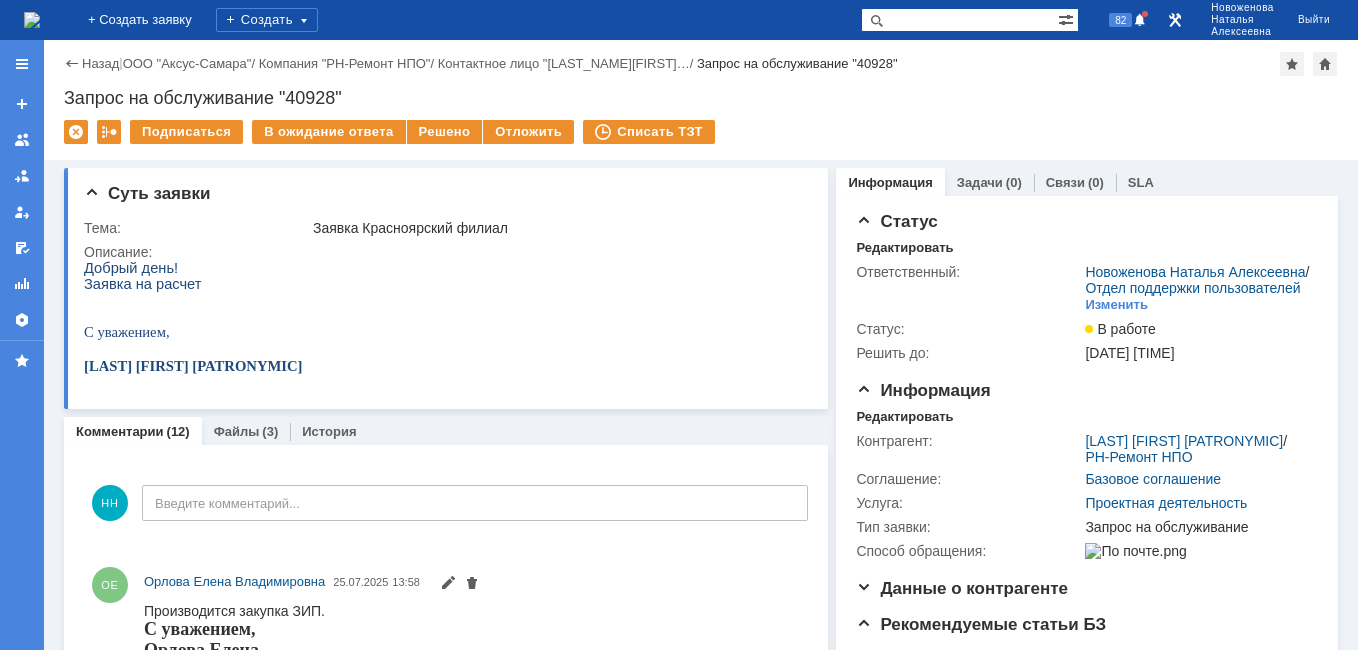 click at bounding box center [32, 20] 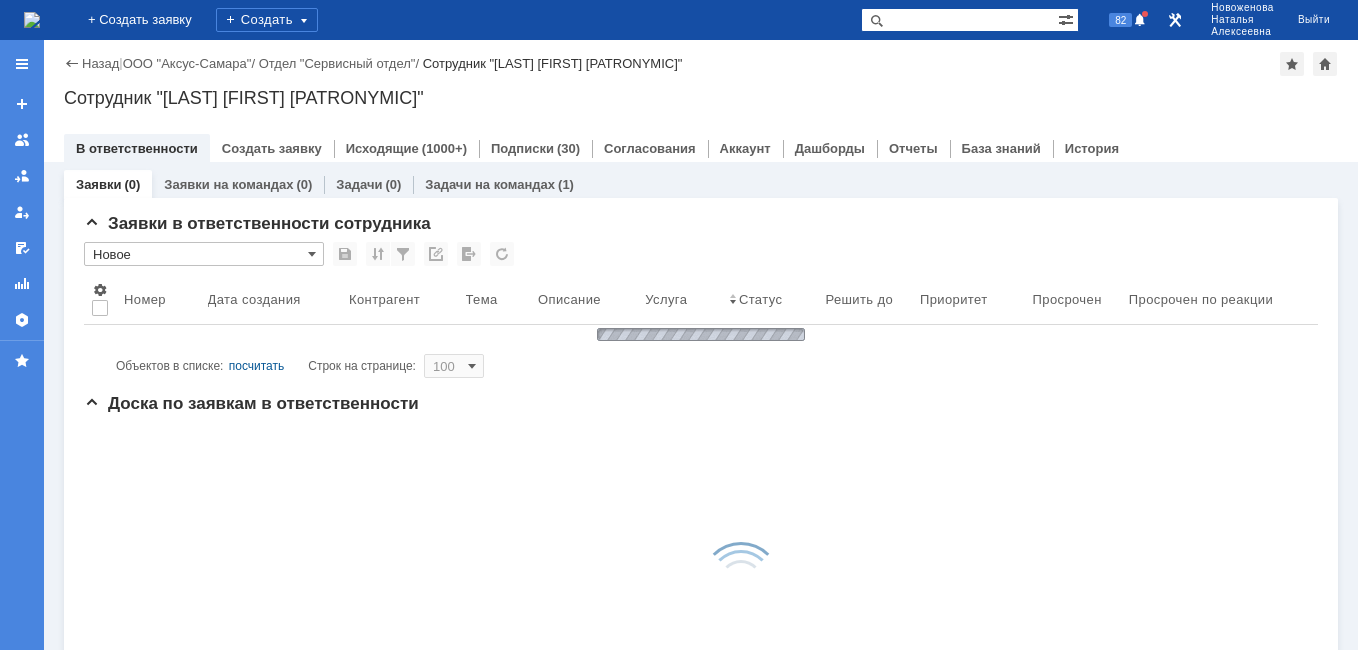 scroll, scrollTop: 0, scrollLeft: 0, axis: both 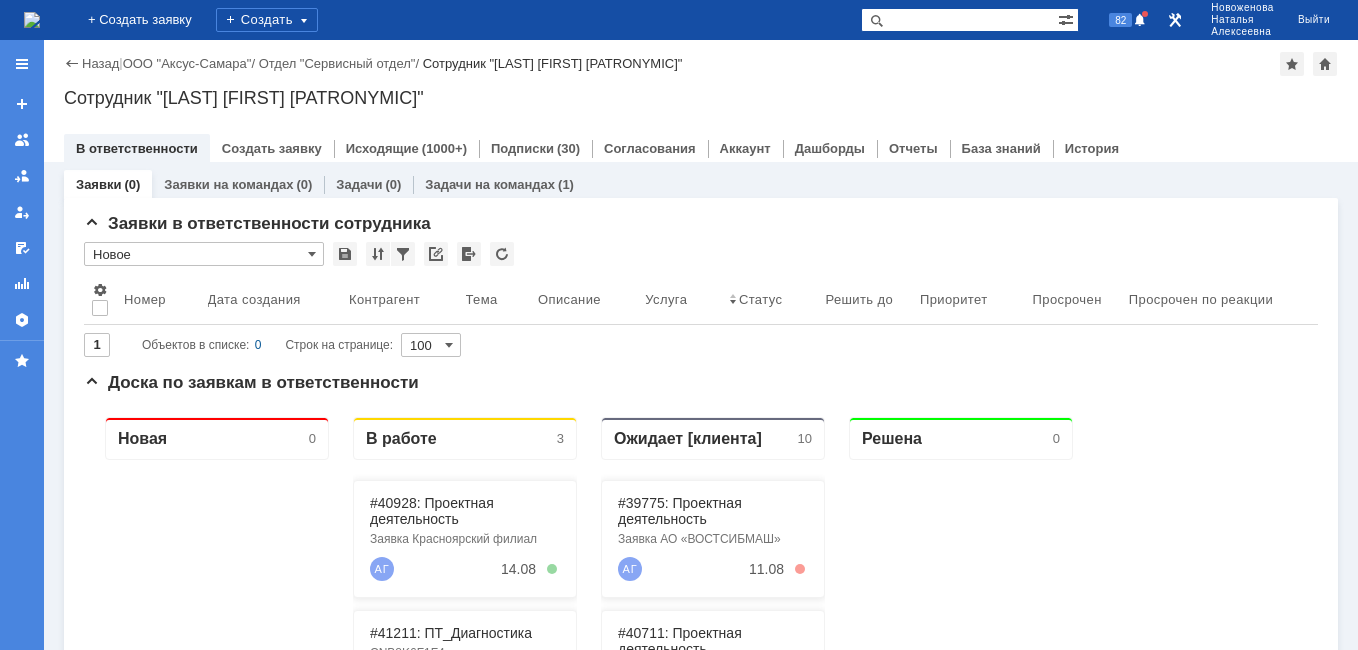 click at bounding box center [959, 20] 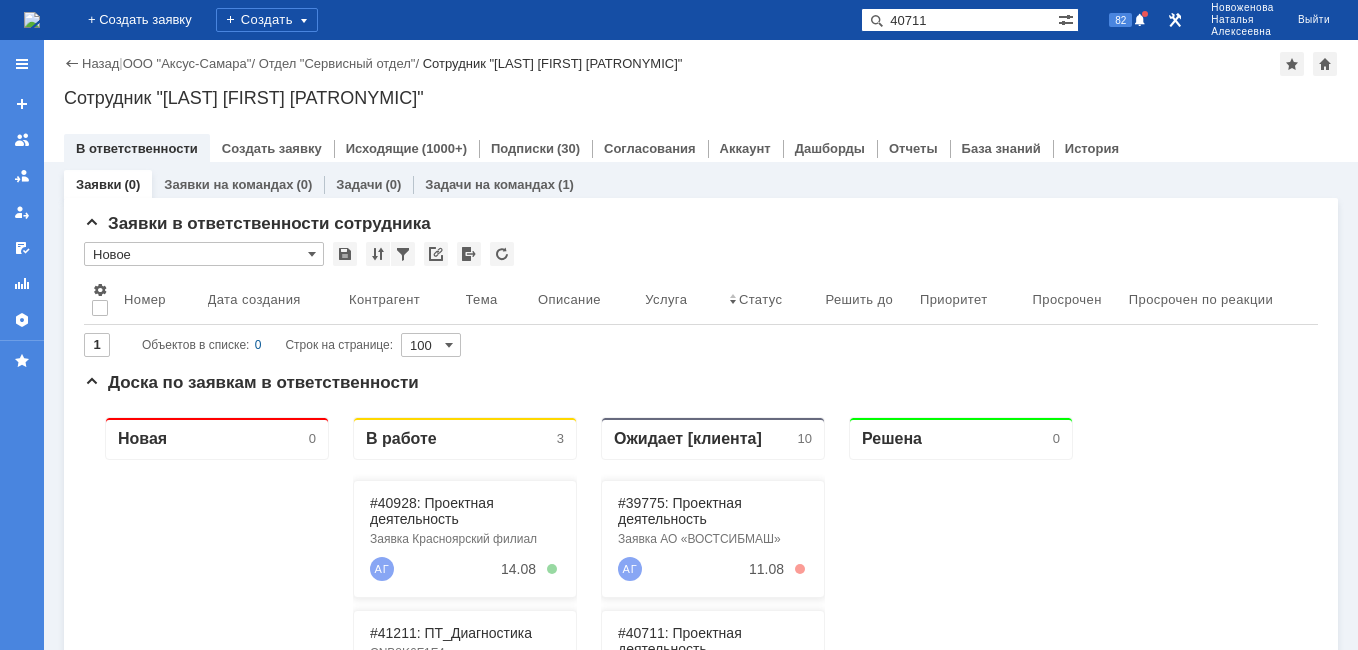 type on "40711" 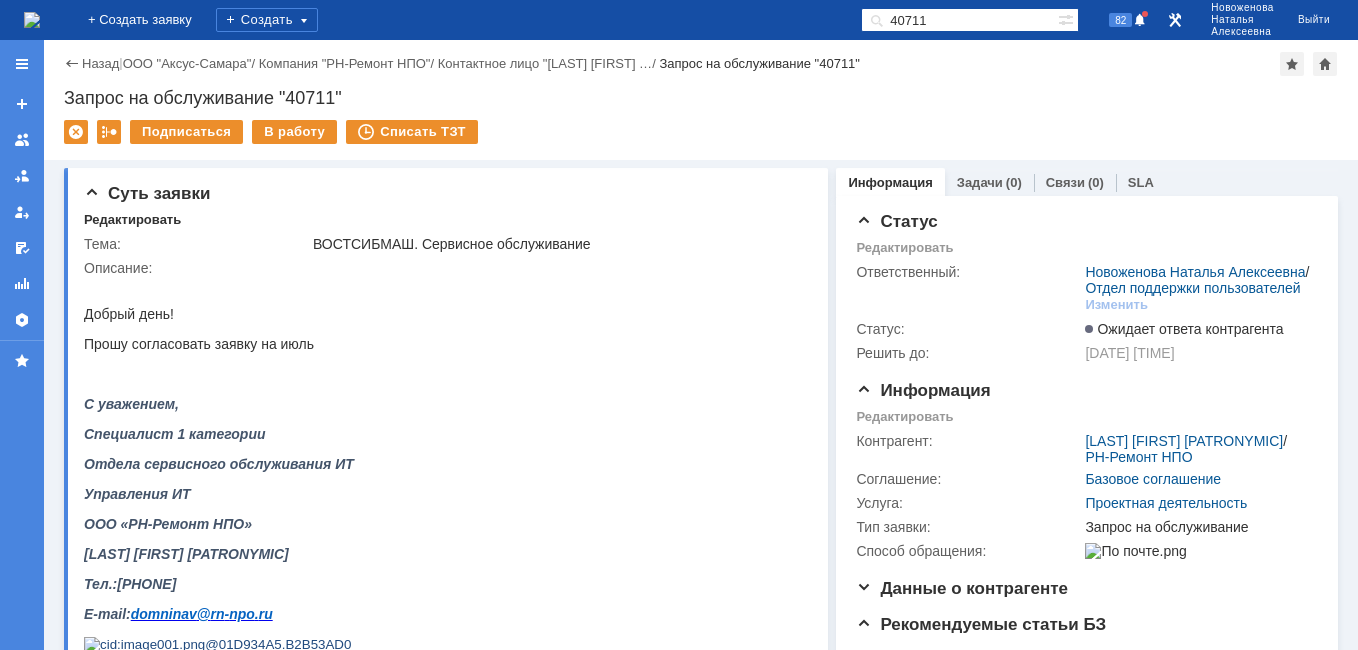 scroll, scrollTop: 0, scrollLeft: 0, axis: both 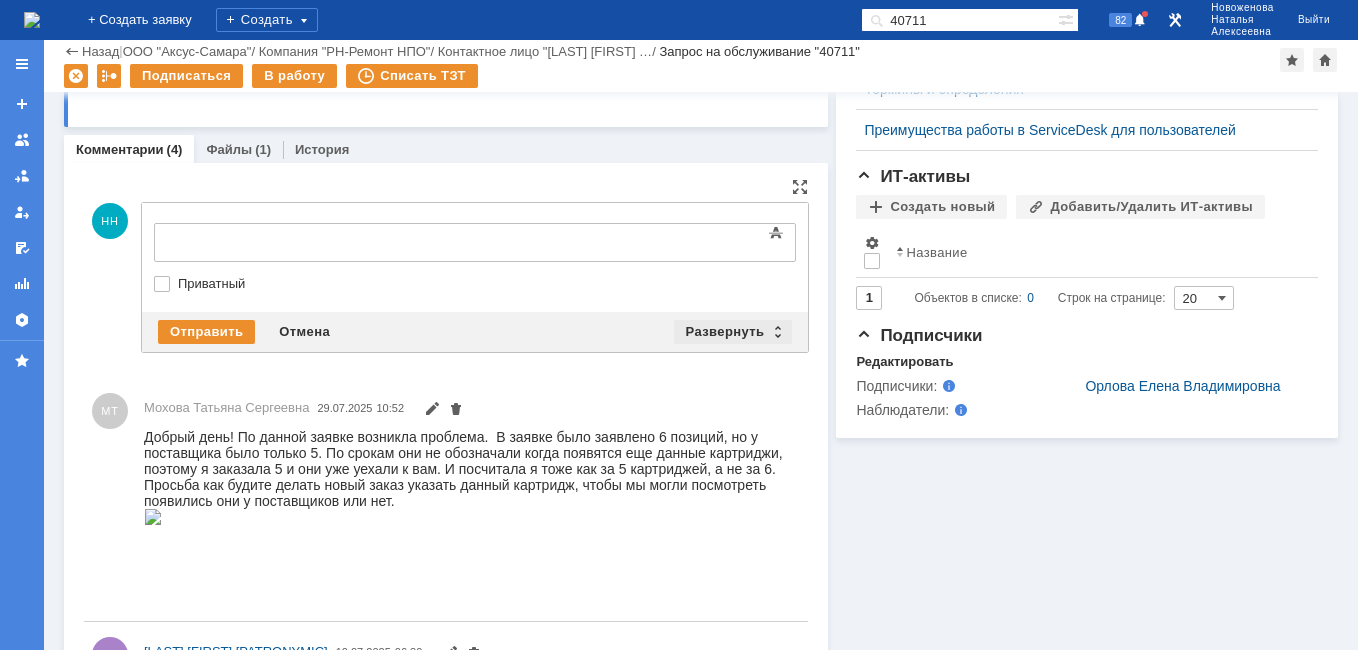 click on "Развернуть" at bounding box center (733, 332) 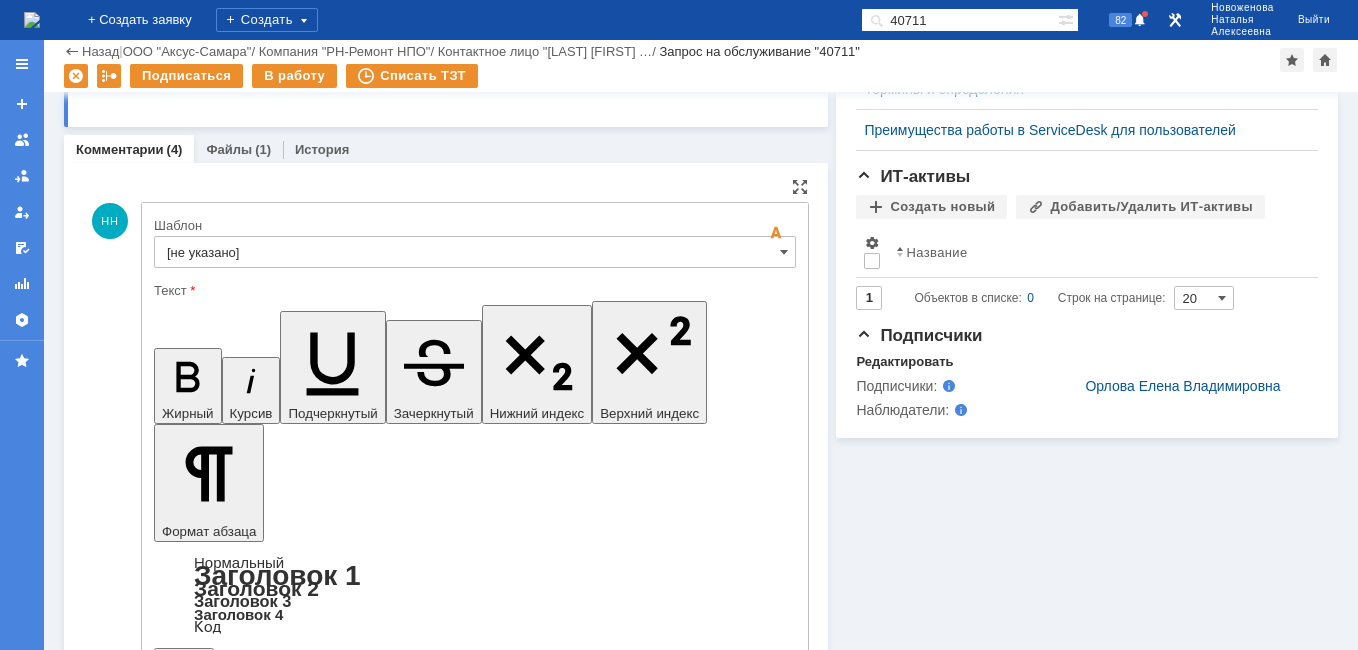 scroll, scrollTop: 0, scrollLeft: 0, axis: both 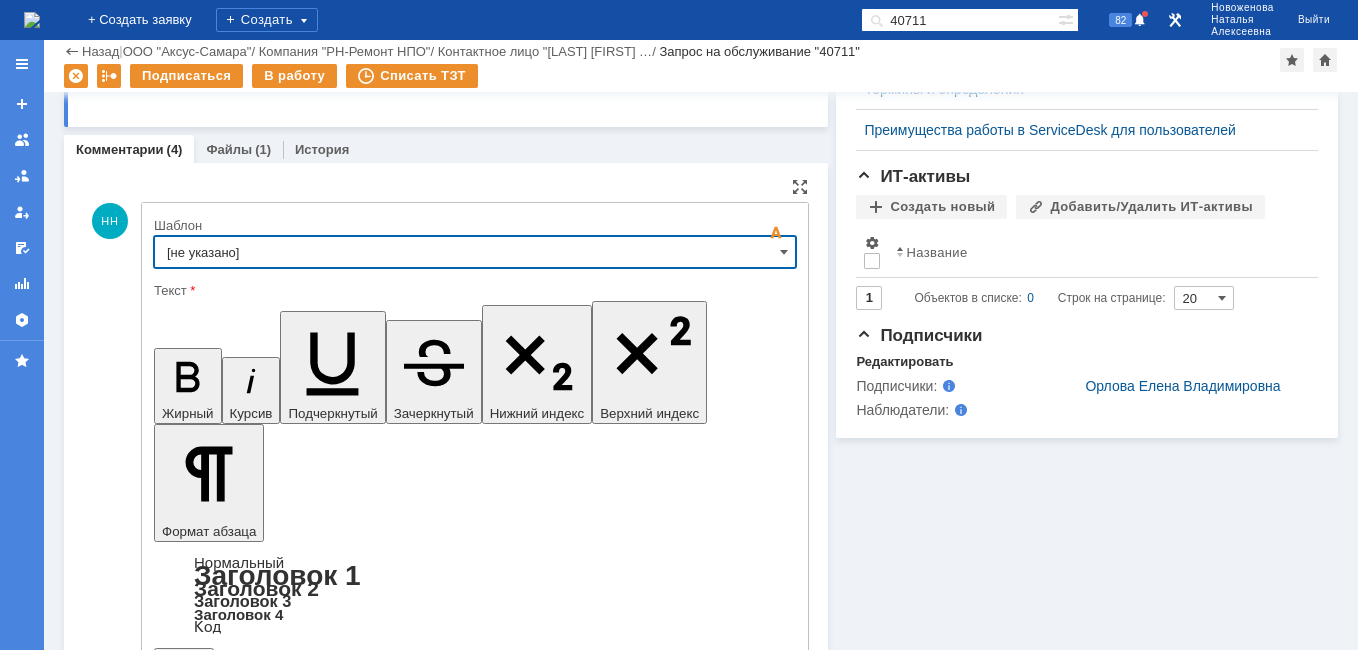 click on "[не указано]" at bounding box center [475, 252] 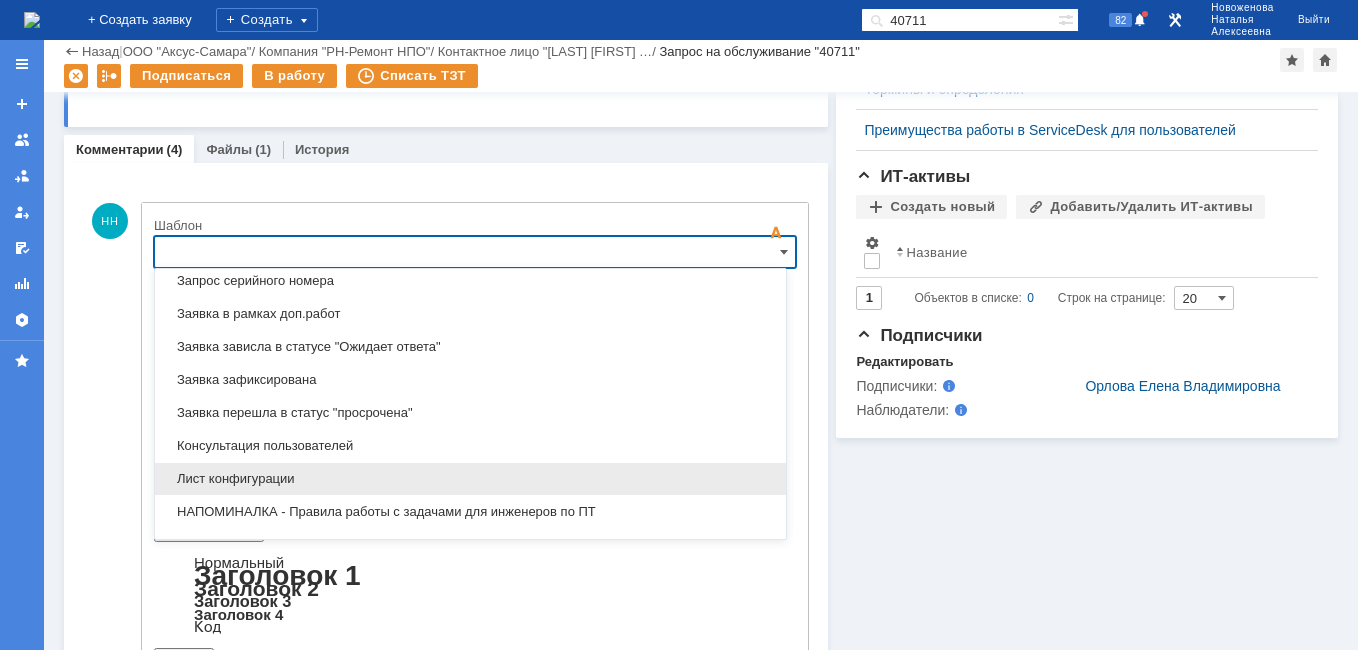 scroll, scrollTop: 987, scrollLeft: 0, axis: vertical 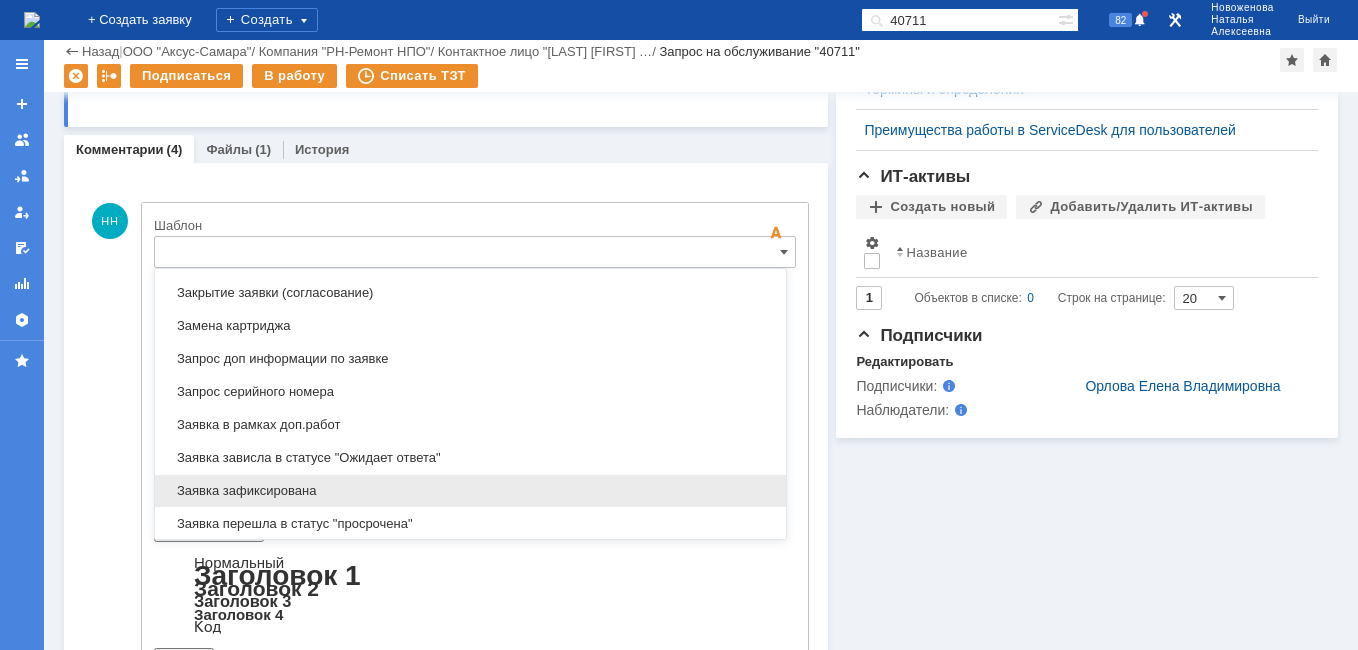 click on "Заявка зафиксирована" at bounding box center (470, 491) 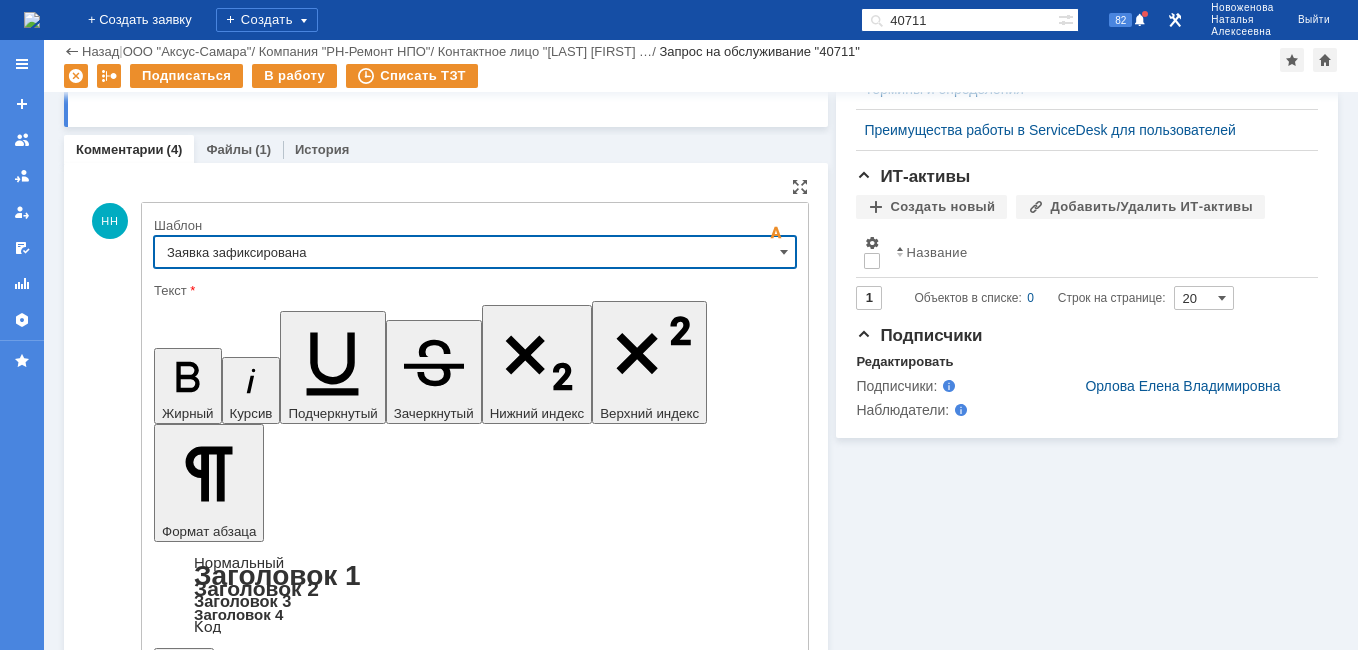 type on "Заявка зафиксирована" 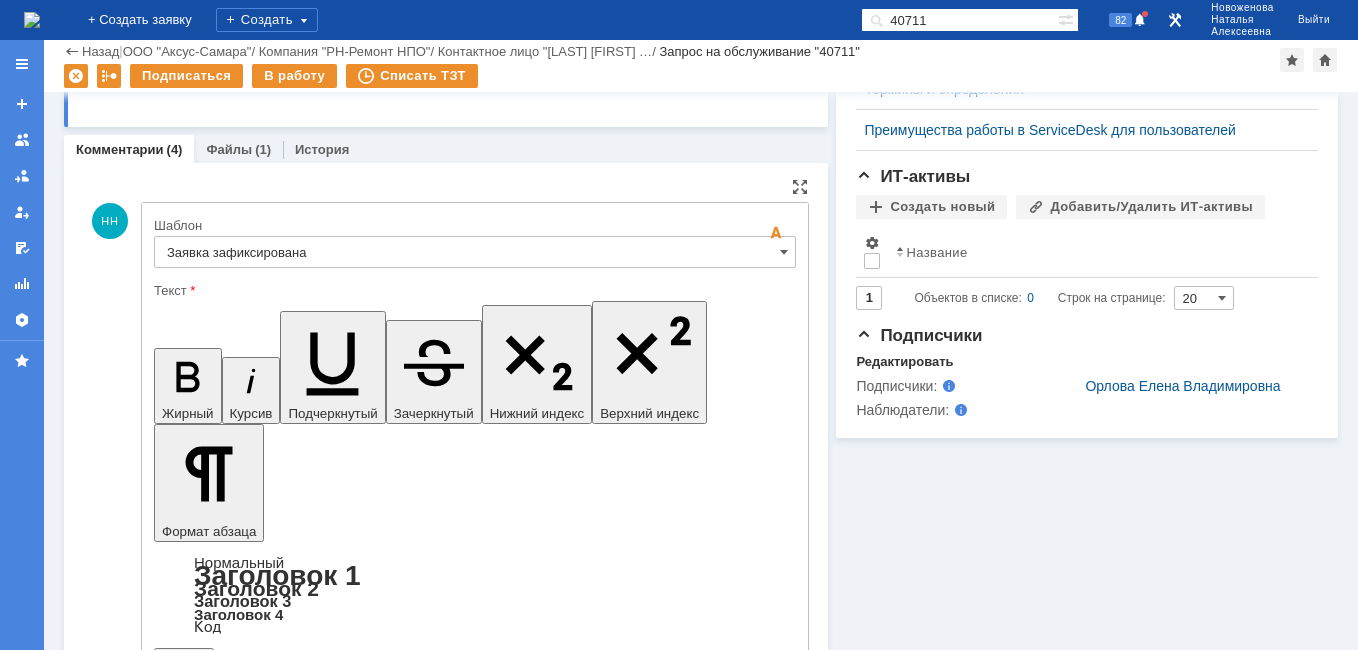 drag, startPoint x: 618, startPoint y: 4906, endPoint x: 189, endPoint y: 4895, distance: 429.141 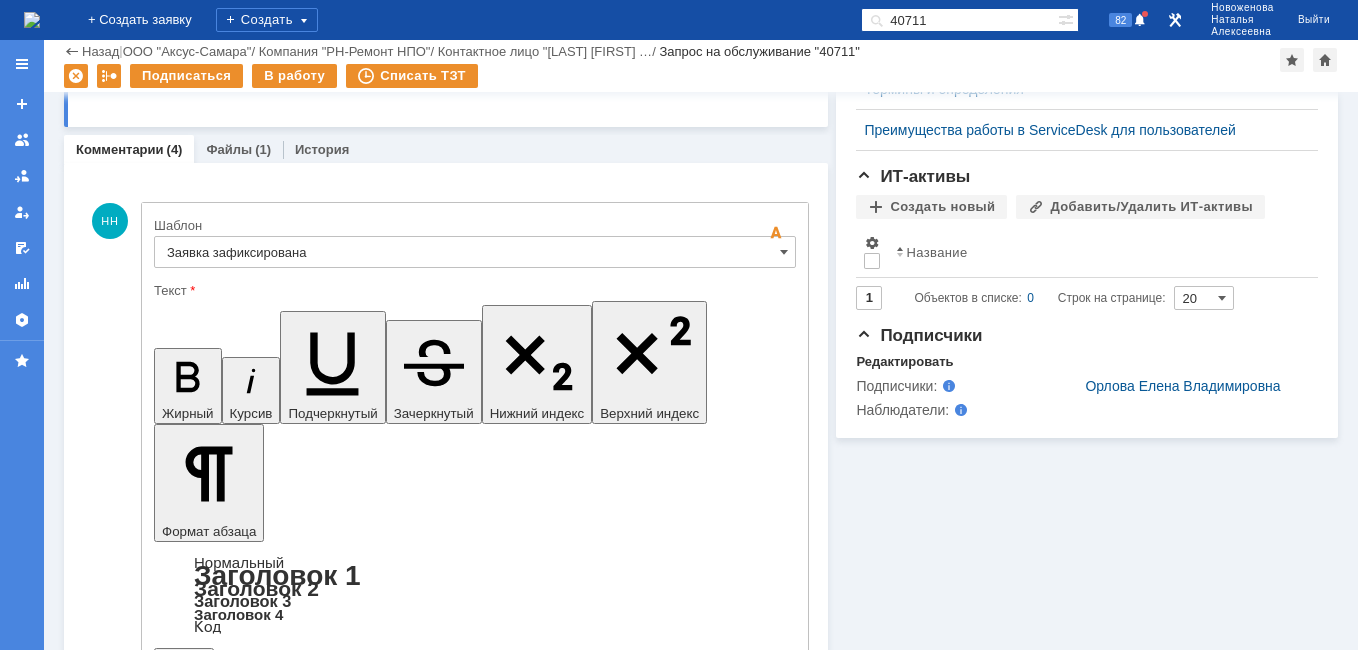 scroll, scrollTop: 226, scrollLeft: 0, axis: vertical 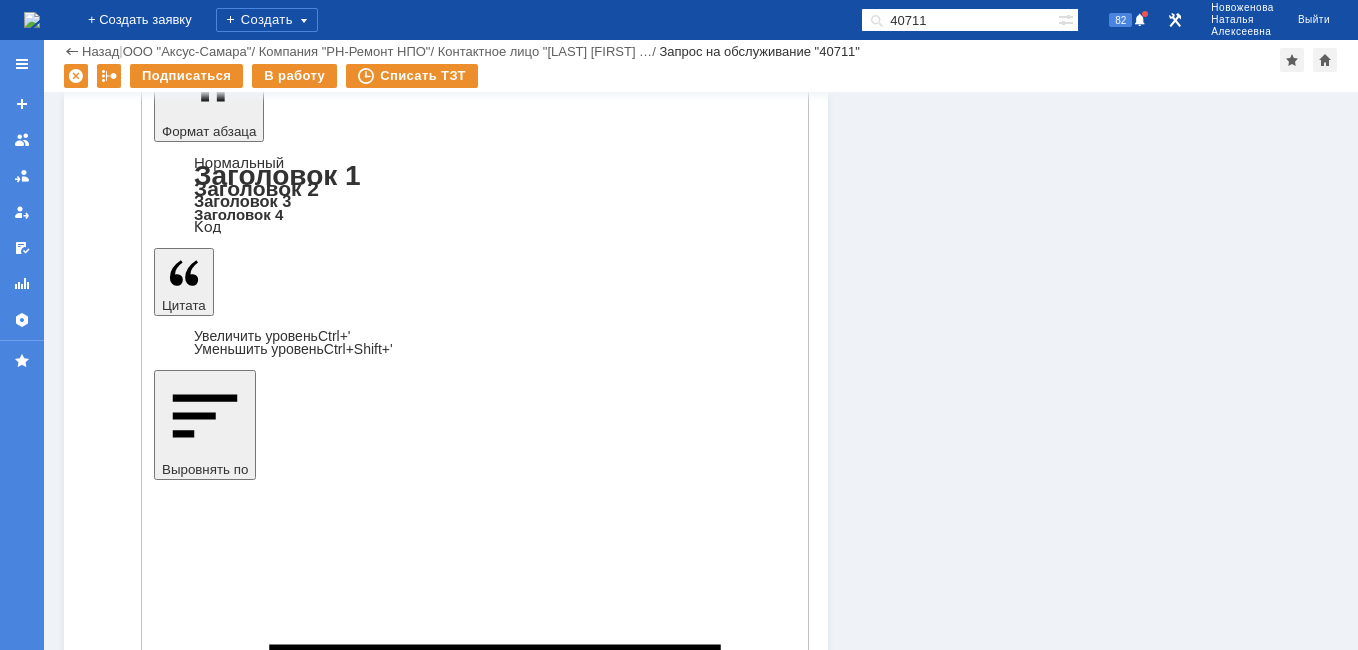 click on "Отправить" at bounding box center [206, 4909] 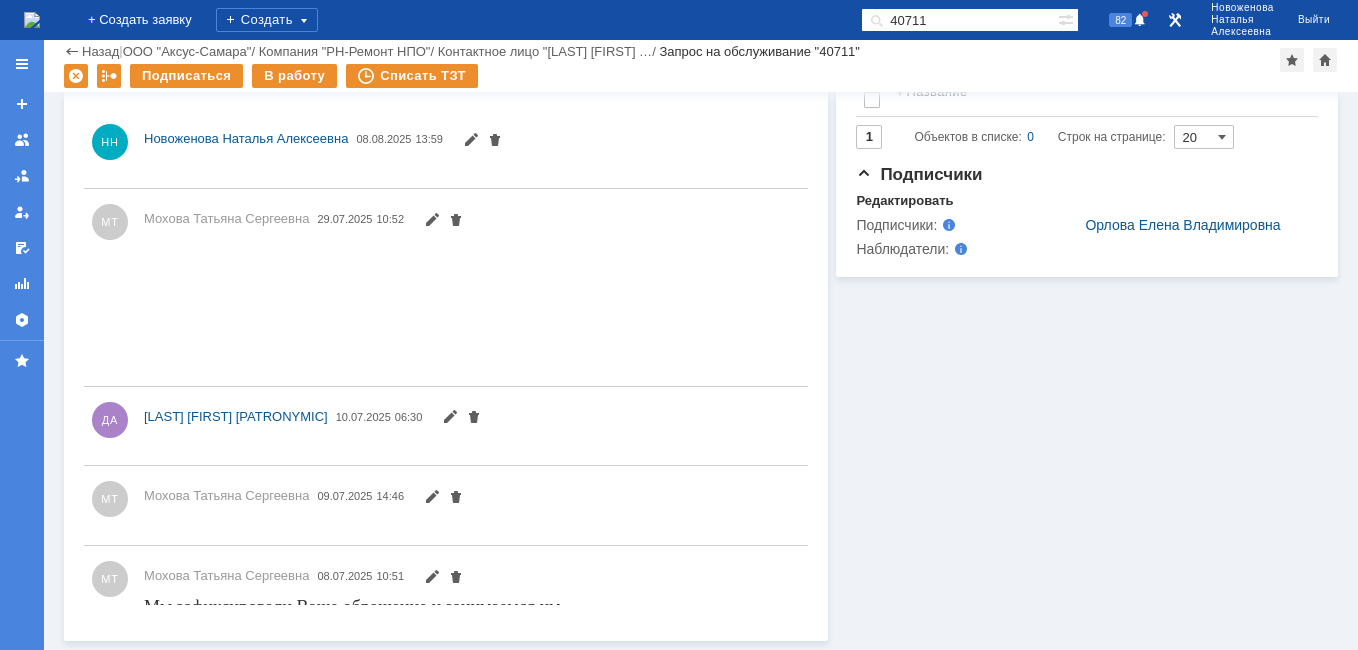 scroll, scrollTop: 0, scrollLeft: 0, axis: both 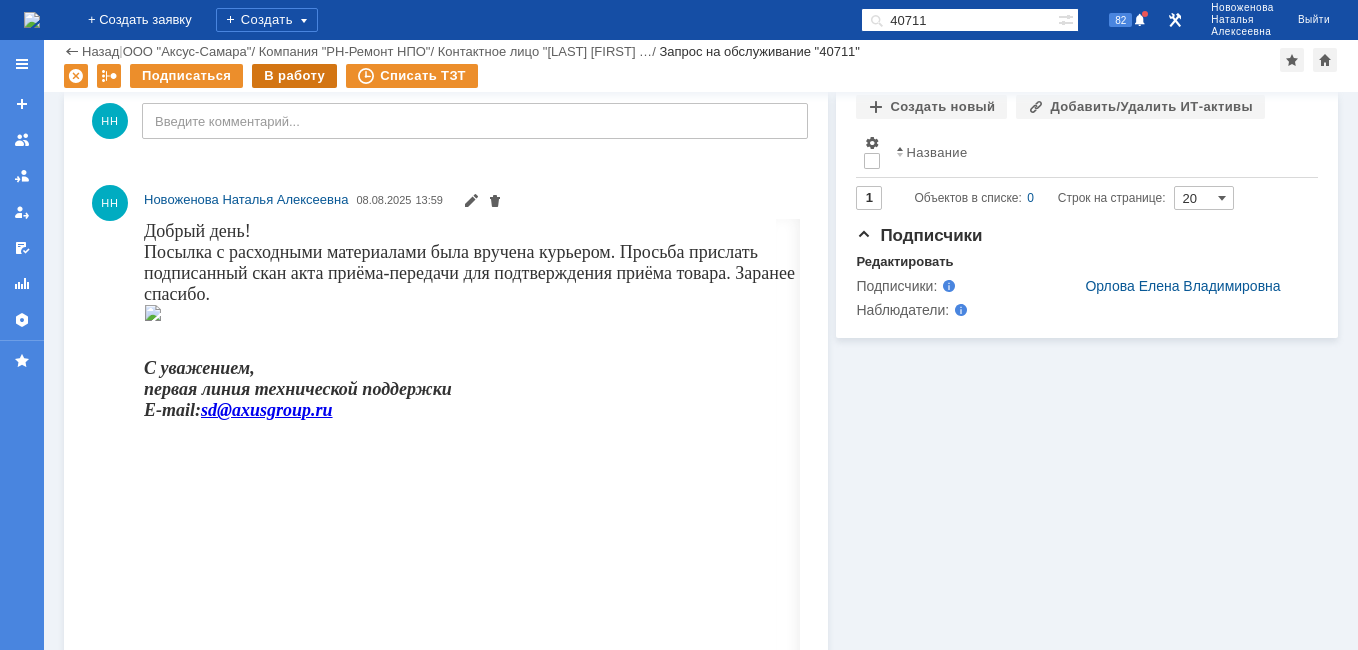 click on "В работу" at bounding box center [294, 76] 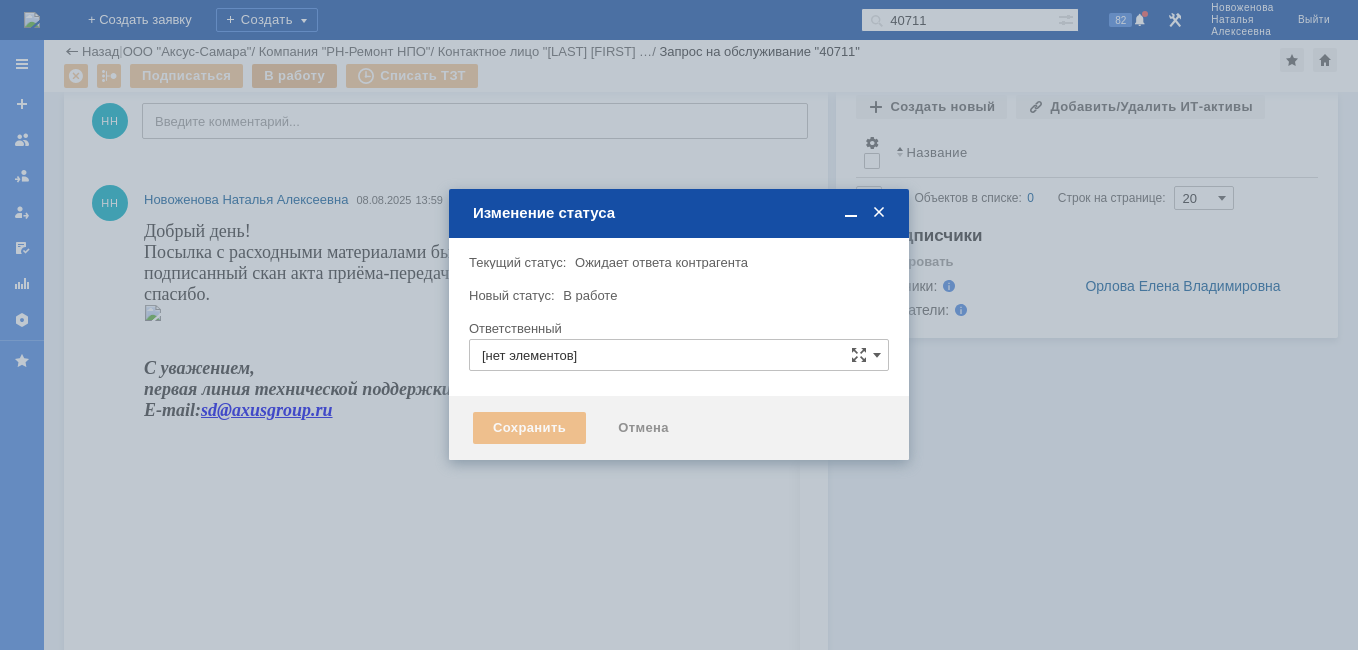 type on "Новоженова Наталья Алексеевна" 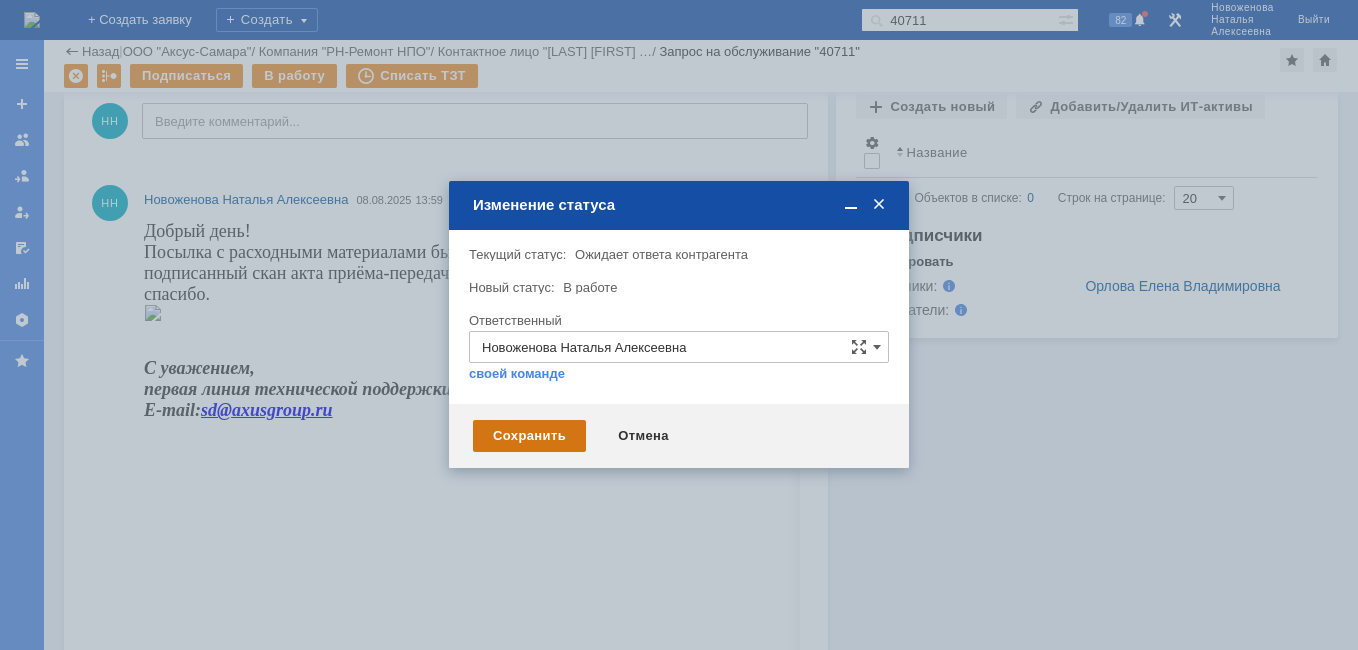 click on "Сохранить" at bounding box center [529, 436] 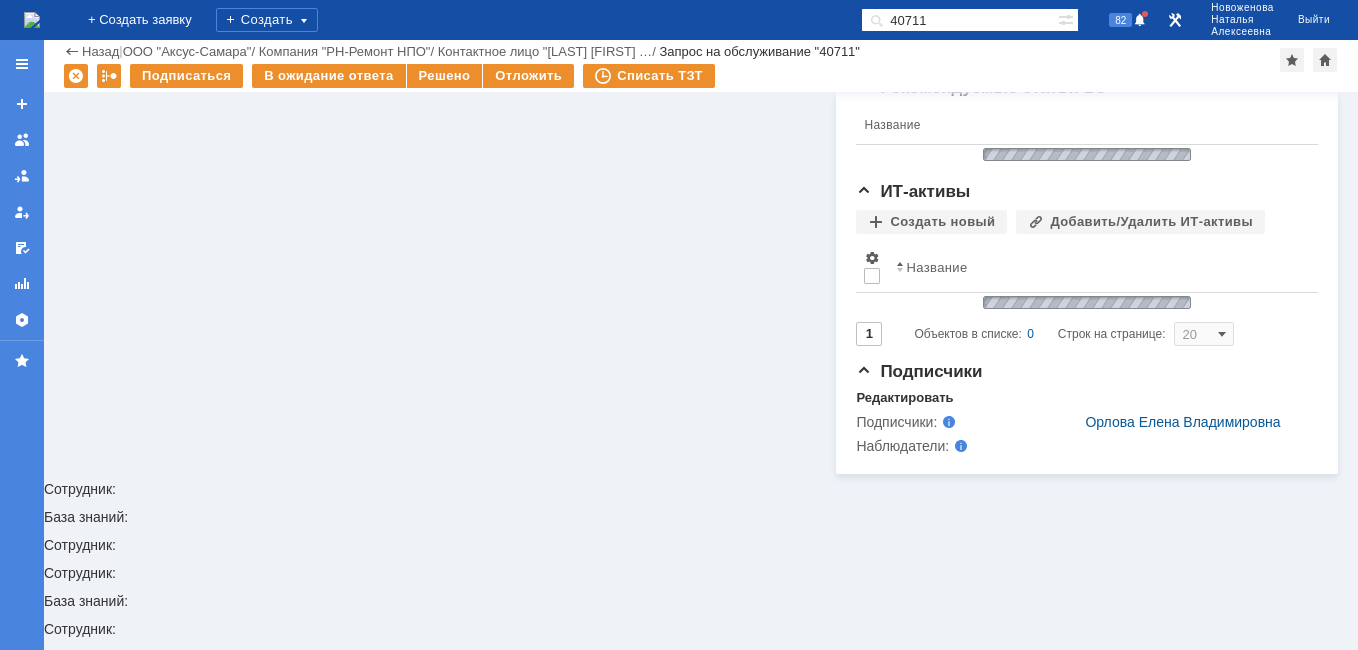 scroll, scrollTop: 200, scrollLeft: 0, axis: vertical 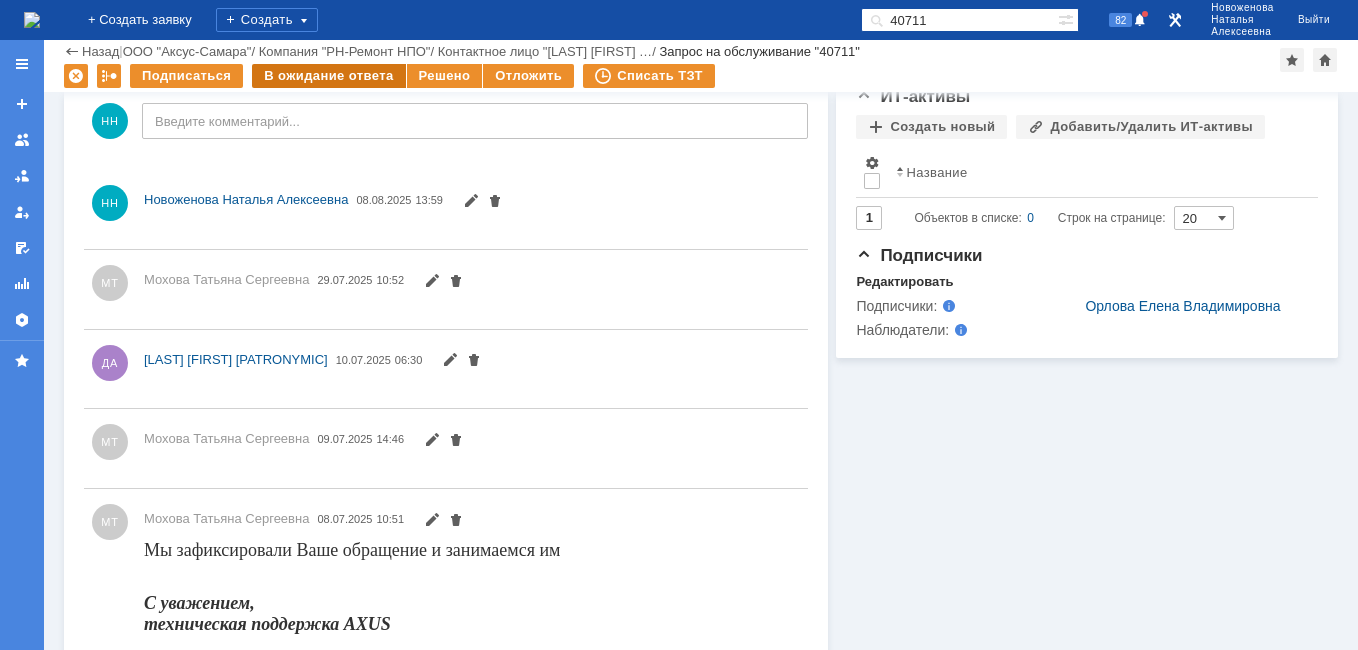 click on "В ожидание ответа" at bounding box center (328, 76) 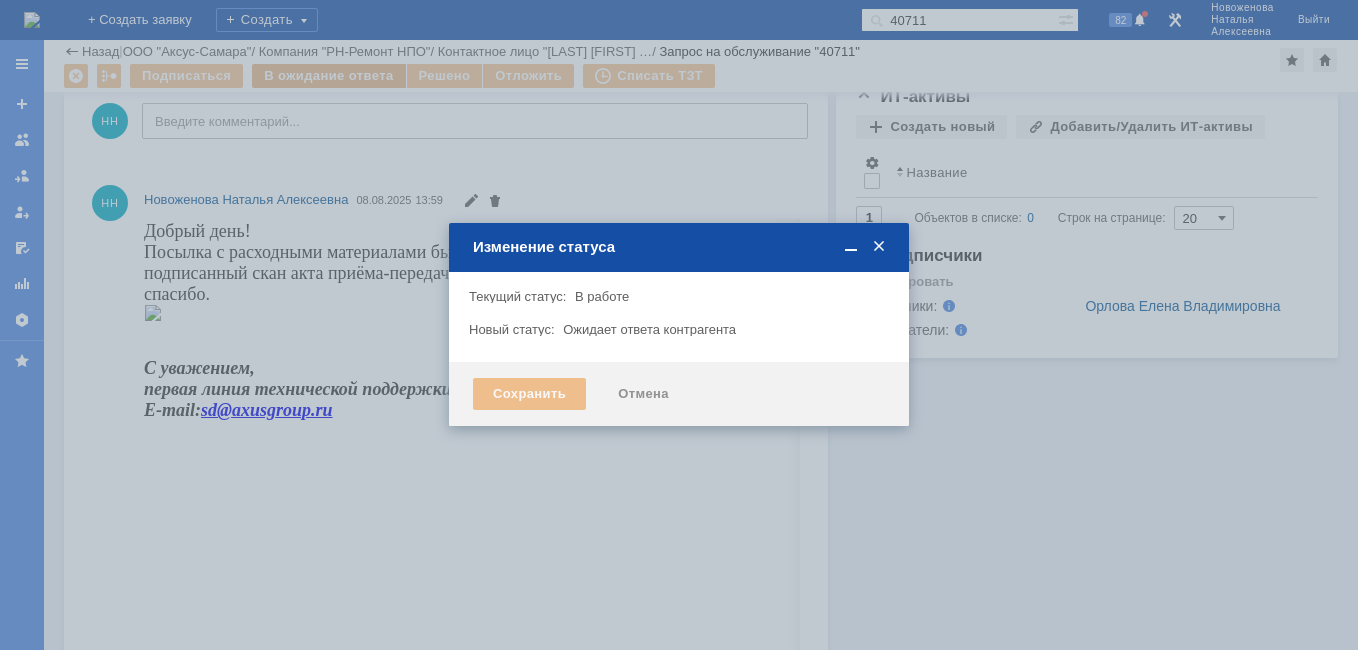 scroll, scrollTop: 0, scrollLeft: 0, axis: both 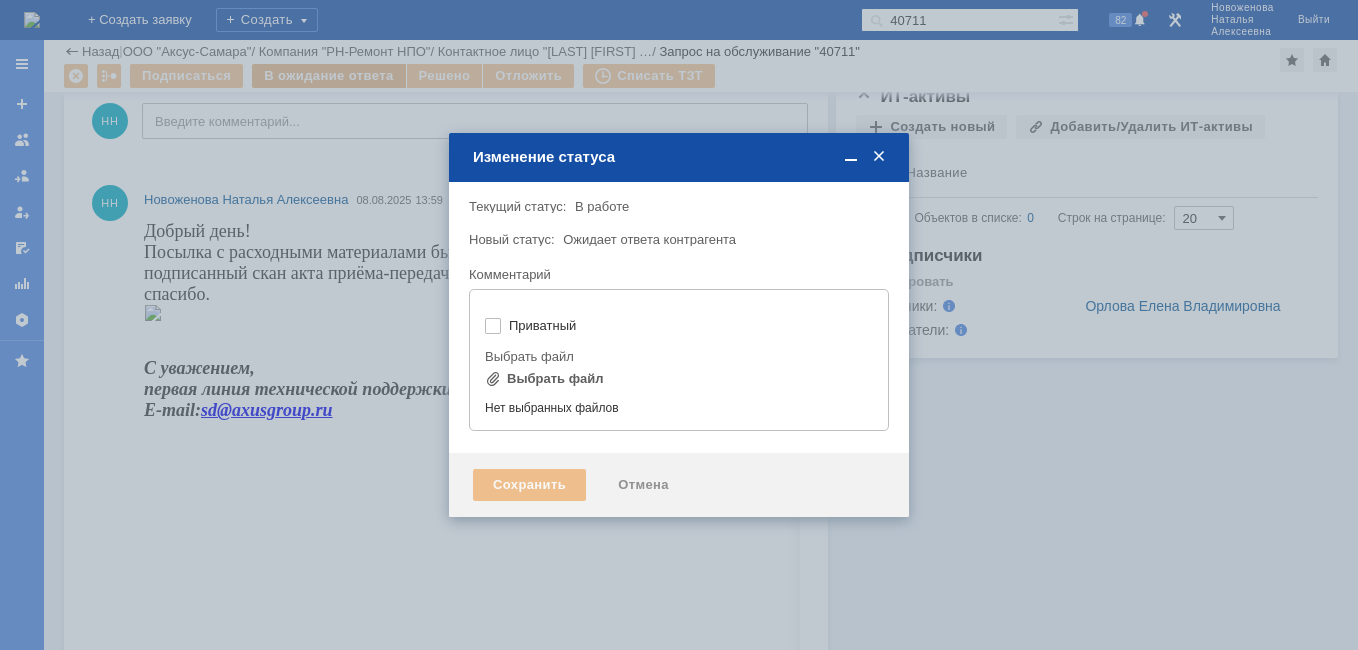 type on "[не указано]" 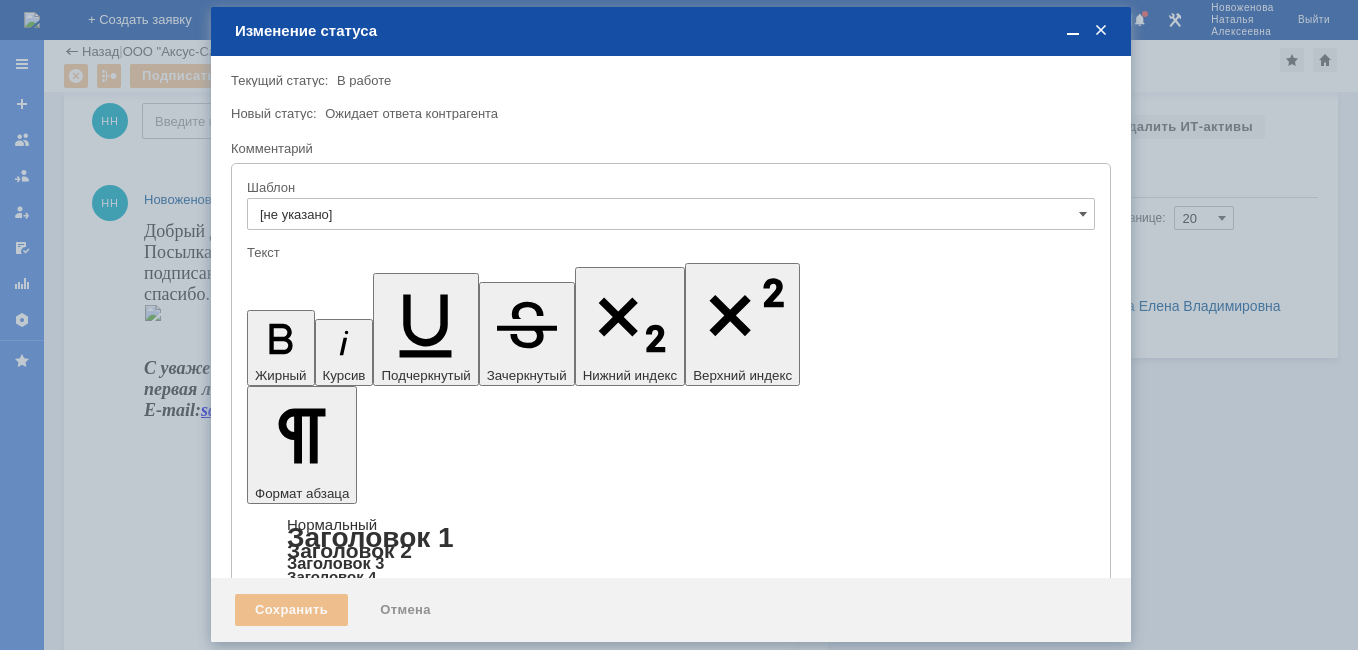 scroll, scrollTop: 0, scrollLeft: 0, axis: both 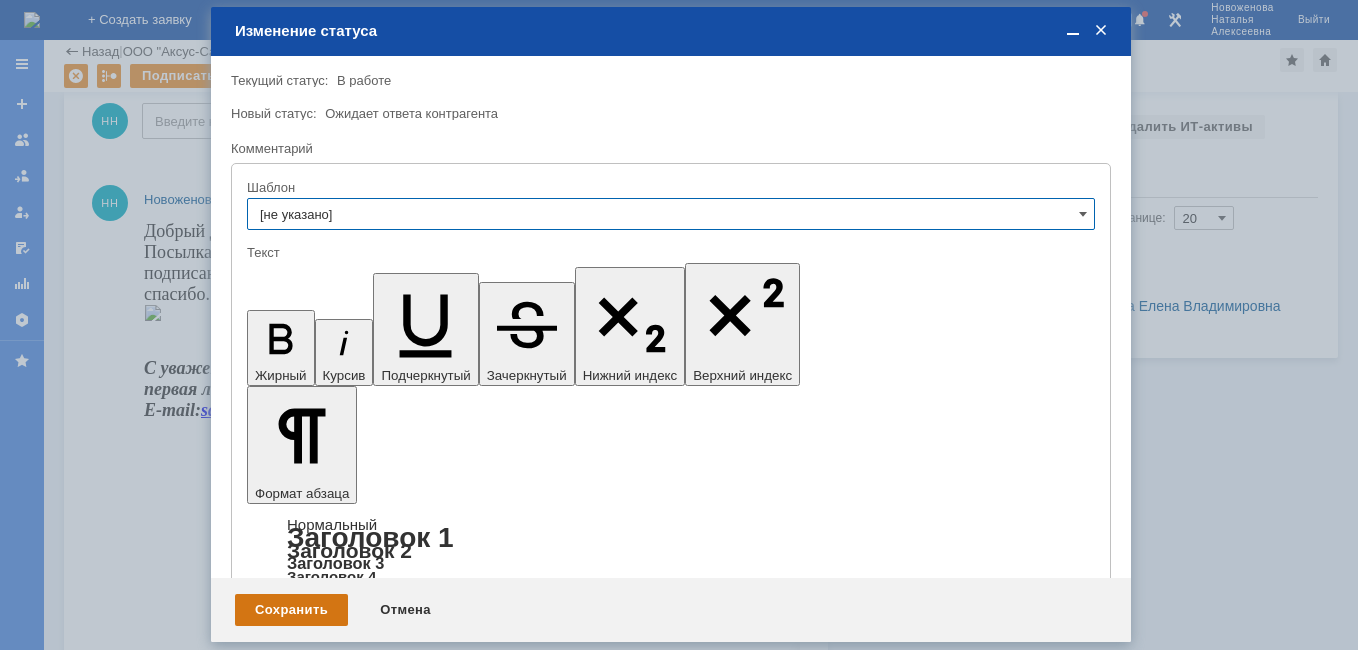click on "Сохранить" at bounding box center [291, 610] 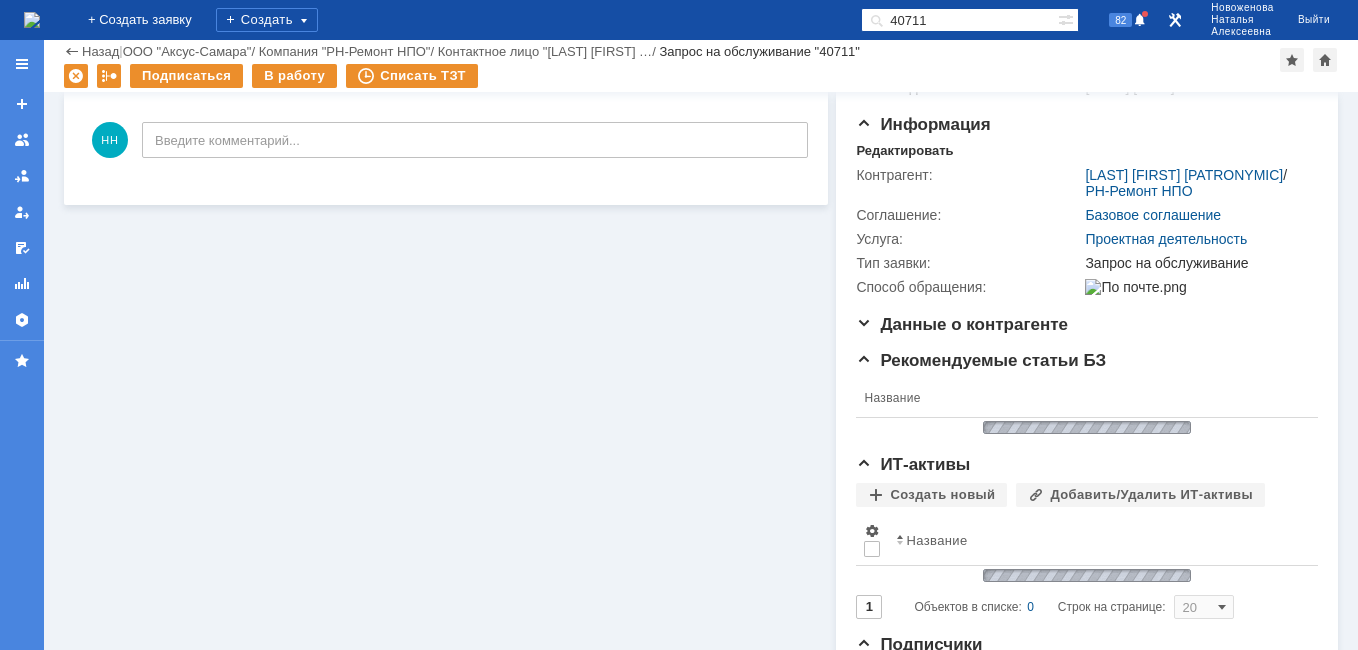 scroll, scrollTop: 216, scrollLeft: 0, axis: vertical 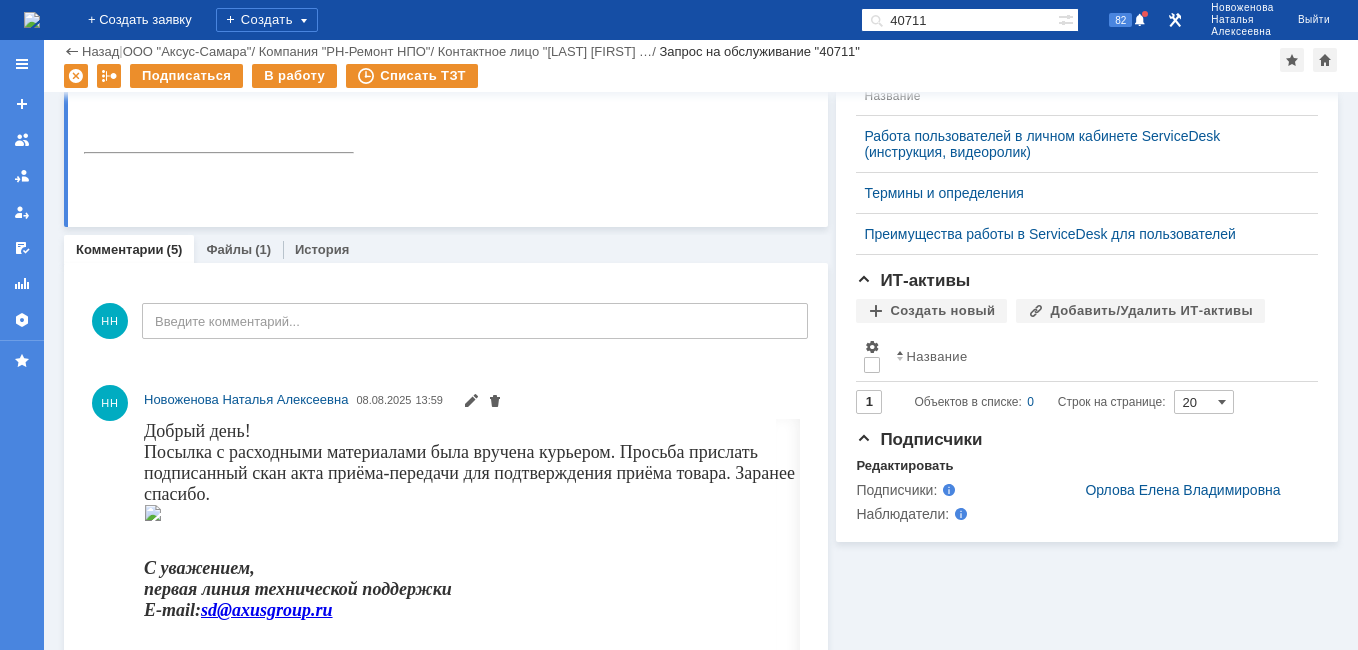 drag, startPoint x: 972, startPoint y: 16, endPoint x: 798, endPoint y: 48, distance: 176.91806 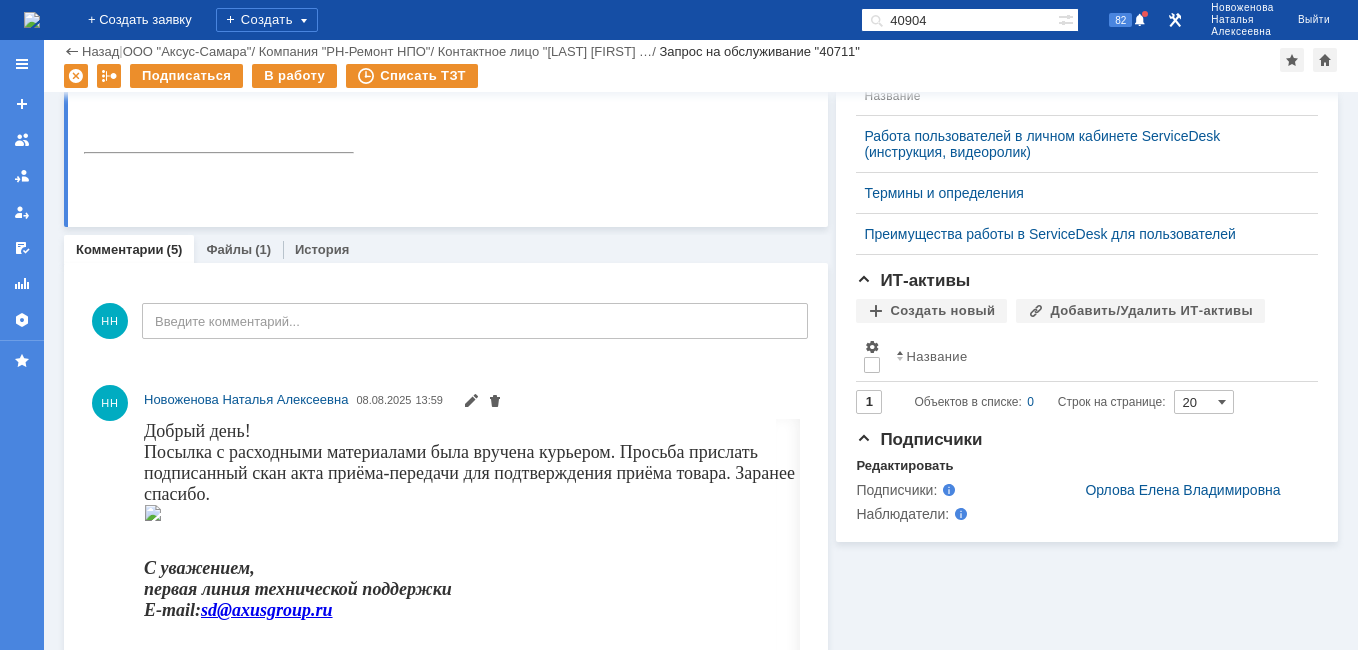 type on "40904" 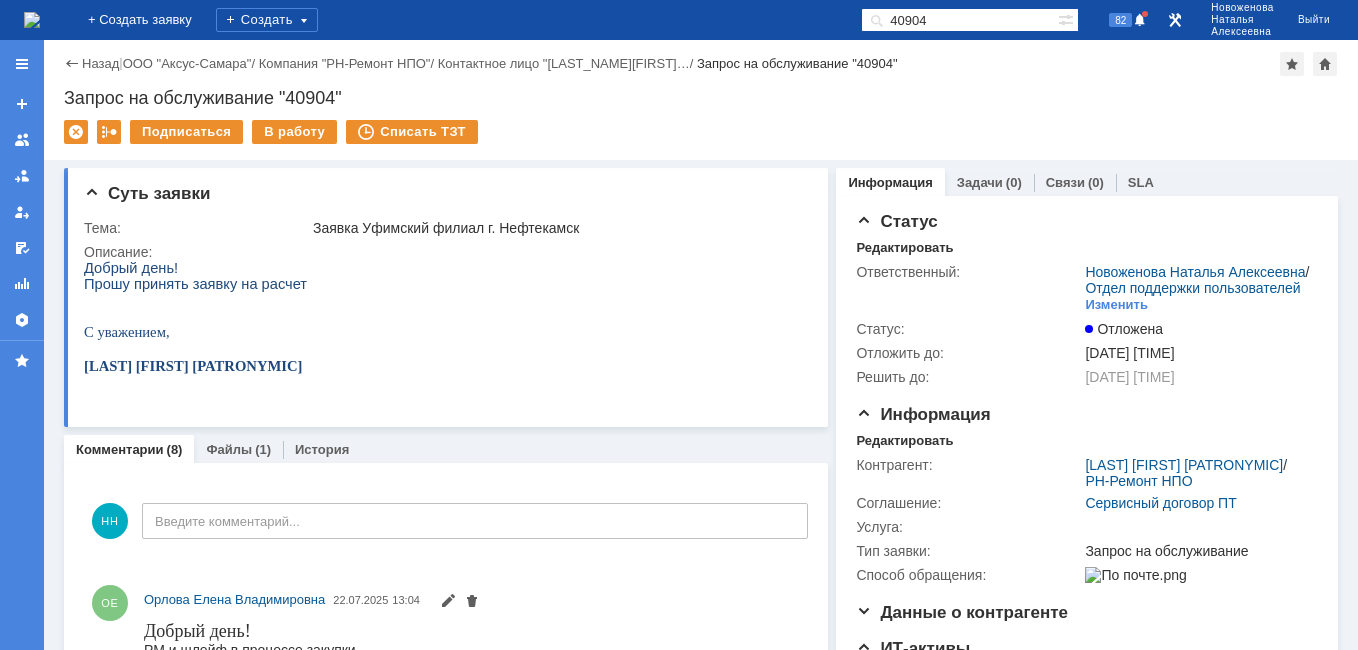 scroll, scrollTop: 0, scrollLeft: 0, axis: both 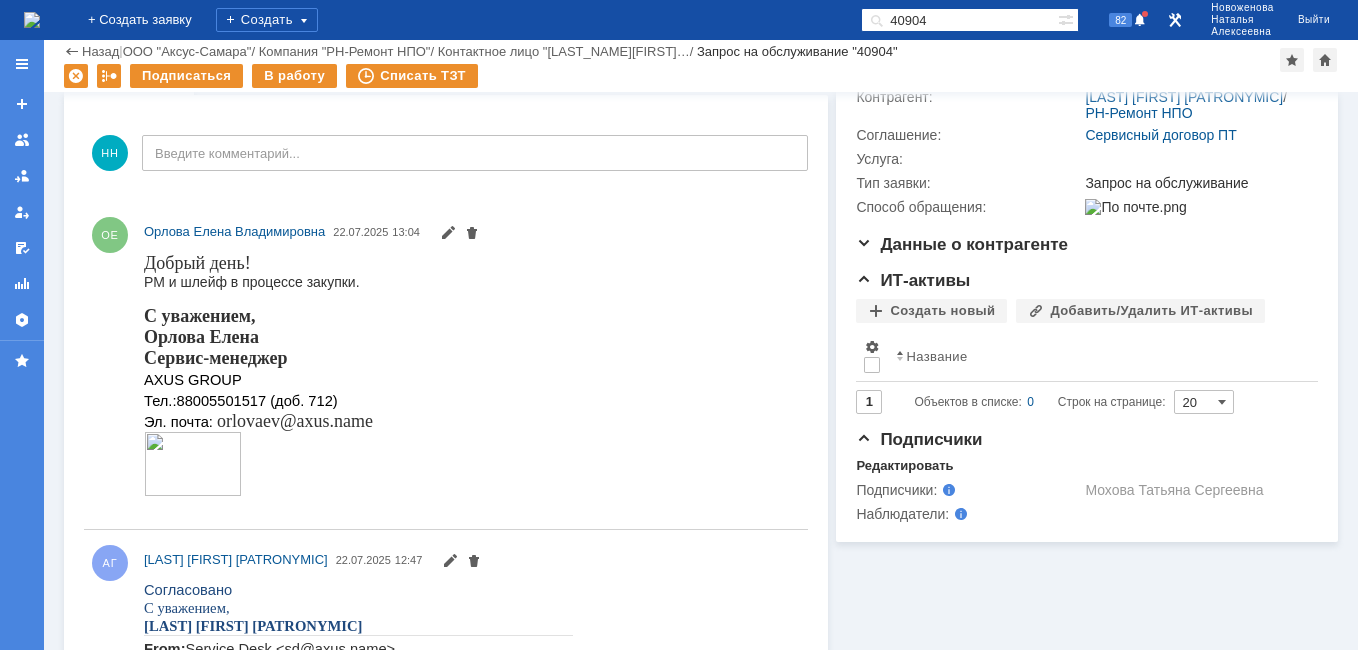 click at bounding box center [32, 20] 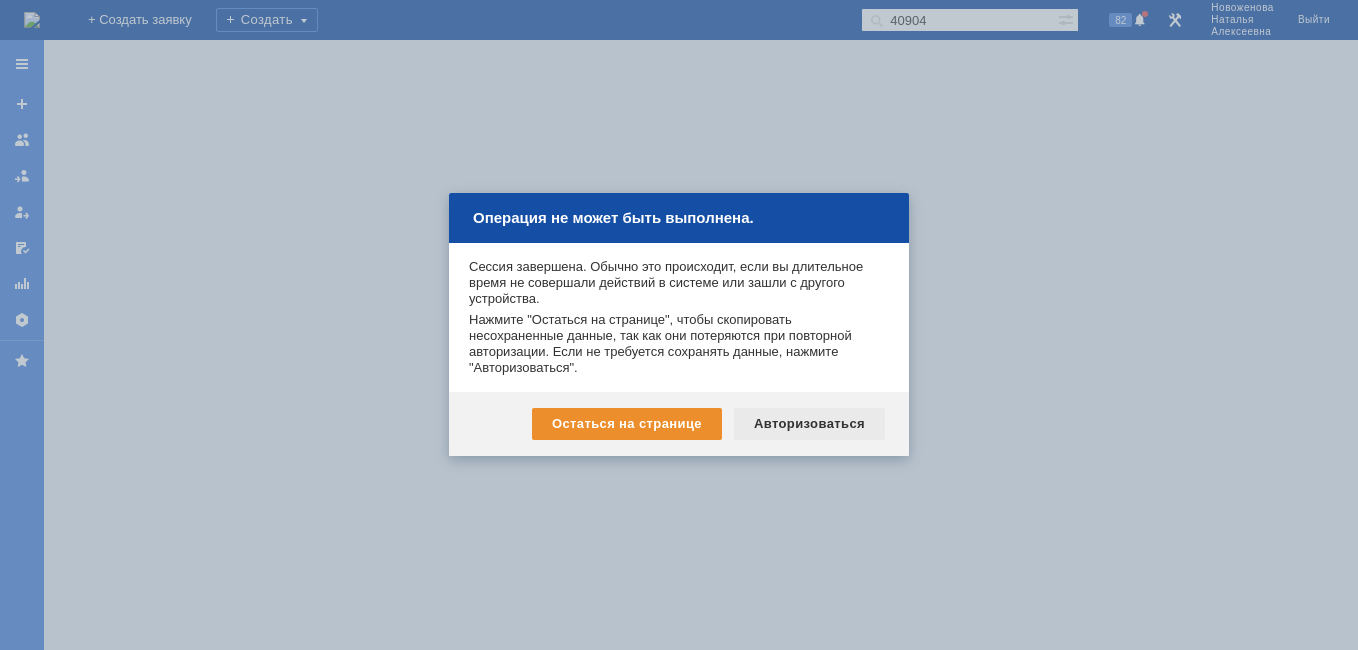 click on "Авторизоваться" at bounding box center (809, 424) 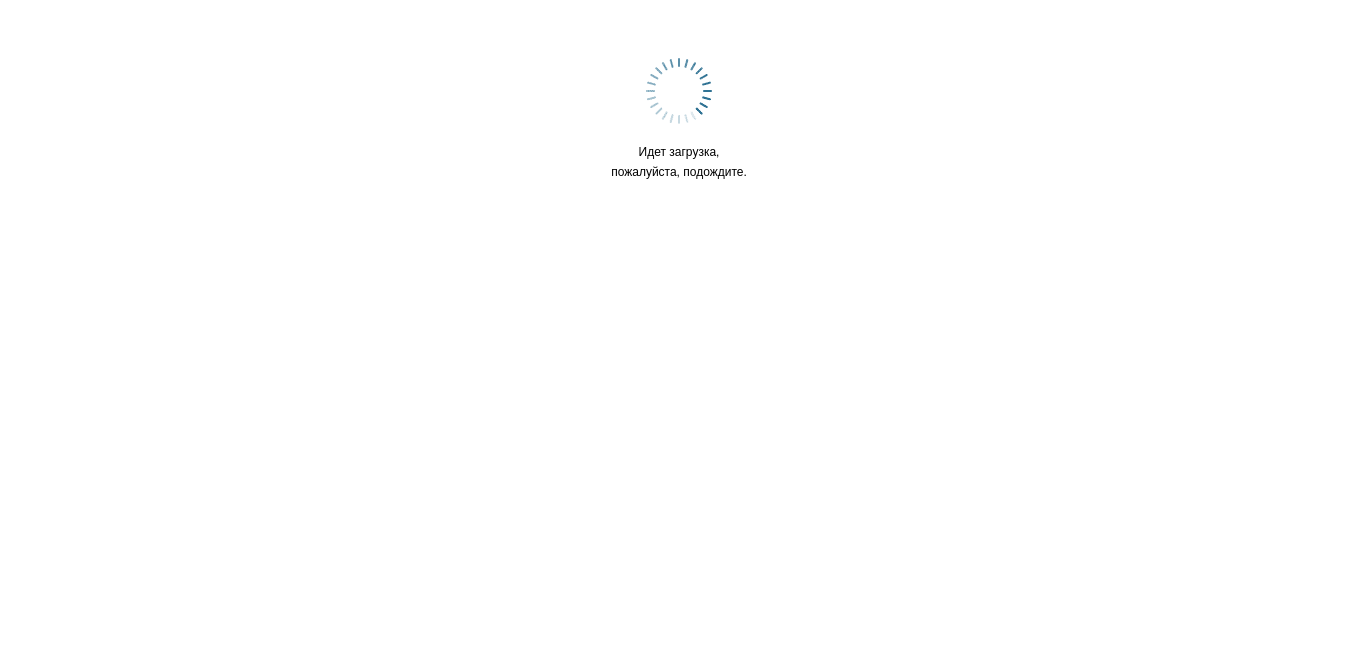 scroll, scrollTop: 0, scrollLeft: 0, axis: both 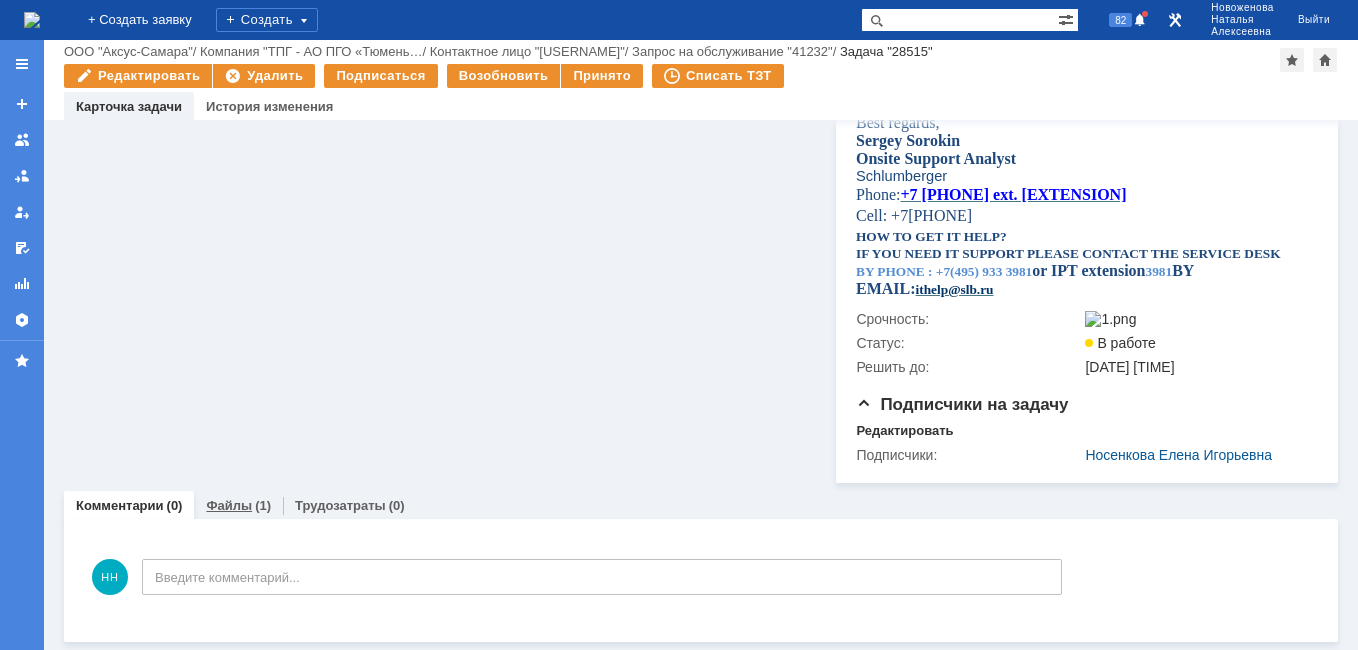 click on "Файлы" at bounding box center (229, 505) 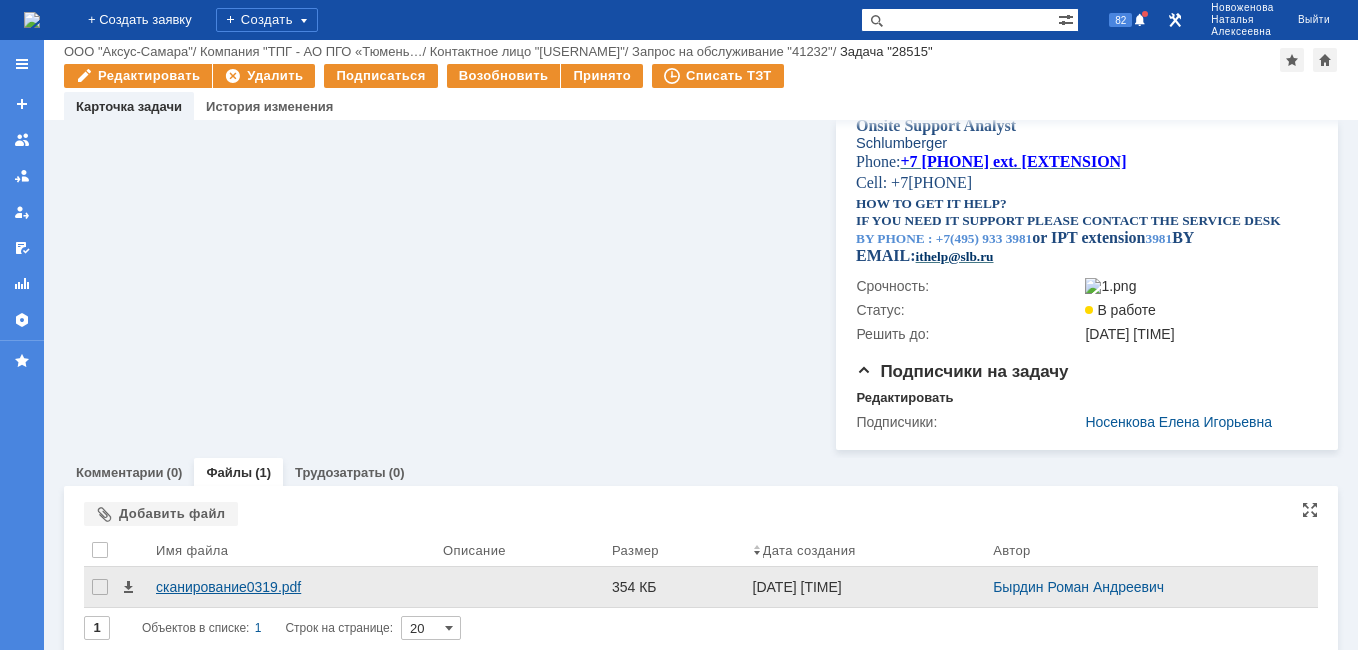 scroll, scrollTop: 861, scrollLeft: 0, axis: vertical 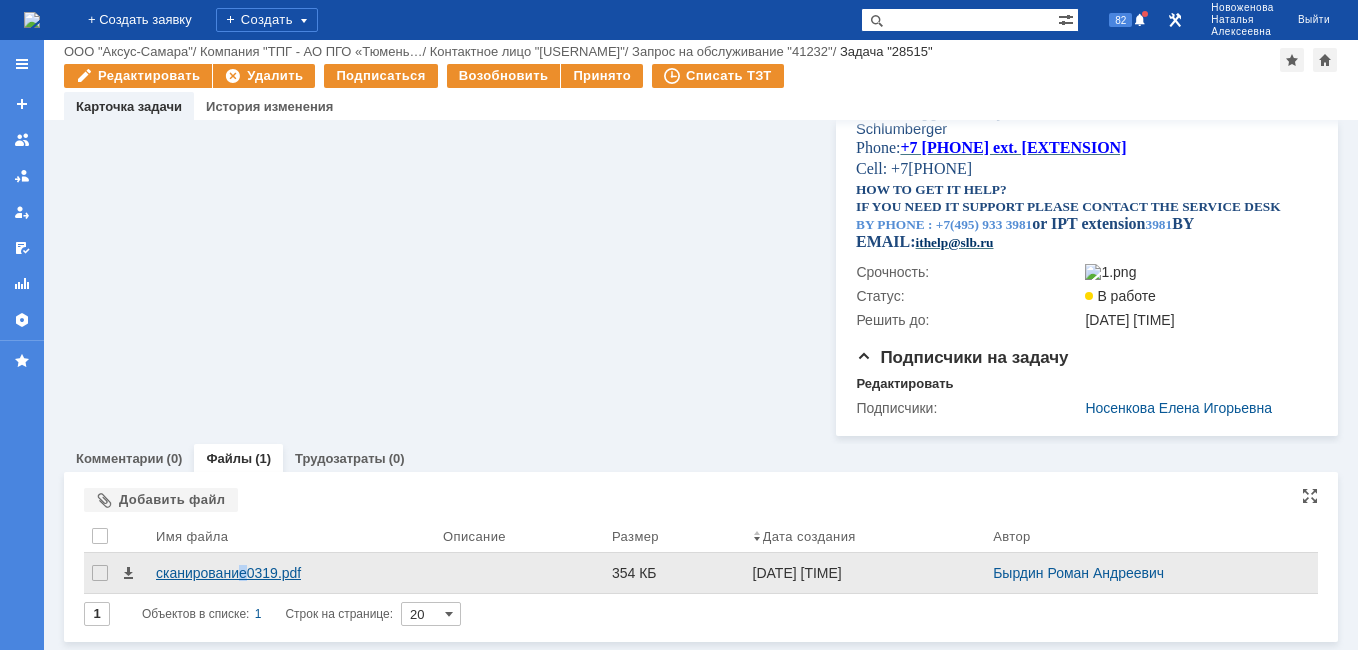 click on "сканирование0319.pdf" at bounding box center [291, 573] 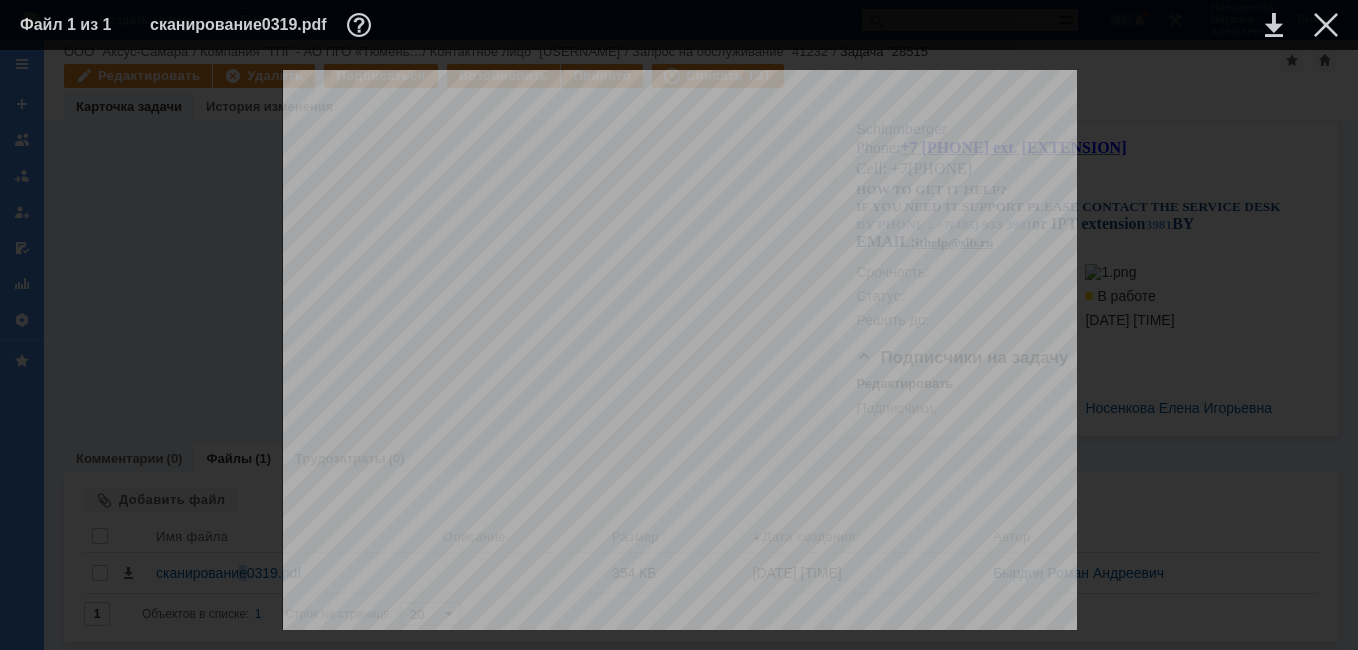 scroll, scrollTop: 1600, scrollLeft: 0, axis: vertical 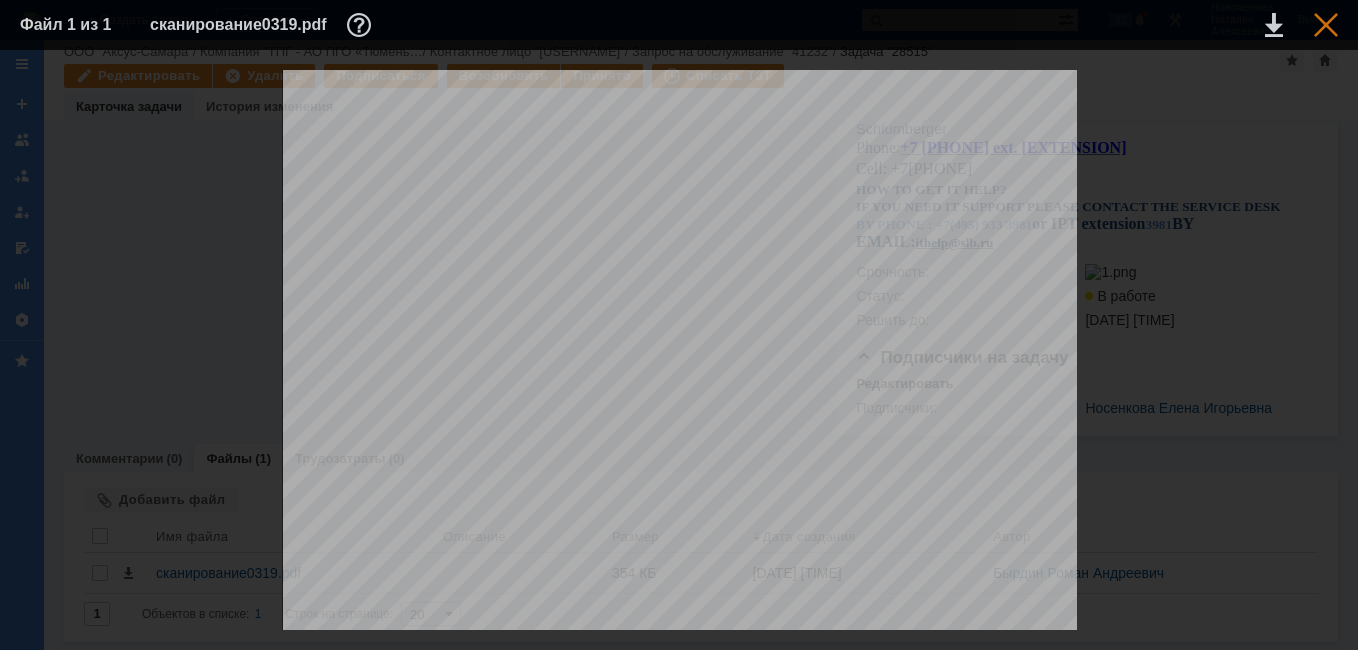 click at bounding box center (1326, 25) 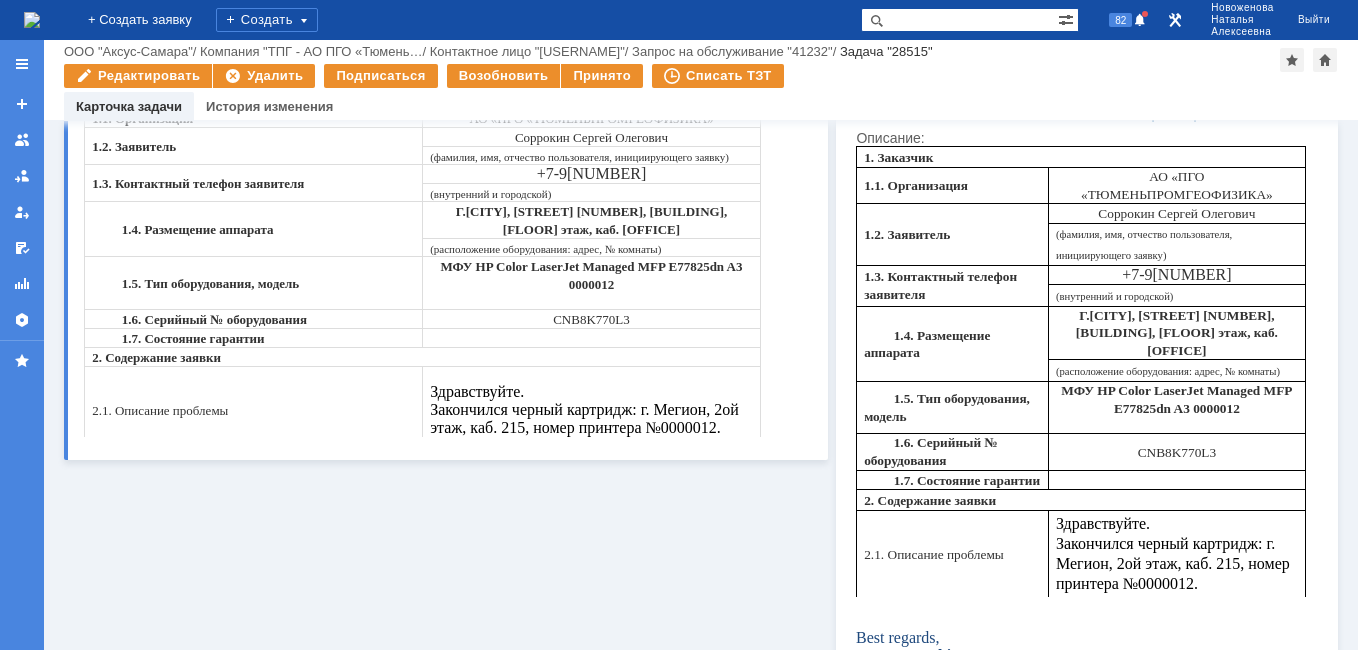 scroll, scrollTop: 0, scrollLeft: 0, axis: both 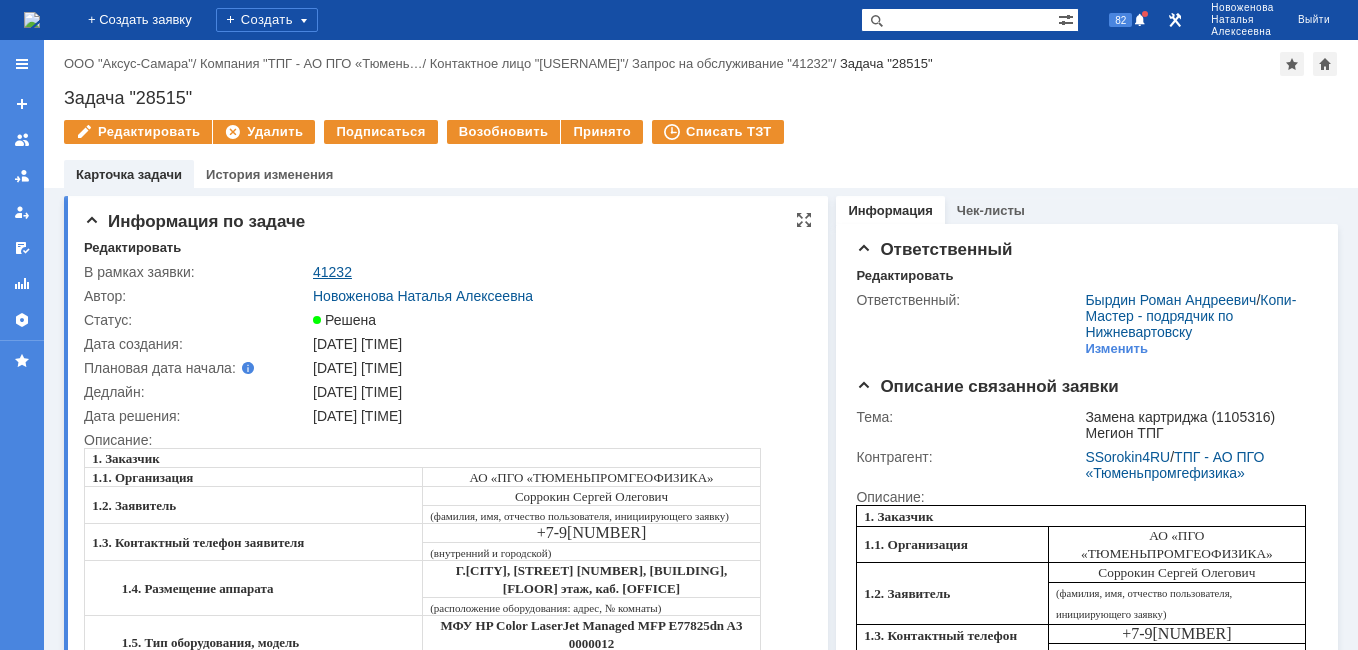 click on "41232" at bounding box center [332, 272] 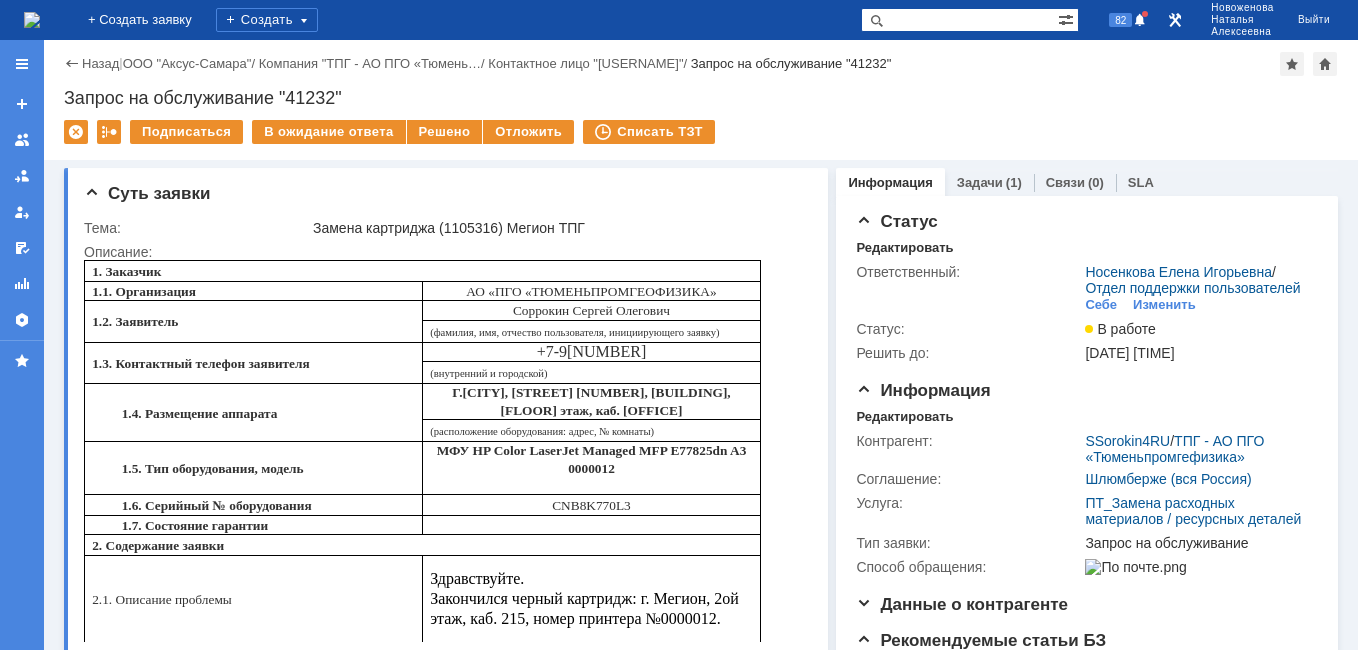 scroll, scrollTop: 0, scrollLeft: 0, axis: both 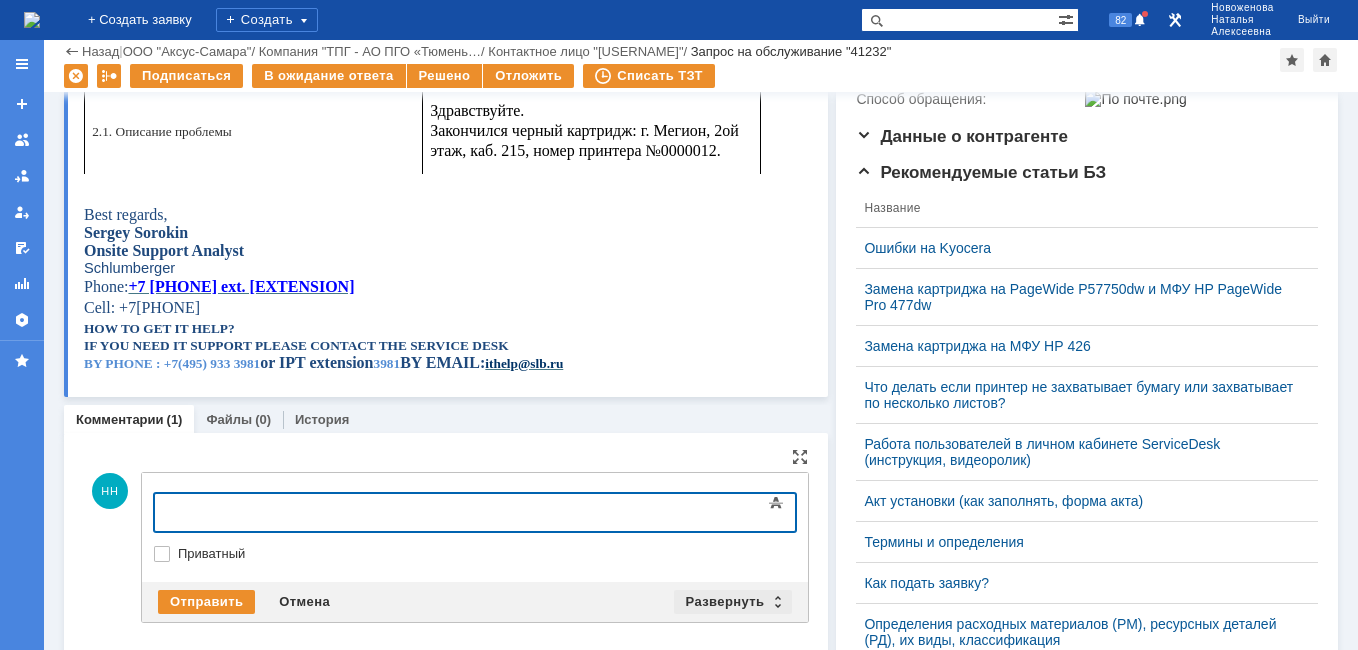 click on "Развернуть" at bounding box center [733, 602] 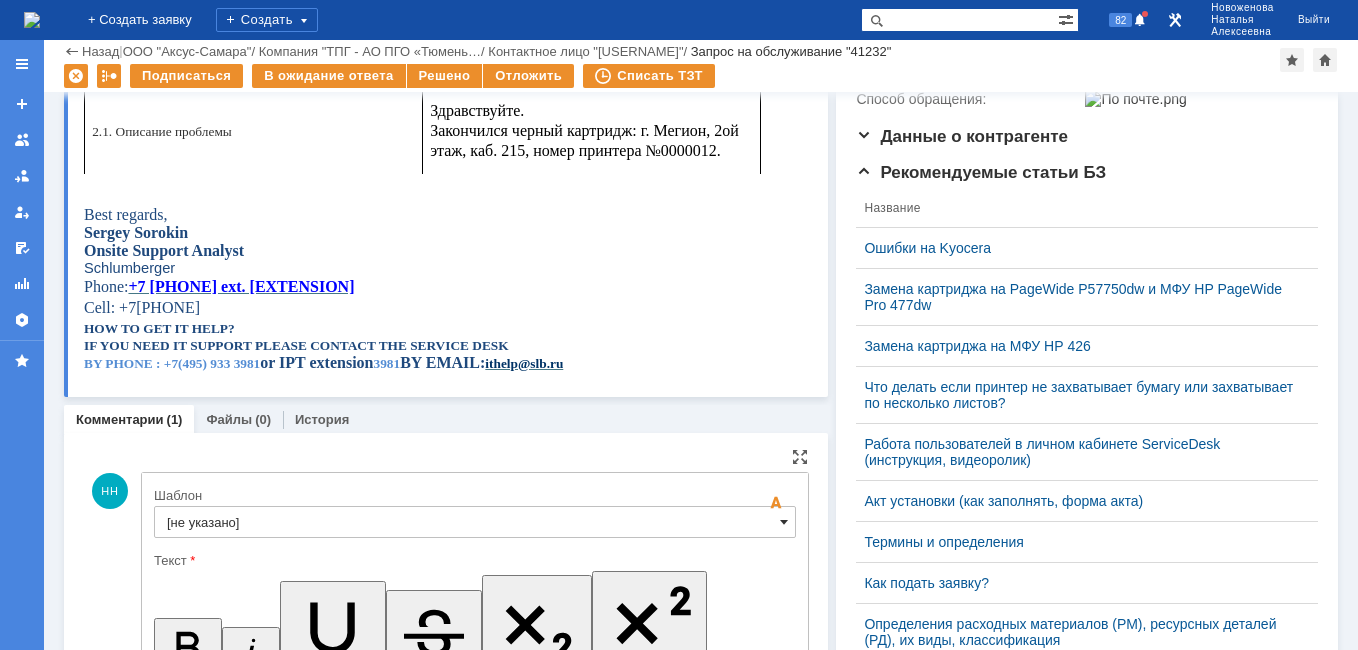 scroll, scrollTop: 0, scrollLeft: 0, axis: both 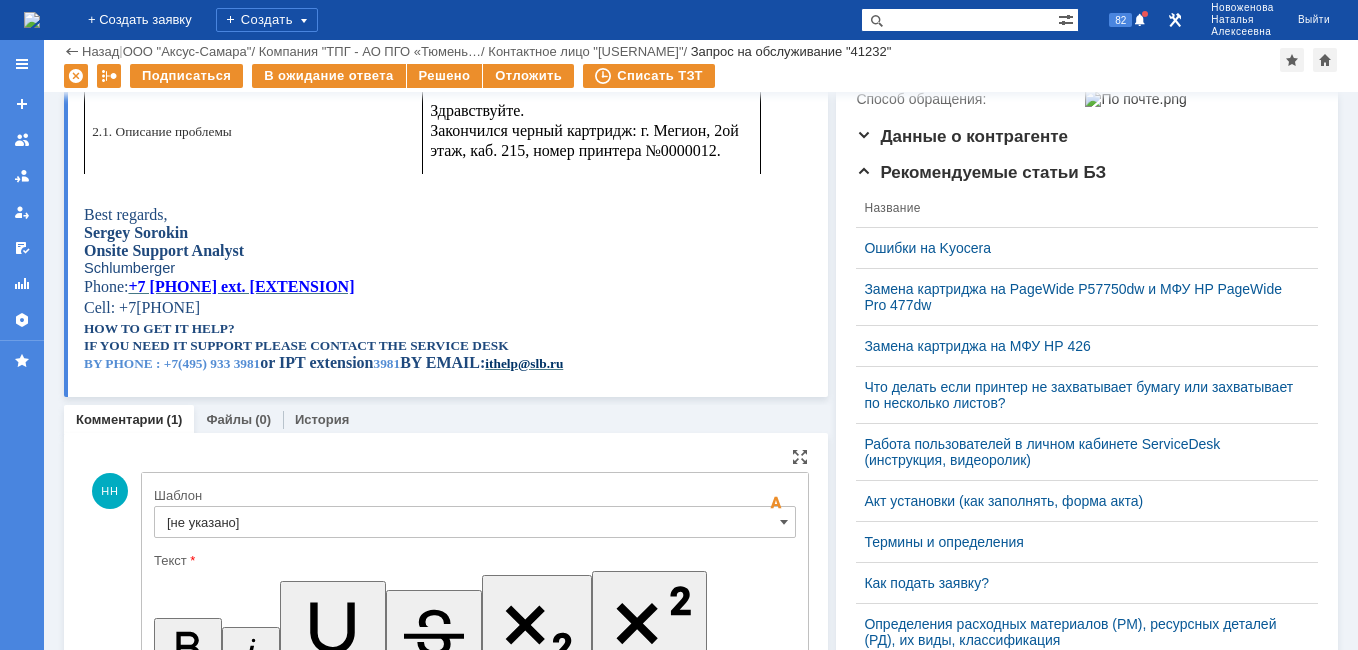 click on "[не указано]" at bounding box center (475, 522) 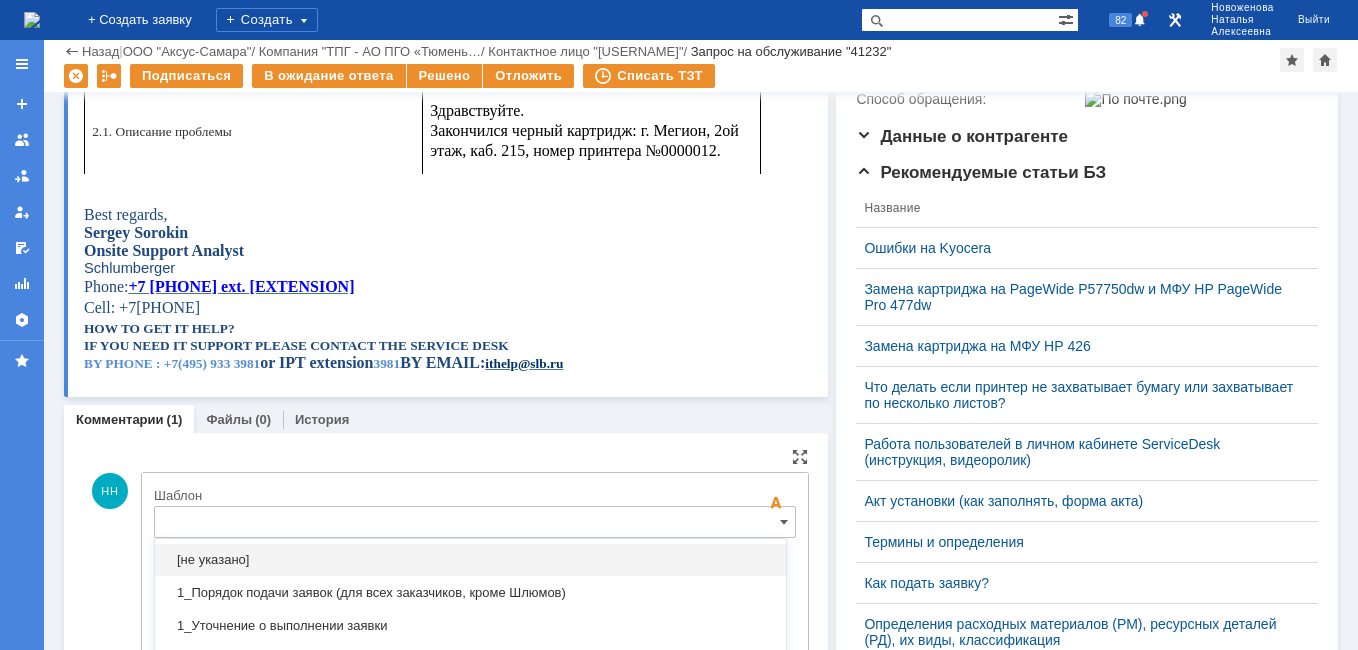scroll, scrollTop: 580, scrollLeft: 0, axis: vertical 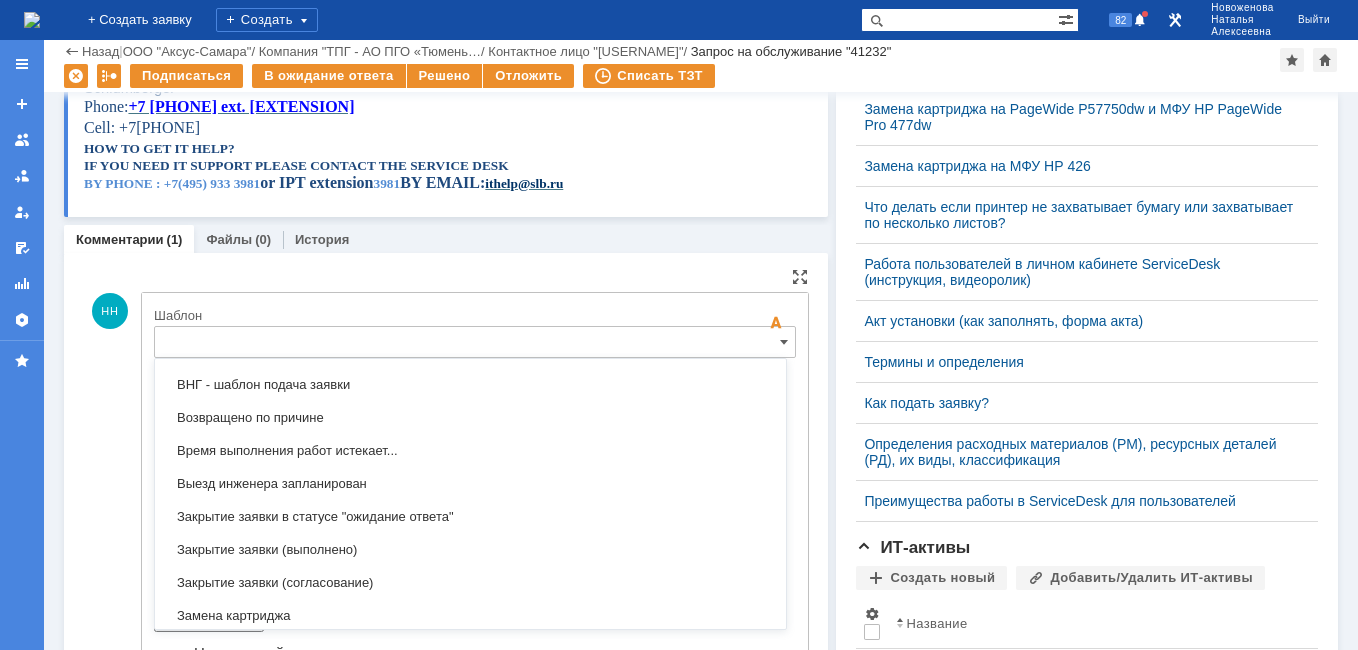click on "Замена картриджа" at bounding box center [470, 616] 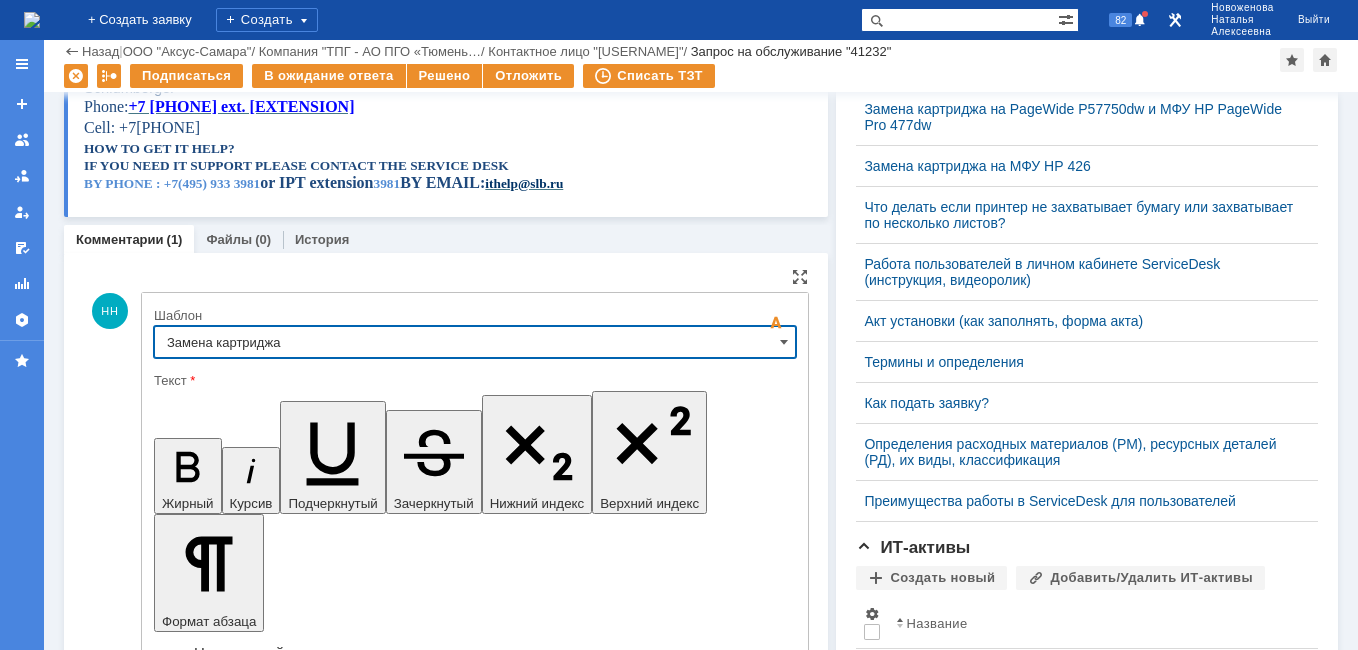 type on "Замена картриджа" 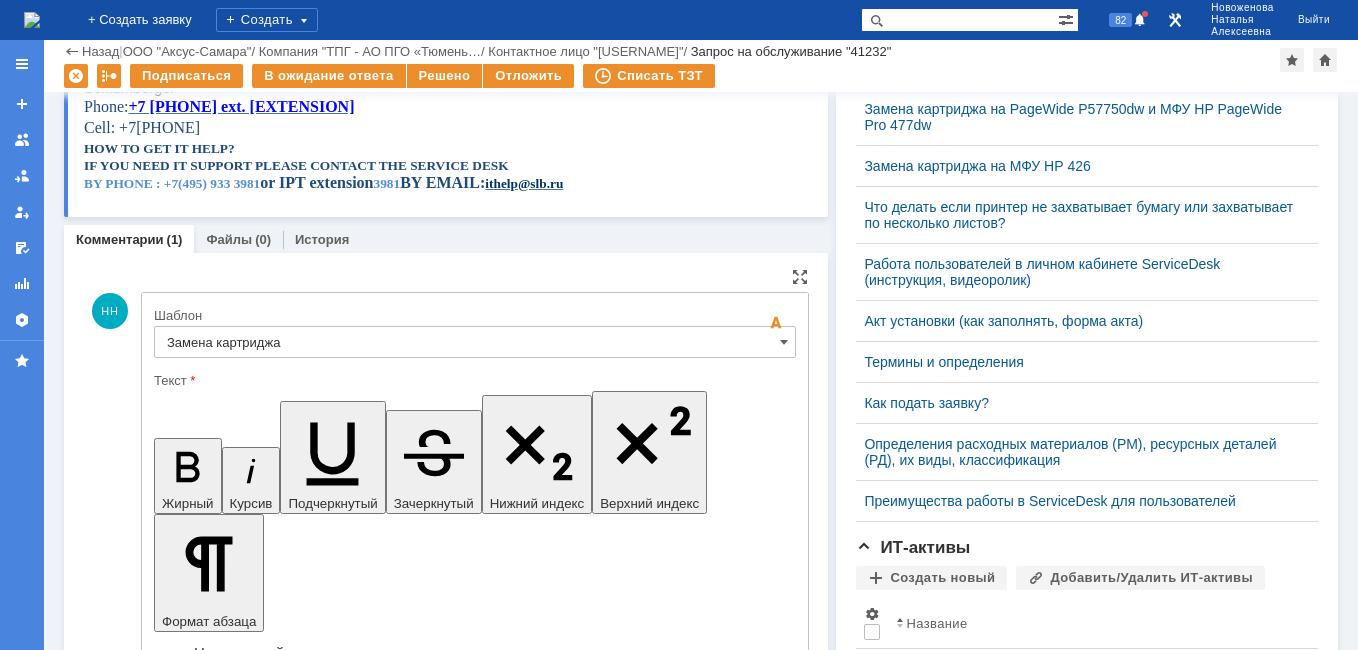 drag, startPoint x: 717, startPoint y: 5013, endPoint x: 441, endPoint y: 4983, distance: 277.62564 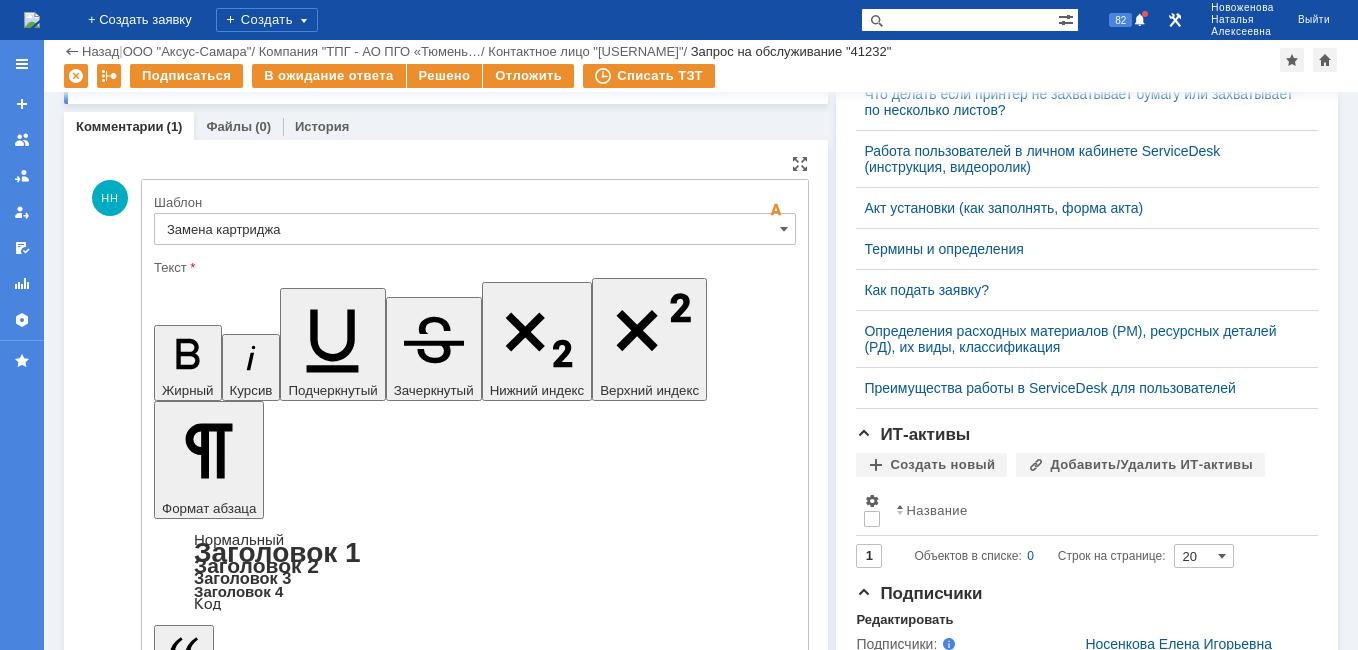 scroll, scrollTop: 880, scrollLeft: 0, axis: vertical 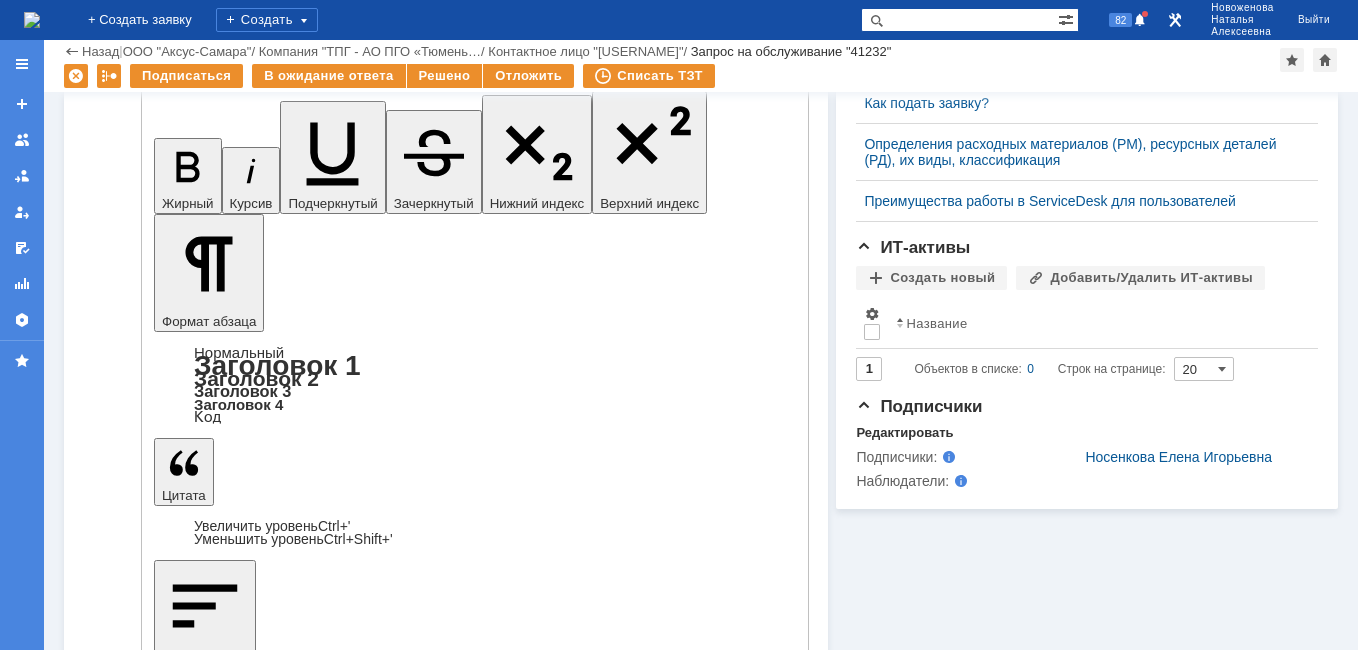 click on "Отправить" at bounding box center [206, 4950] 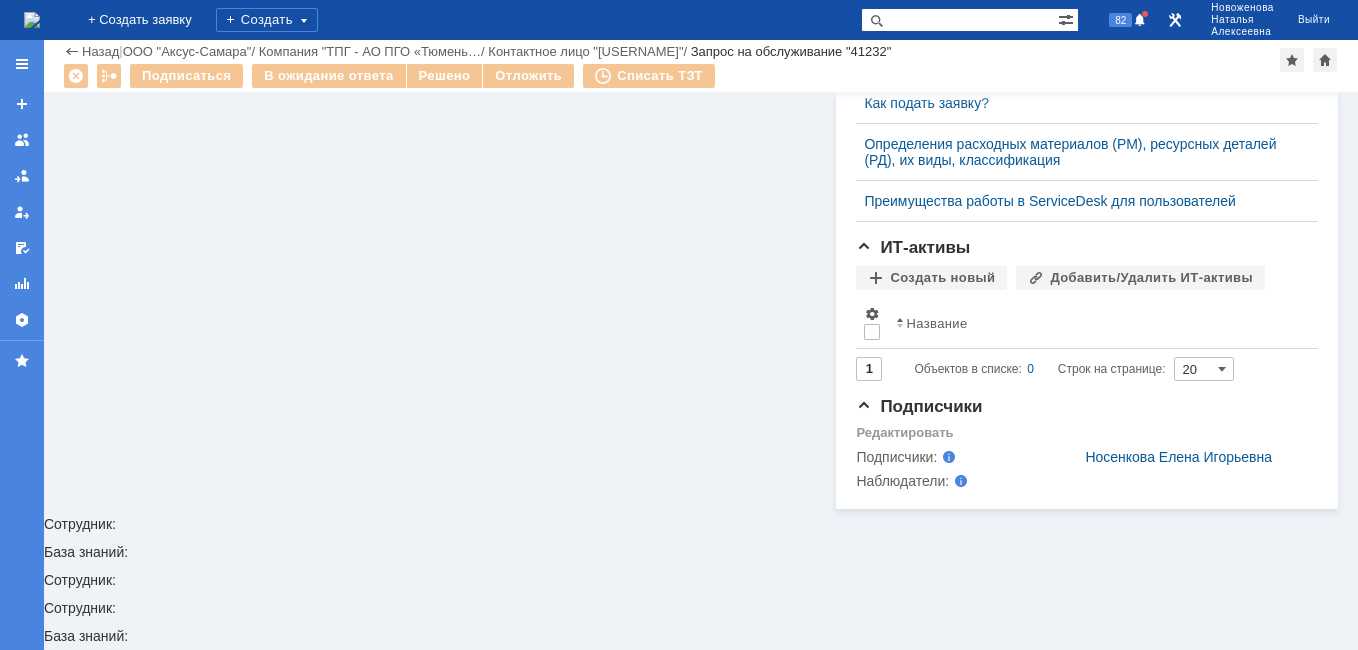 scroll, scrollTop: 792, scrollLeft: 0, axis: vertical 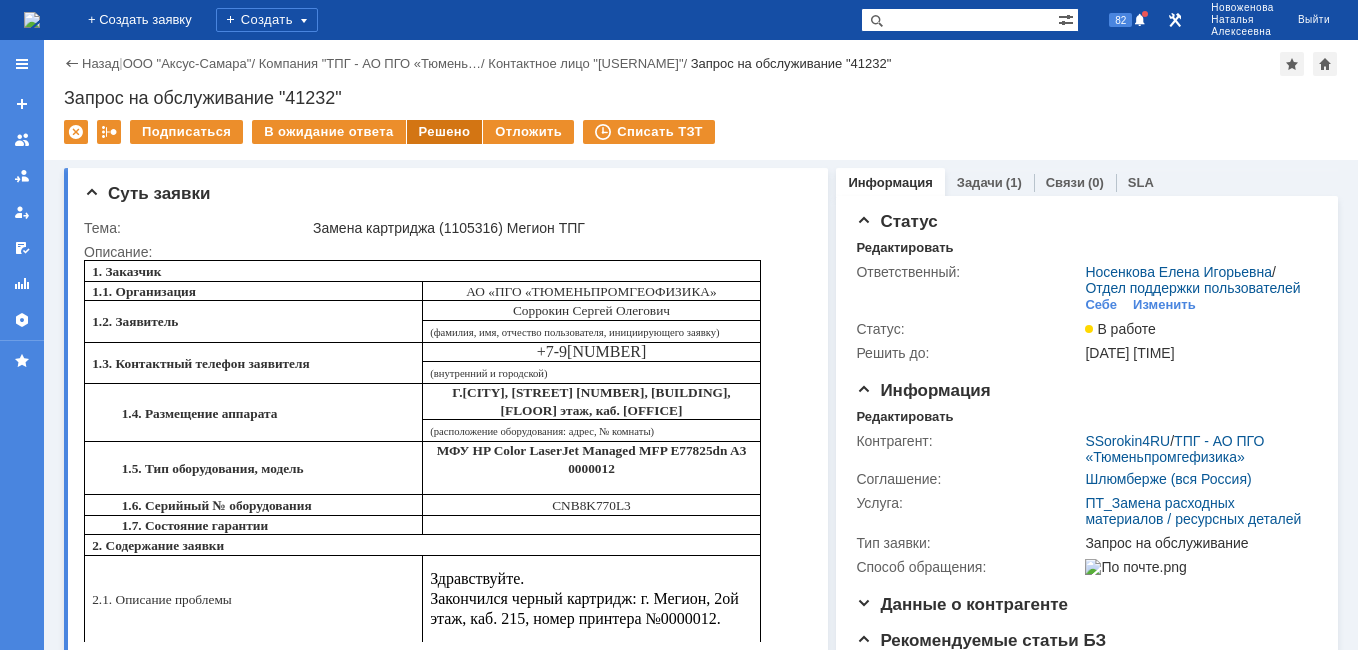 click on "Решено" at bounding box center (445, 132) 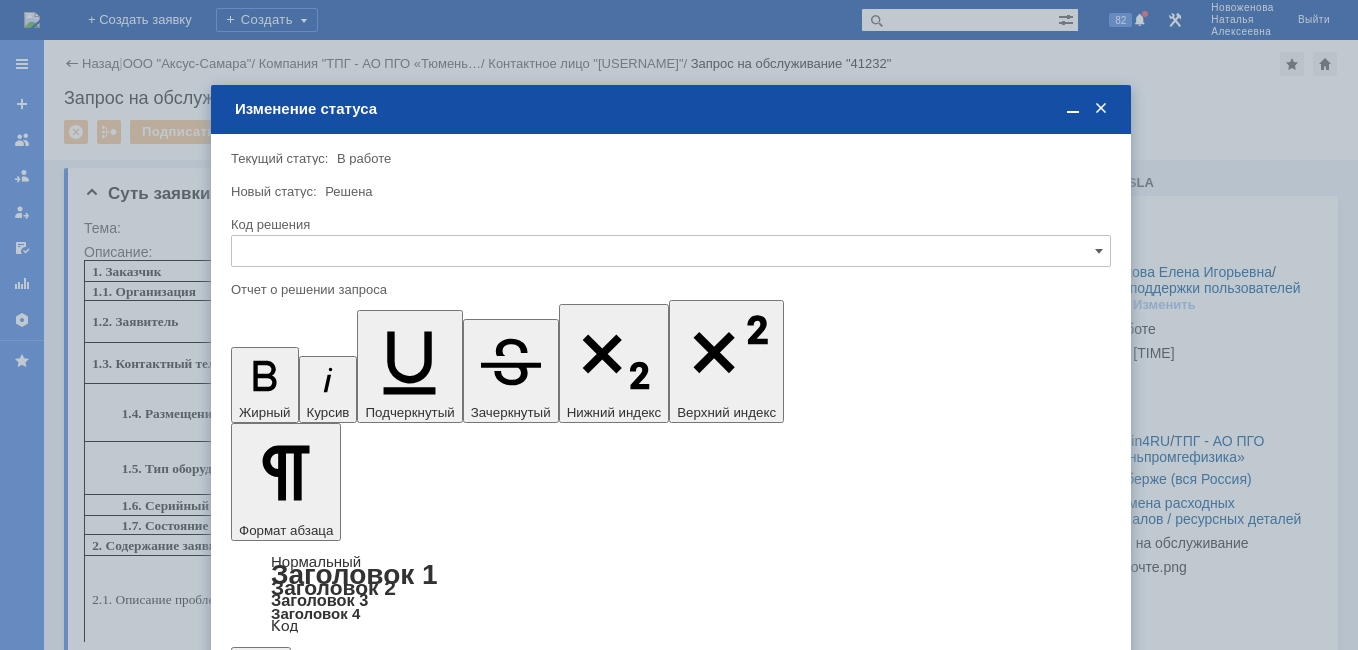 scroll, scrollTop: 0, scrollLeft: 0, axis: both 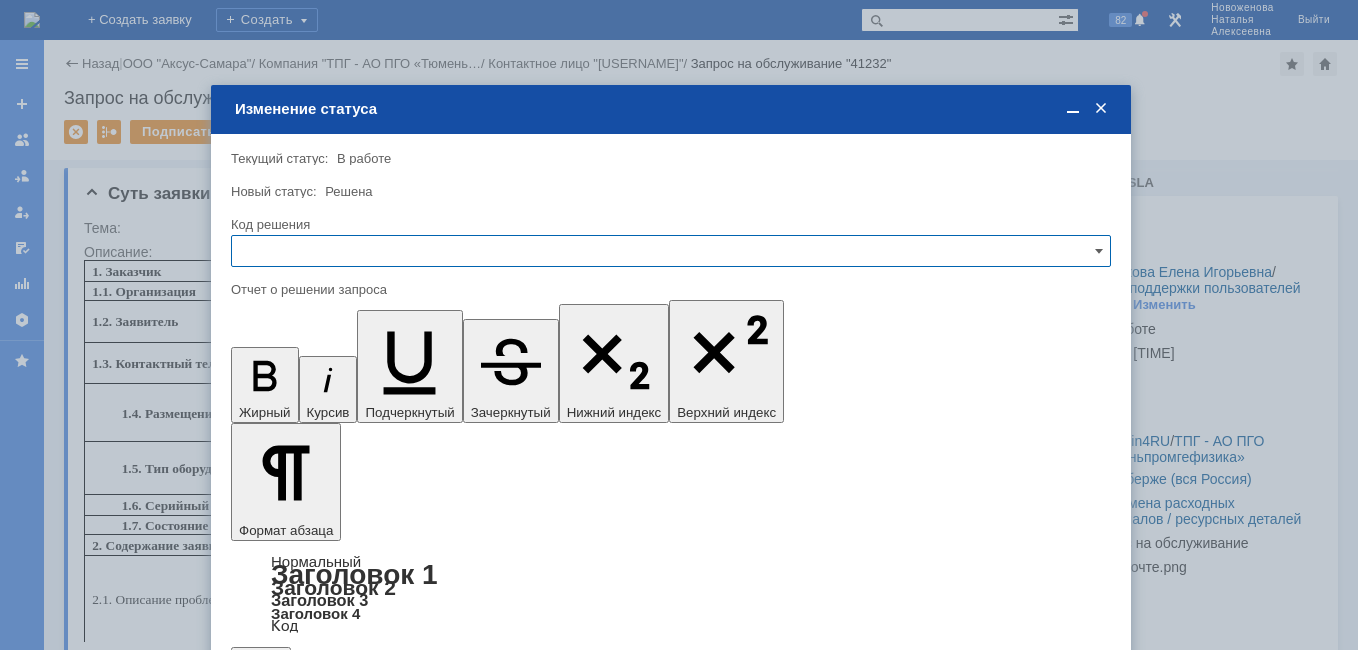 click at bounding box center [671, 251] 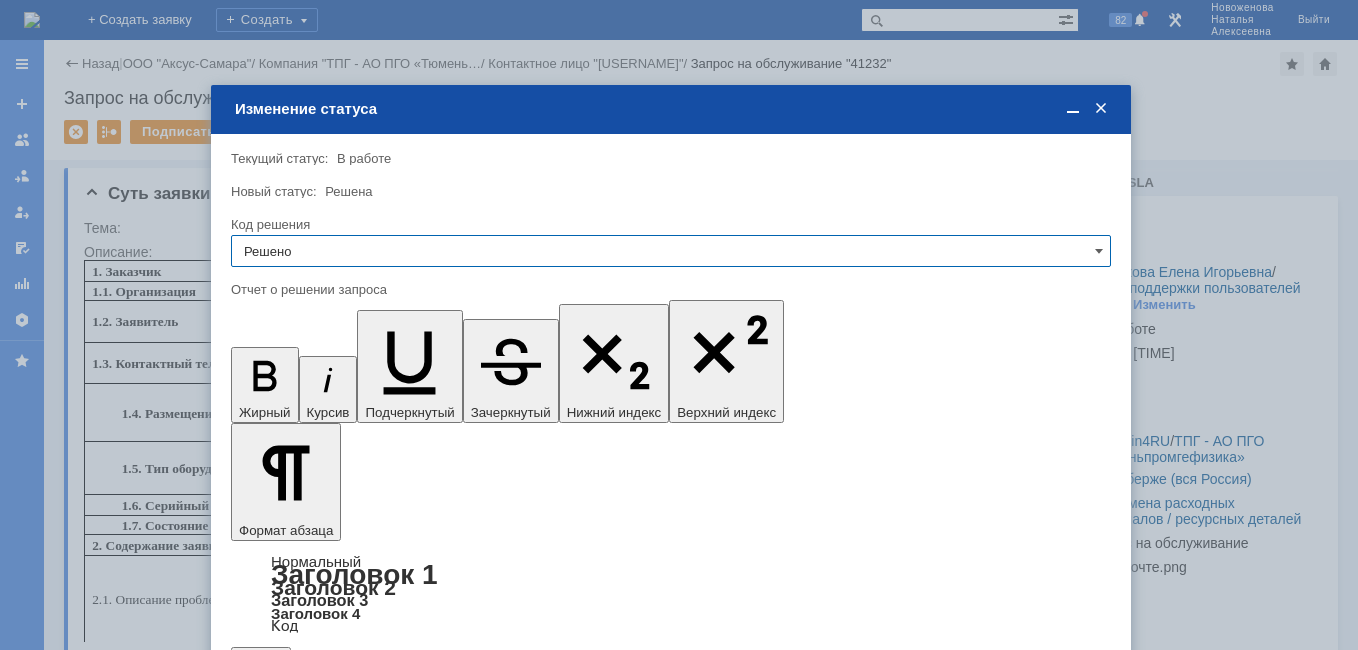 type on "Решено" 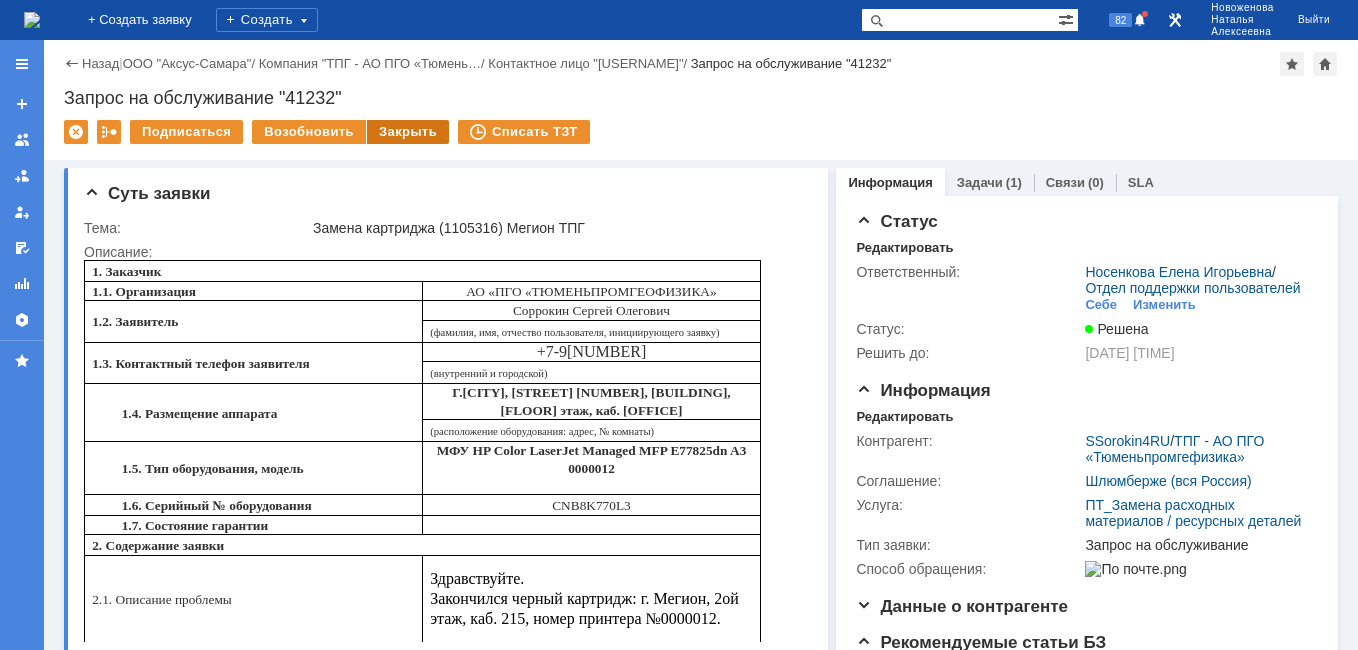 scroll, scrollTop: 0, scrollLeft: 0, axis: both 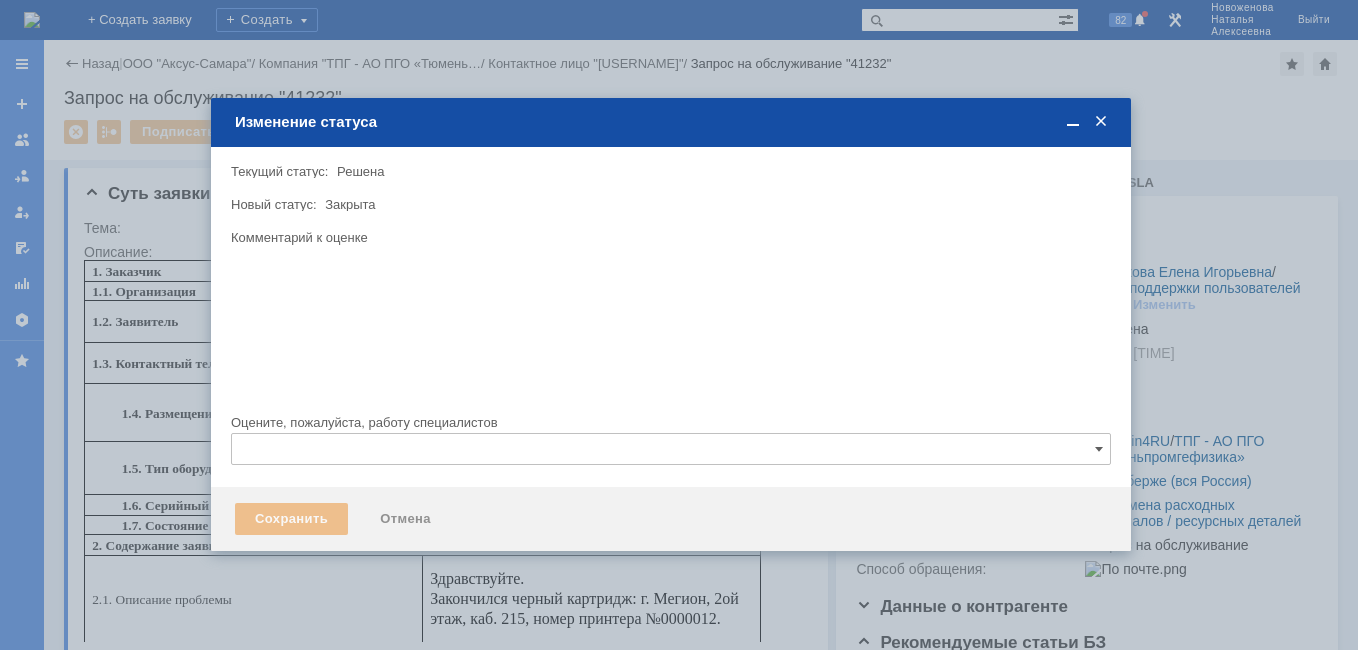 type 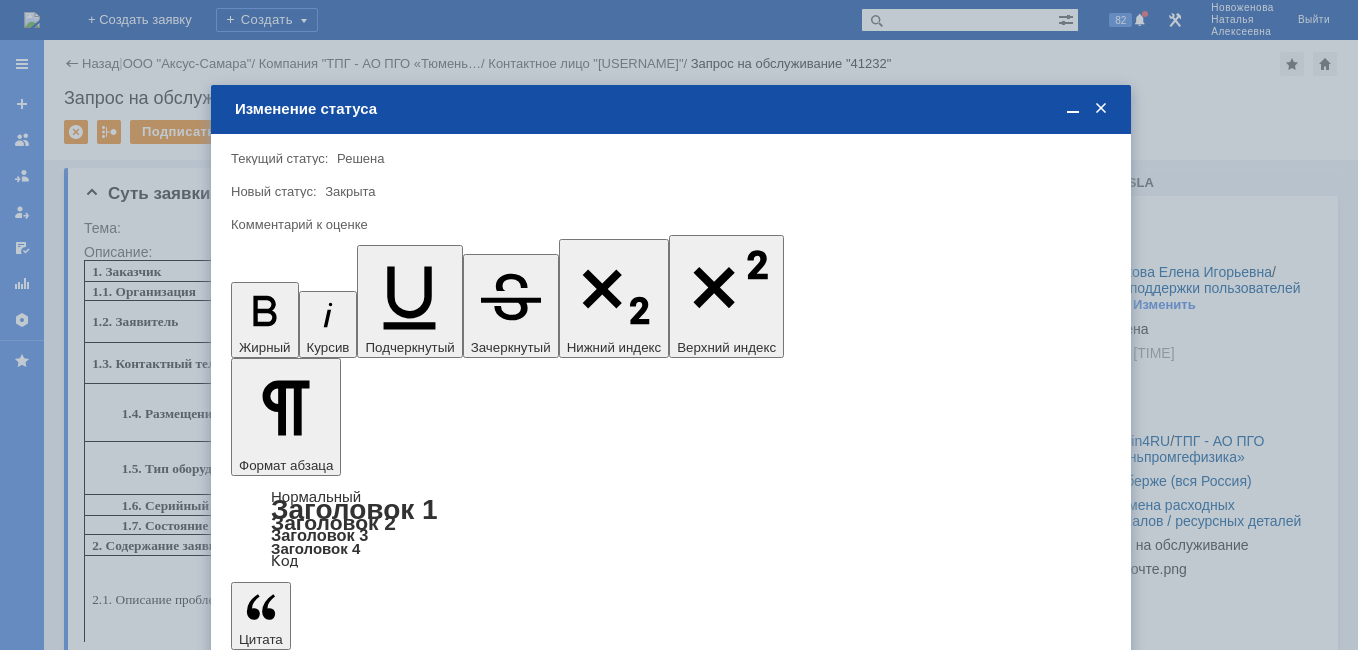 scroll, scrollTop: 0, scrollLeft: 0, axis: both 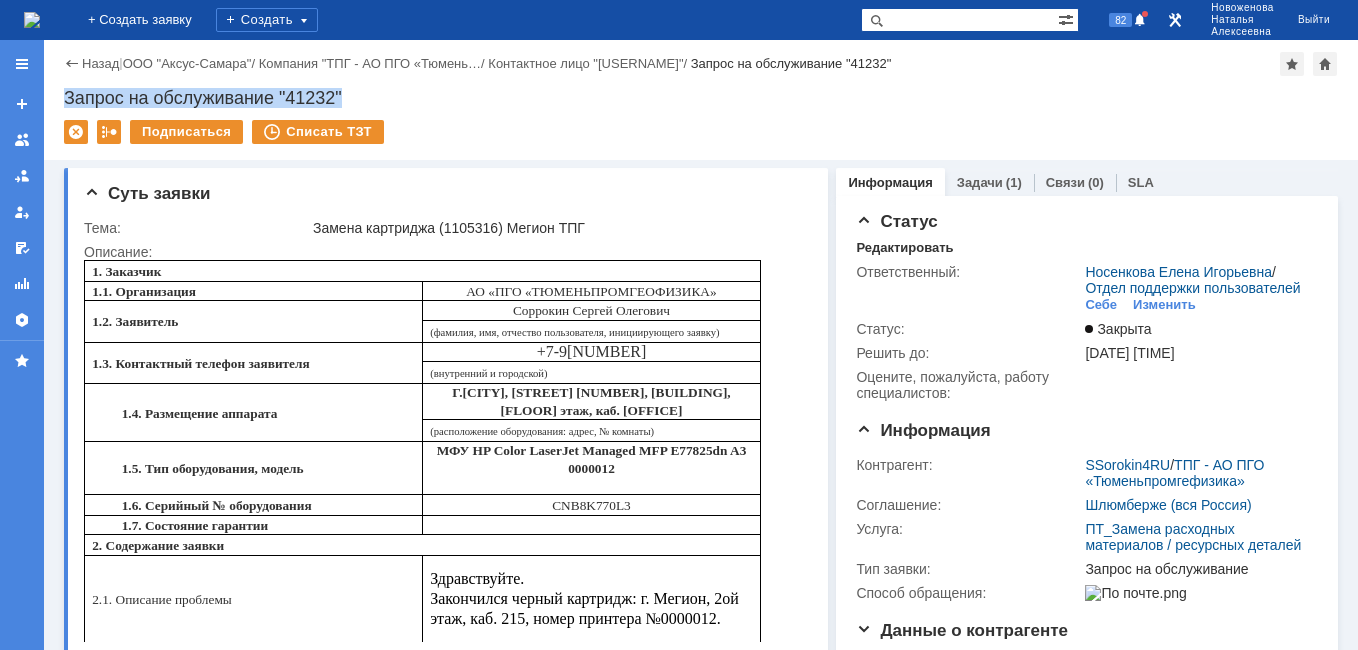 drag, startPoint x: 364, startPoint y: 87, endPoint x: 49, endPoint y: 83, distance: 315.0254 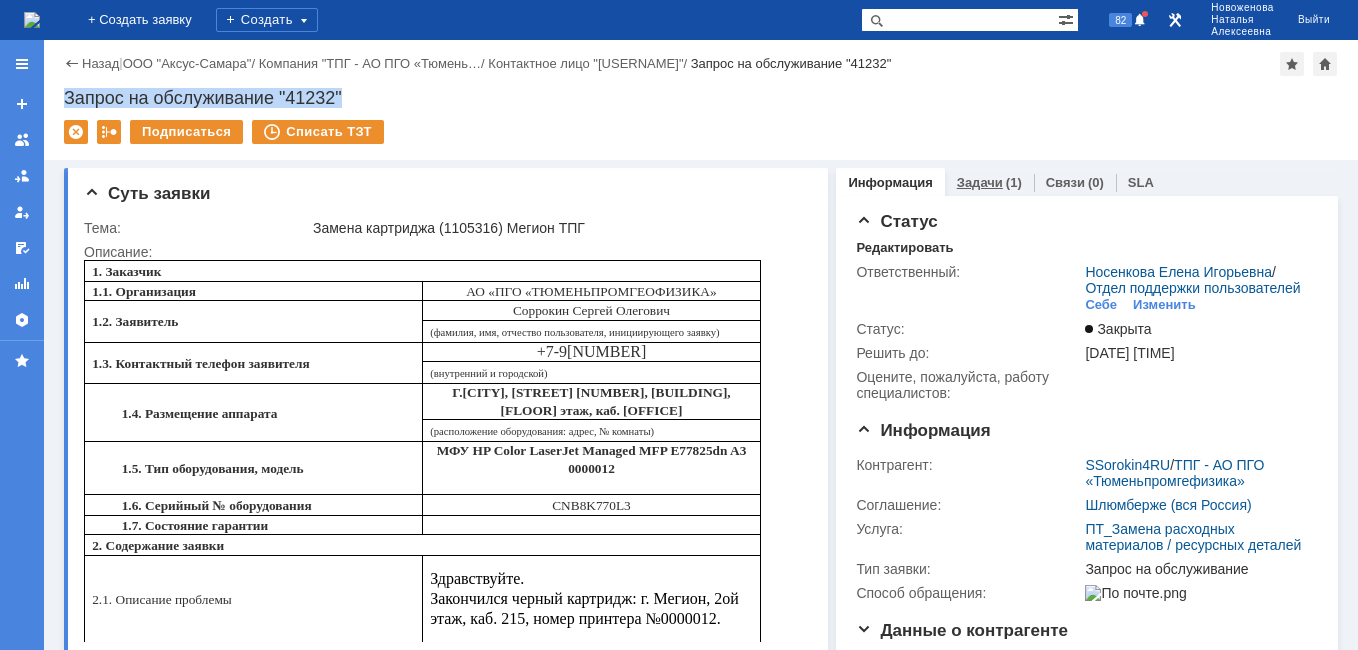 click on "Задачи" at bounding box center (980, 182) 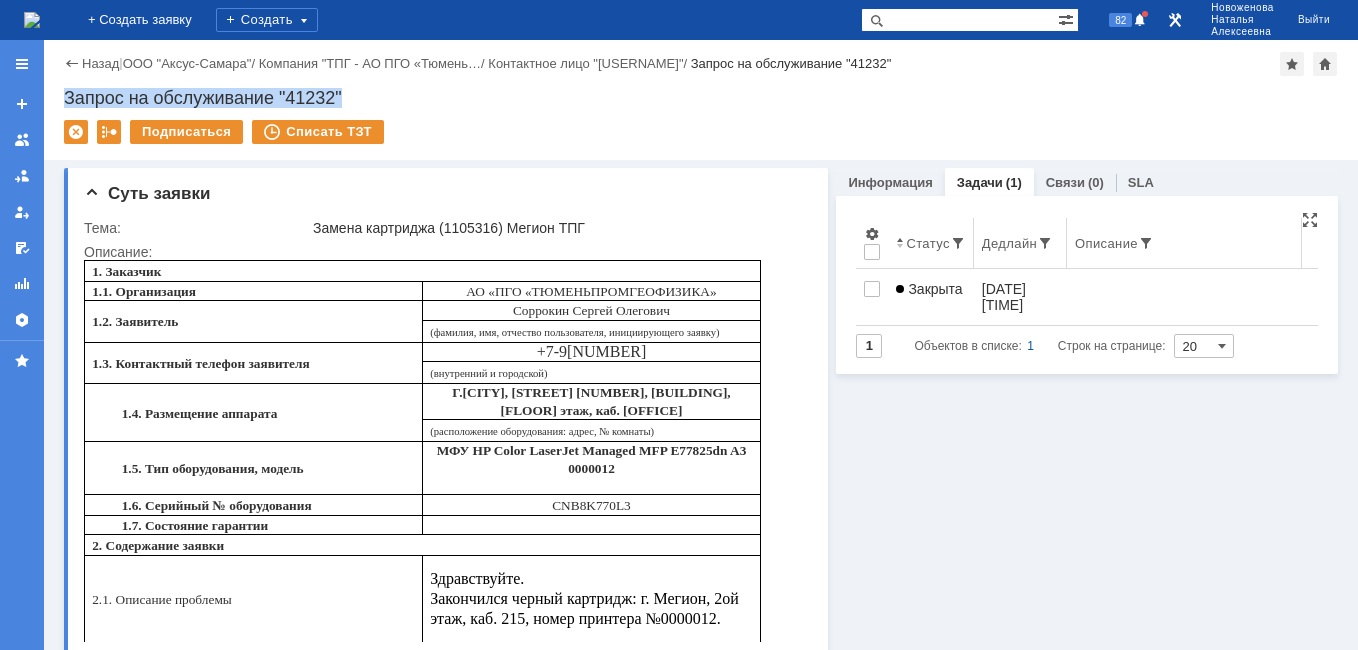 scroll, scrollTop: 0, scrollLeft: 0, axis: both 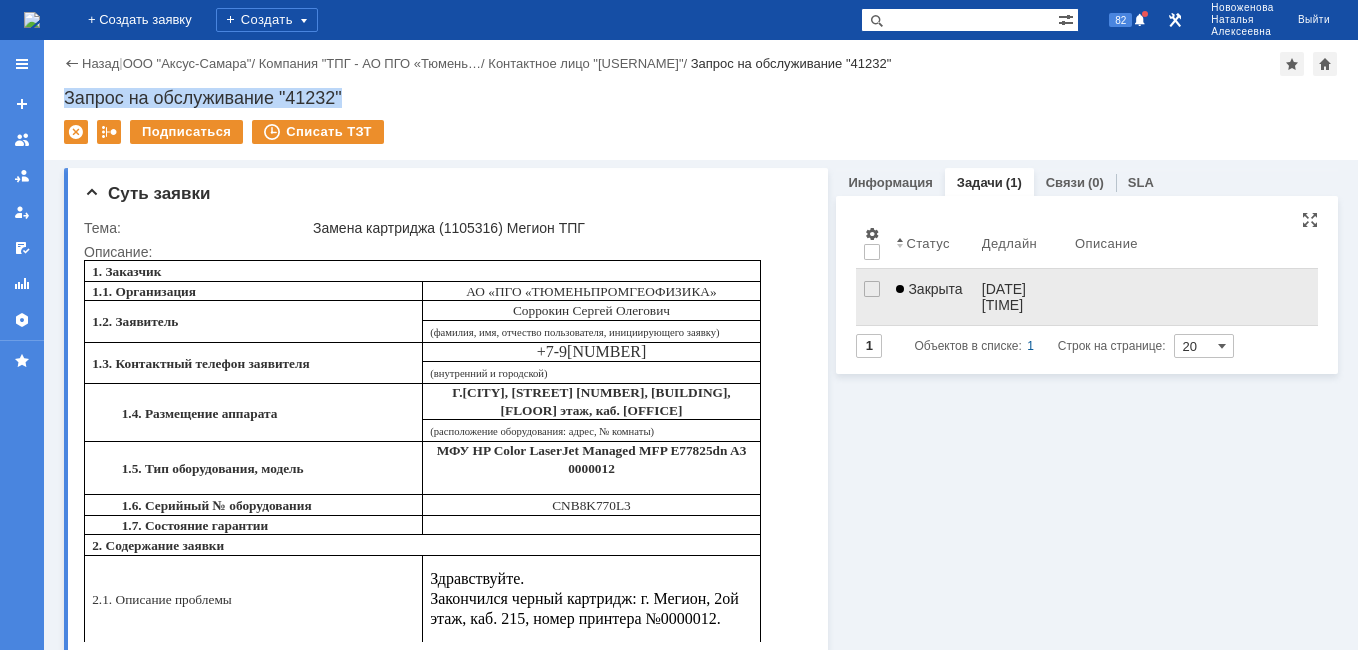 click on "11.08.2025 16:57" at bounding box center [1020, 297] 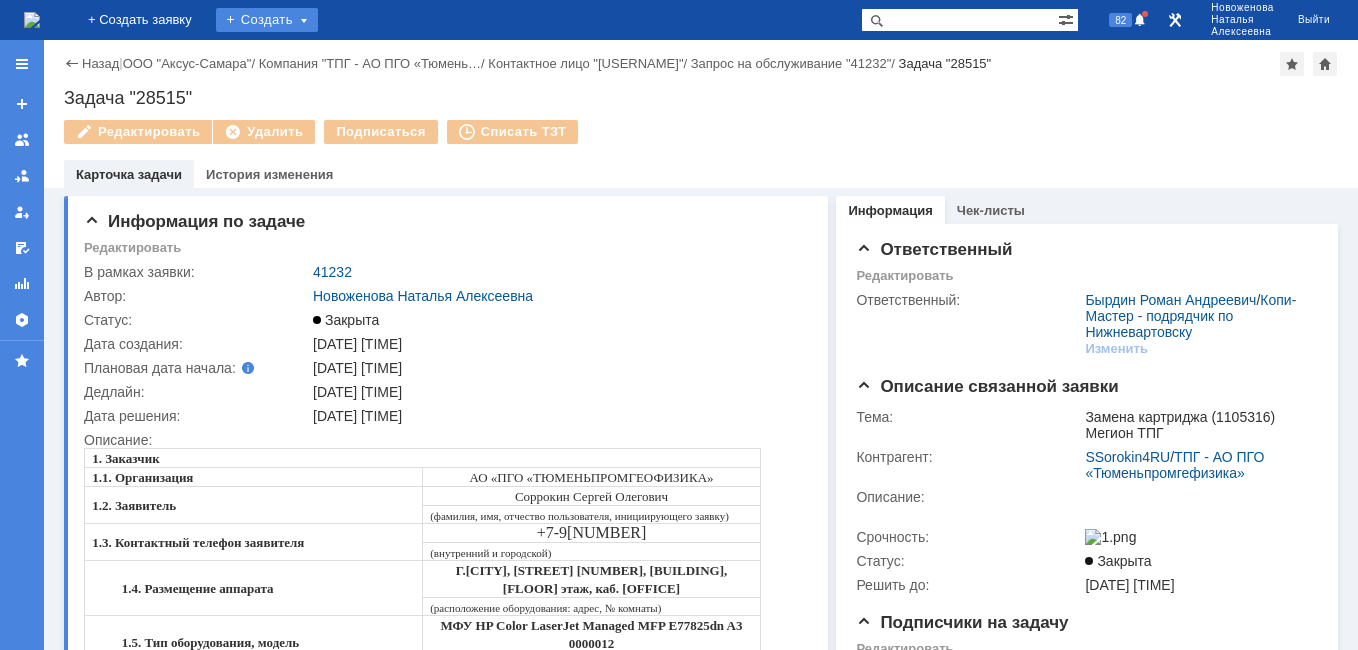 scroll, scrollTop: 0, scrollLeft: 0, axis: both 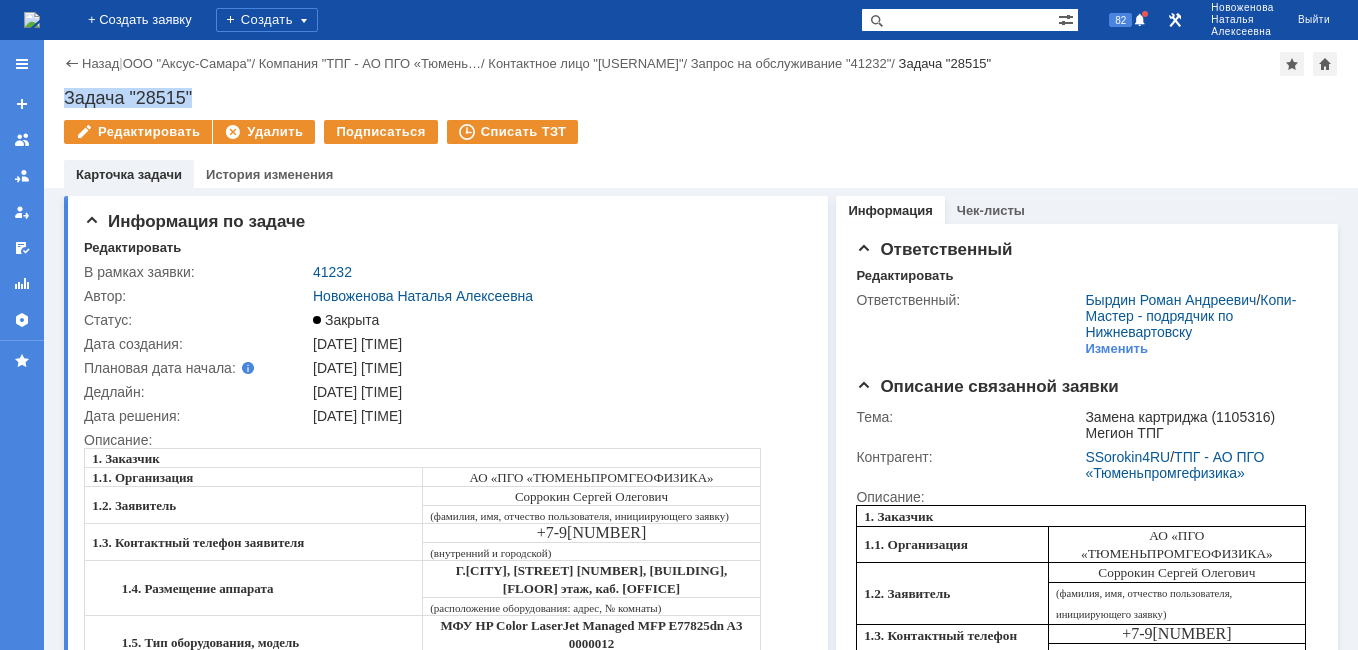 drag, startPoint x: 228, startPoint y: 92, endPoint x: 58, endPoint y: 85, distance: 170.14406 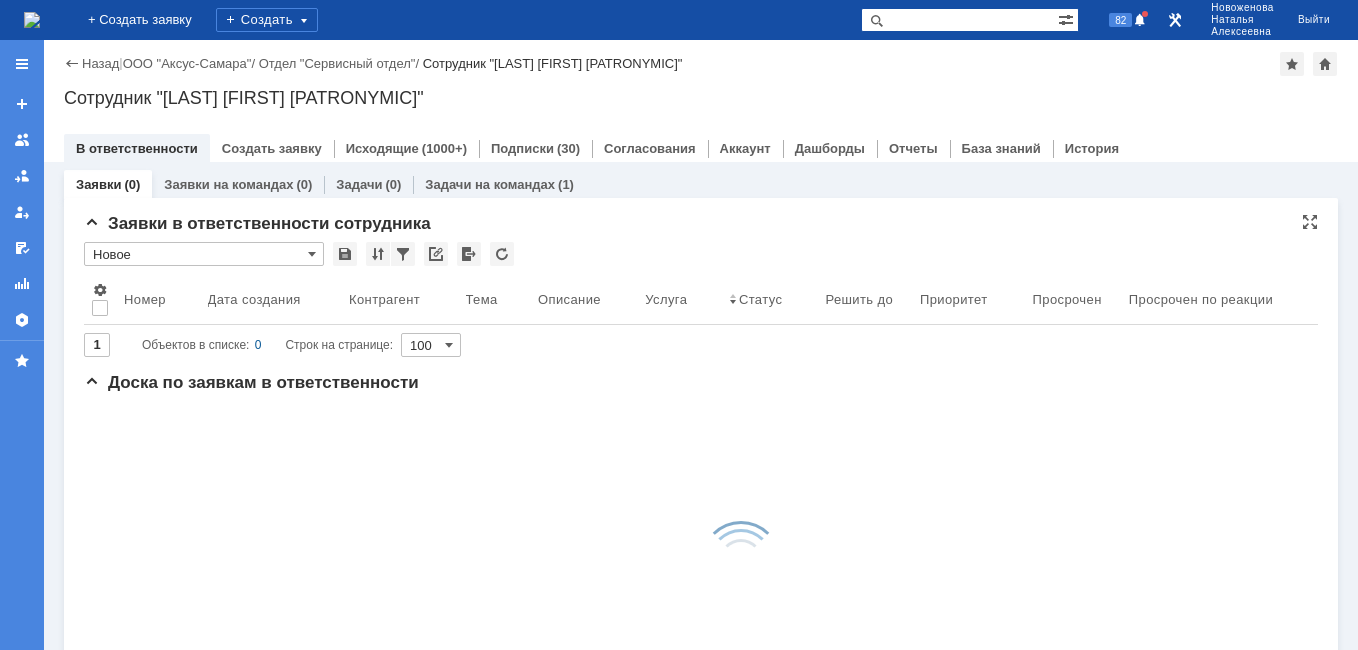 scroll, scrollTop: 0, scrollLeft: 0, axis: both 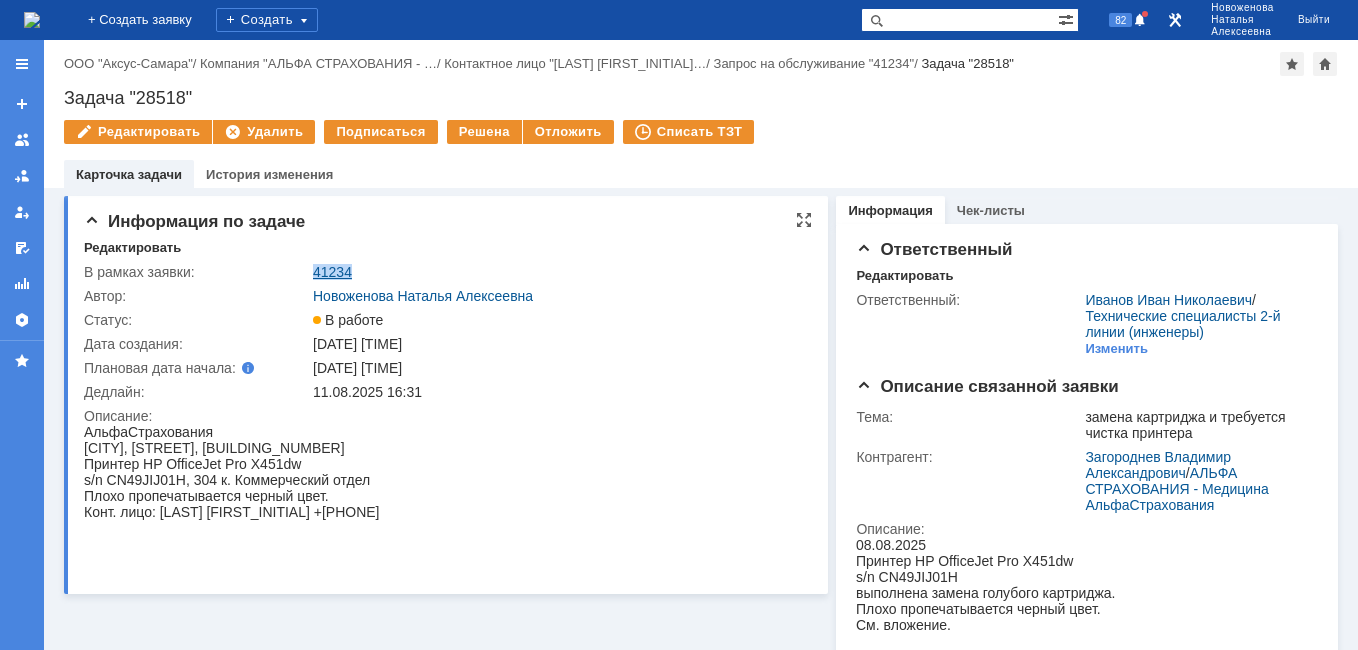 drag, startPoint x: 358, startPoint y: 276, endPoint x: 316, endPoint y: 267, distance: 42.953465 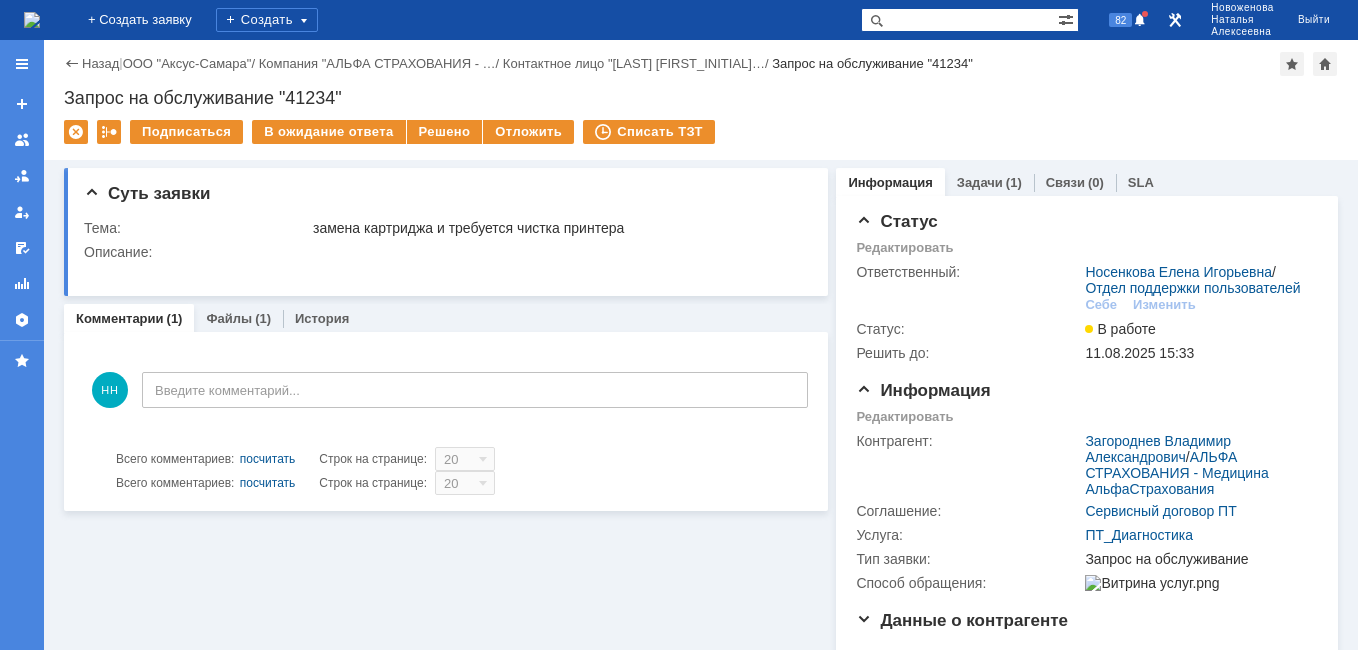 scroll, scrollTop: 0, scrollLeft: 0, axis: both 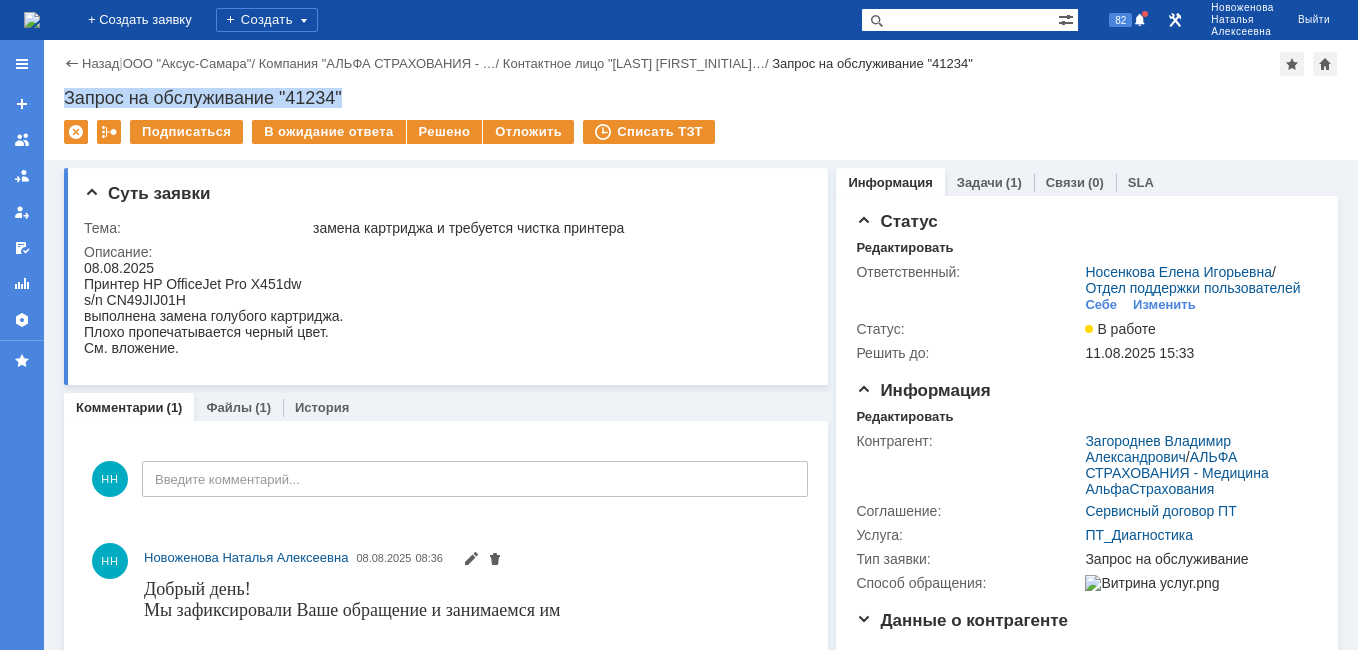 drag, startPoint x: 357, startPoint y: 94, endPoint x: 51, endPoint y: 103, distance: 306.13232 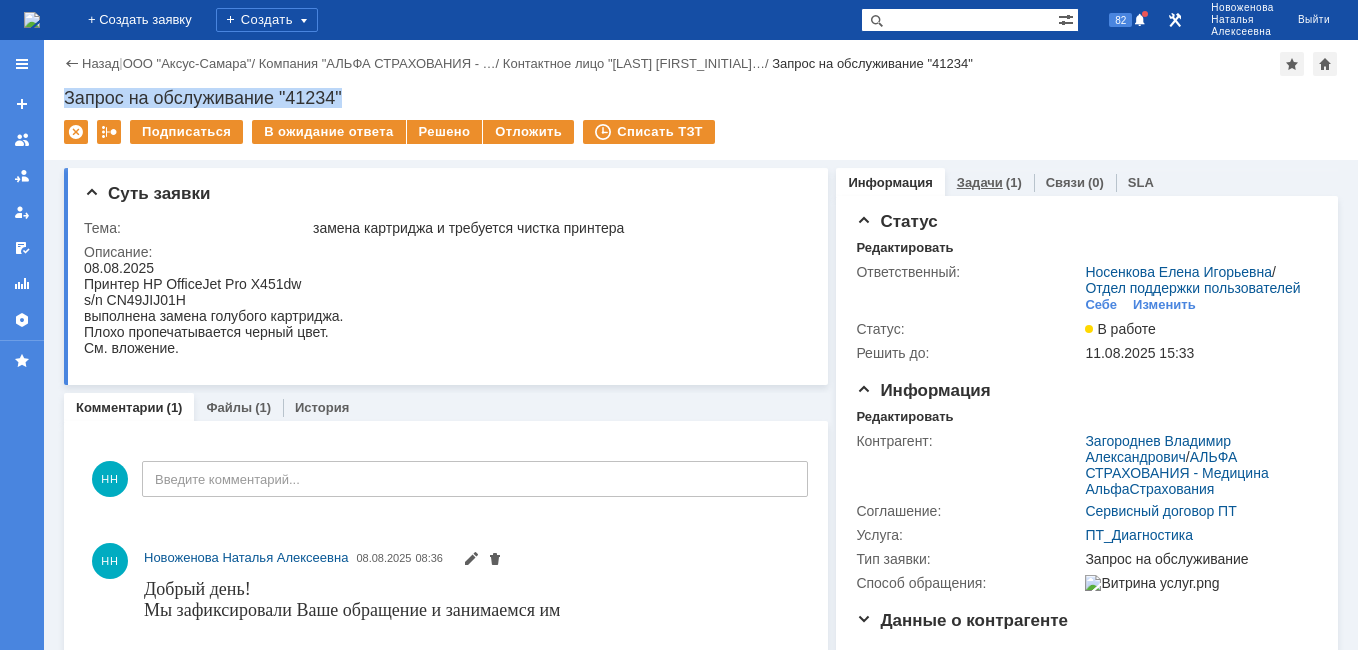 click on "Задачи" at bounding box center (980, 182) 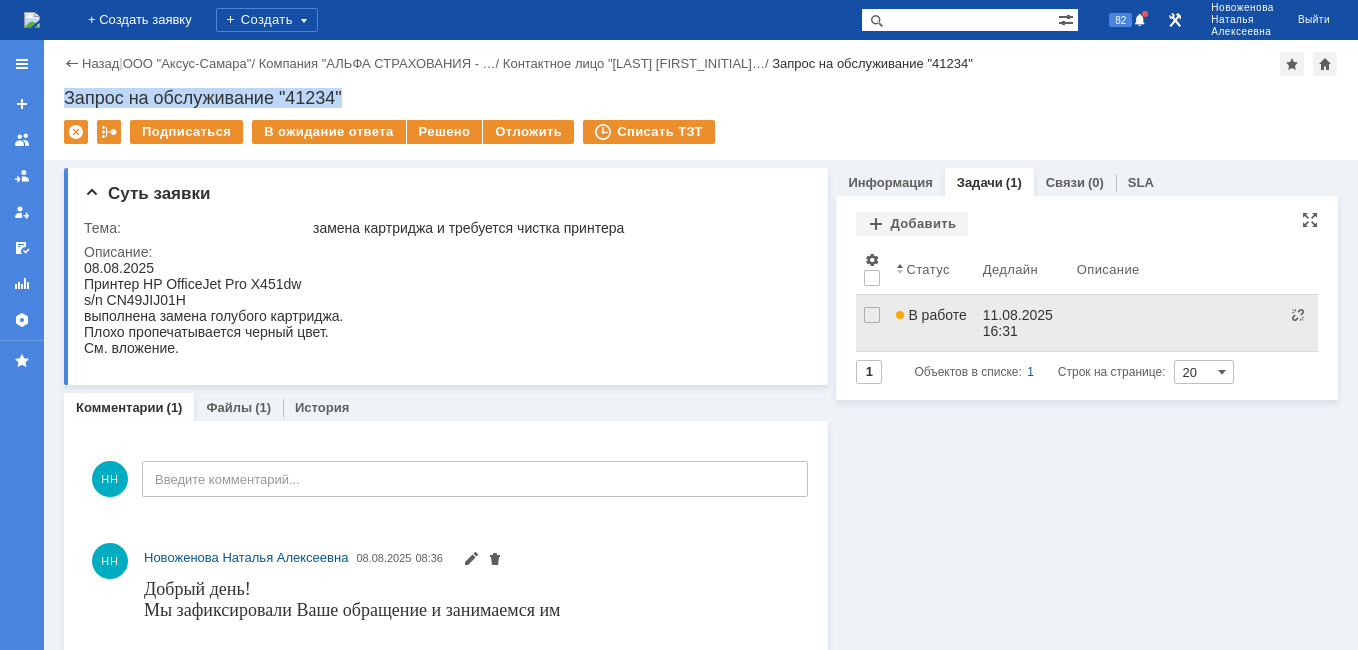 scroll, scrollTop: 0, scrollLeft: 0, axis: both 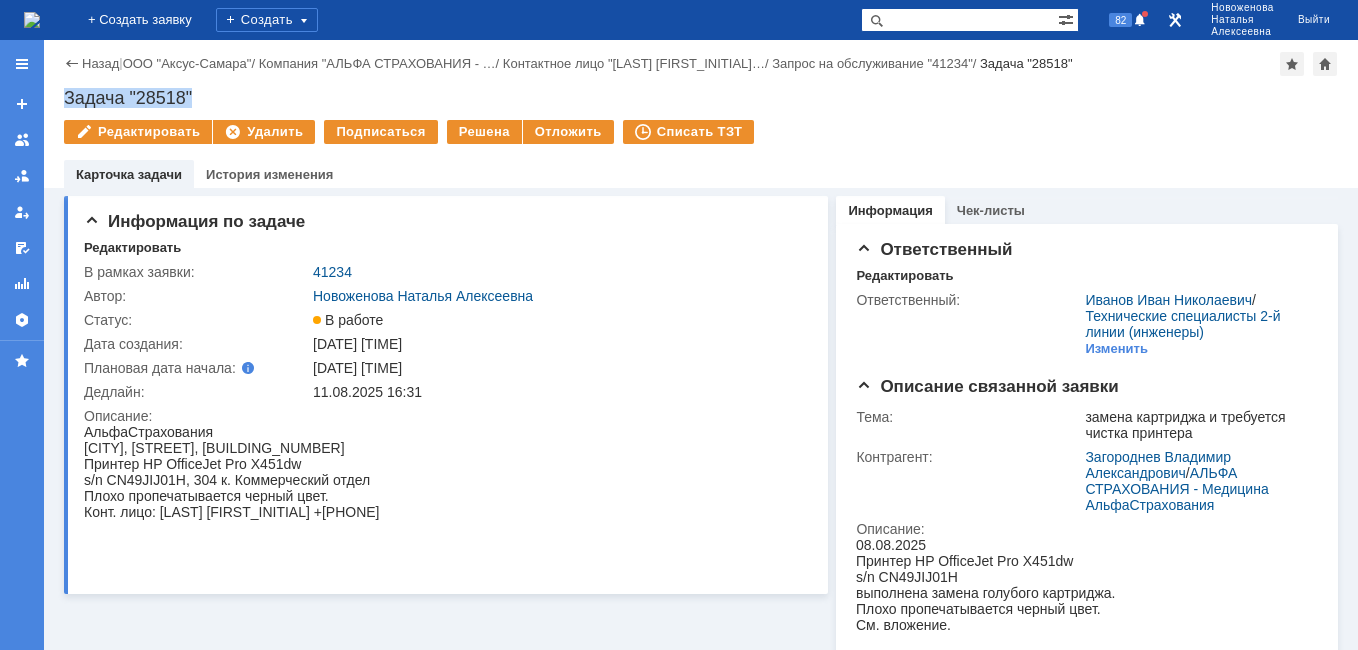 drag, startPoint x: 215, startPoint y: 90, endPoint x: 66, endPoint y: 88, distance: 149.01343 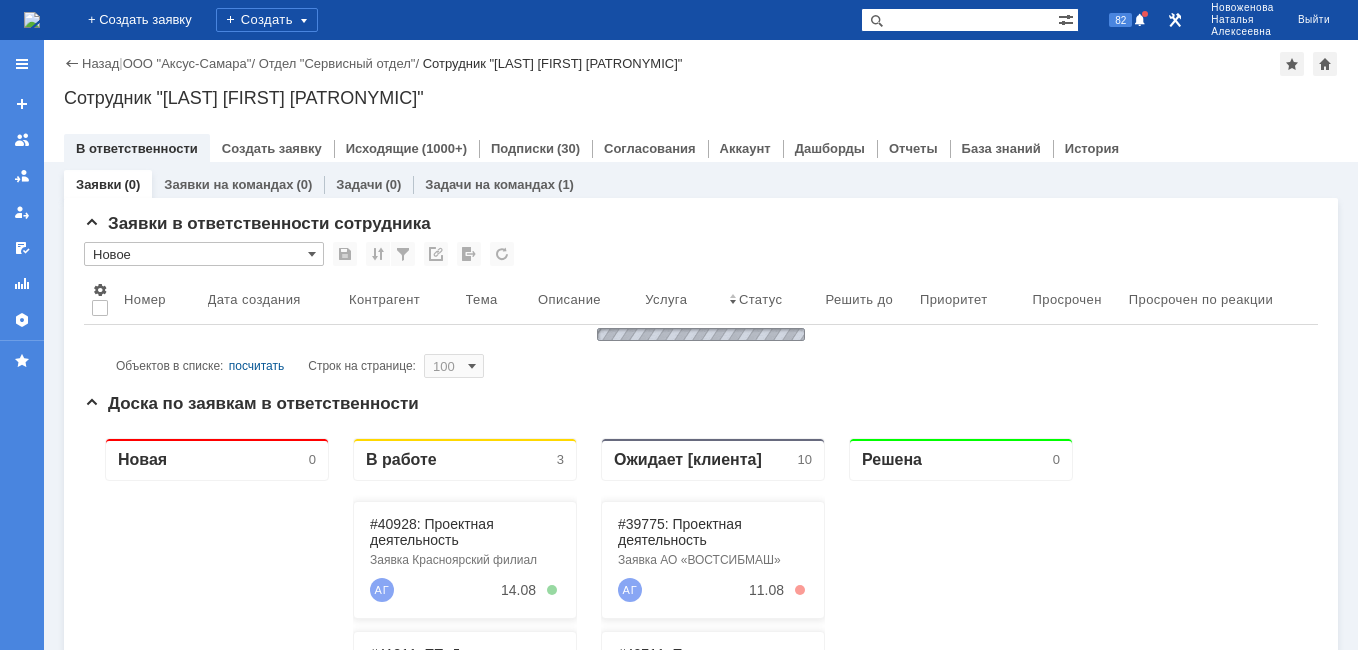 scroll, scrollTop: 0, scrollLeft: 0, axis: both 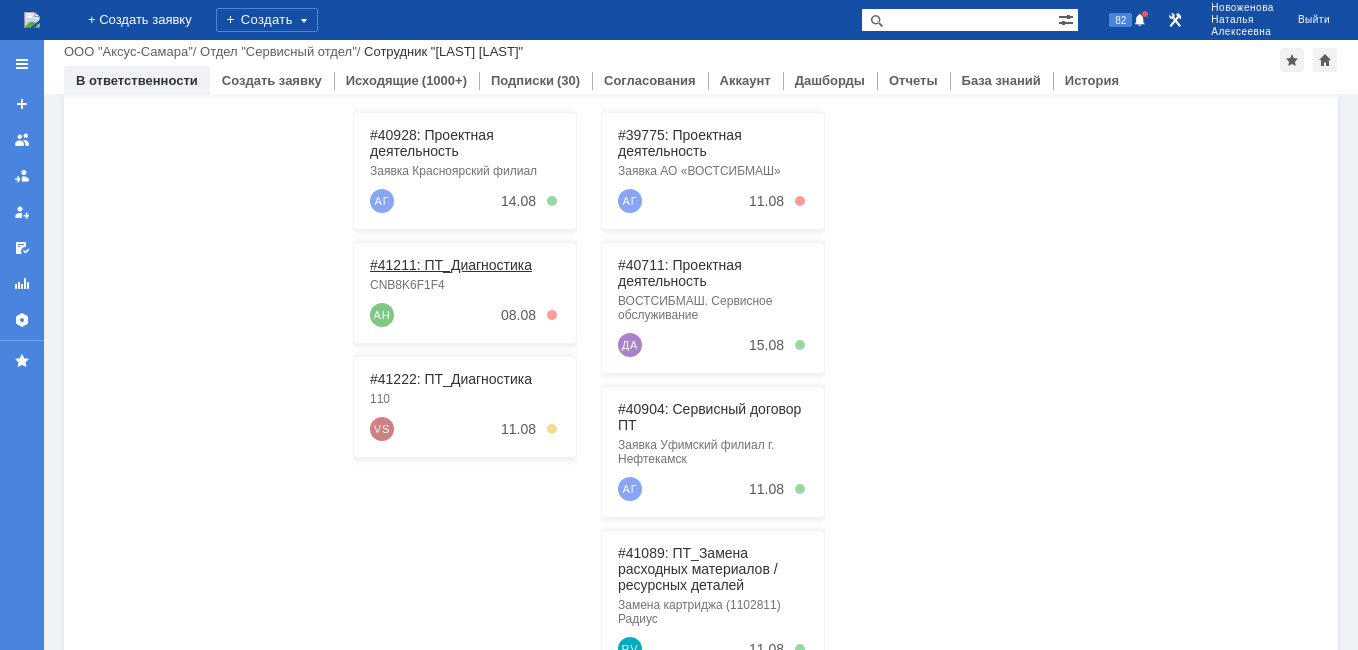 click on "#41211: ПТ_Диагностика" at bounding box center (451, 265) 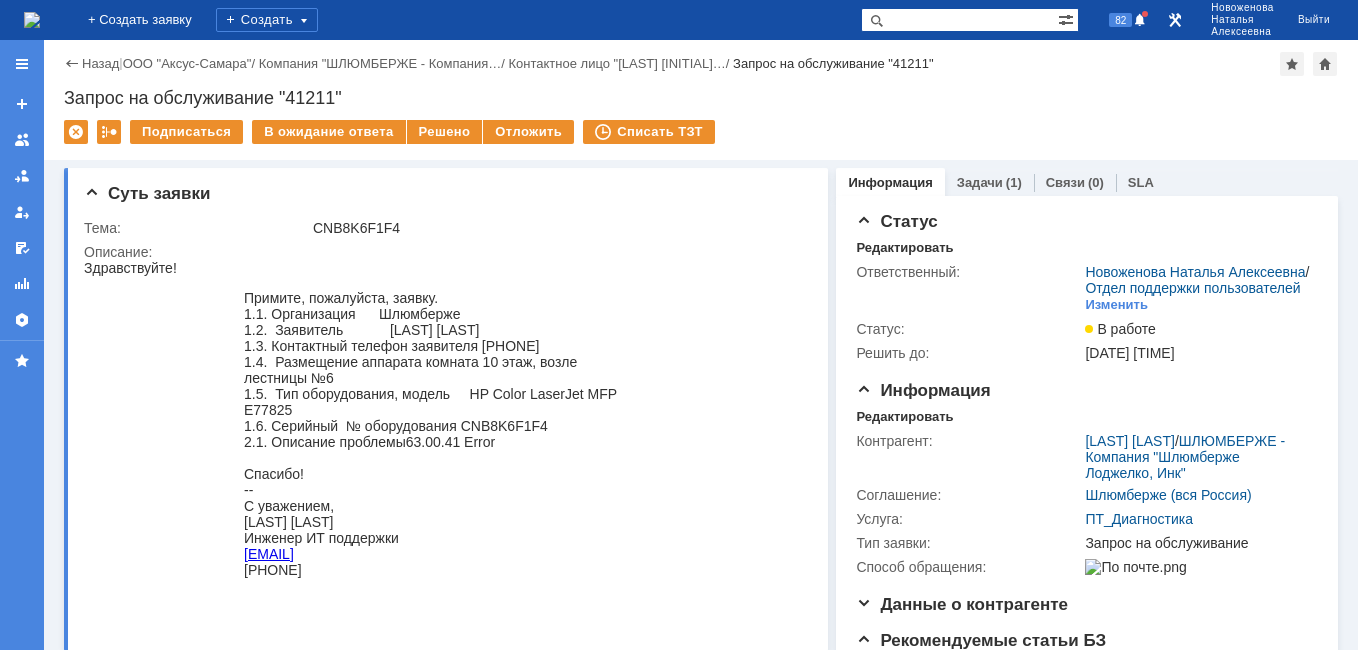 scroll, scrollTop: 0, scrollLeft: 0, axis: both 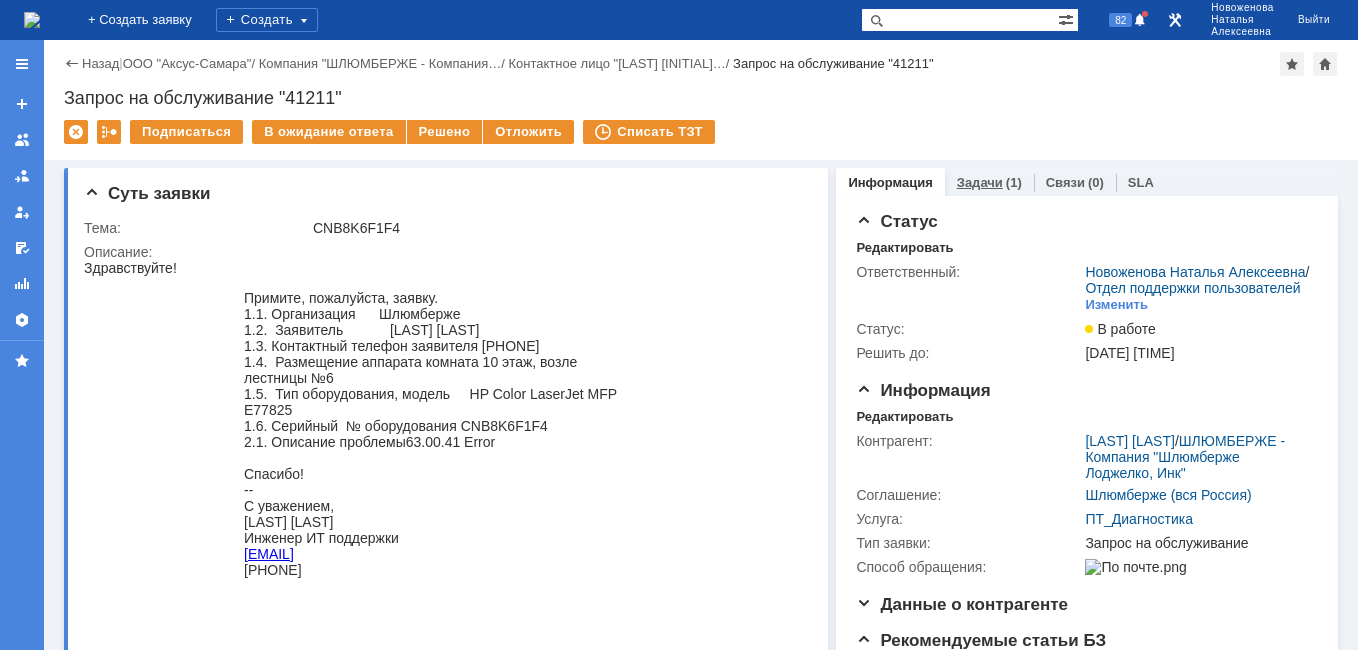 click on "Задачи" at bounding box center (980, 182) 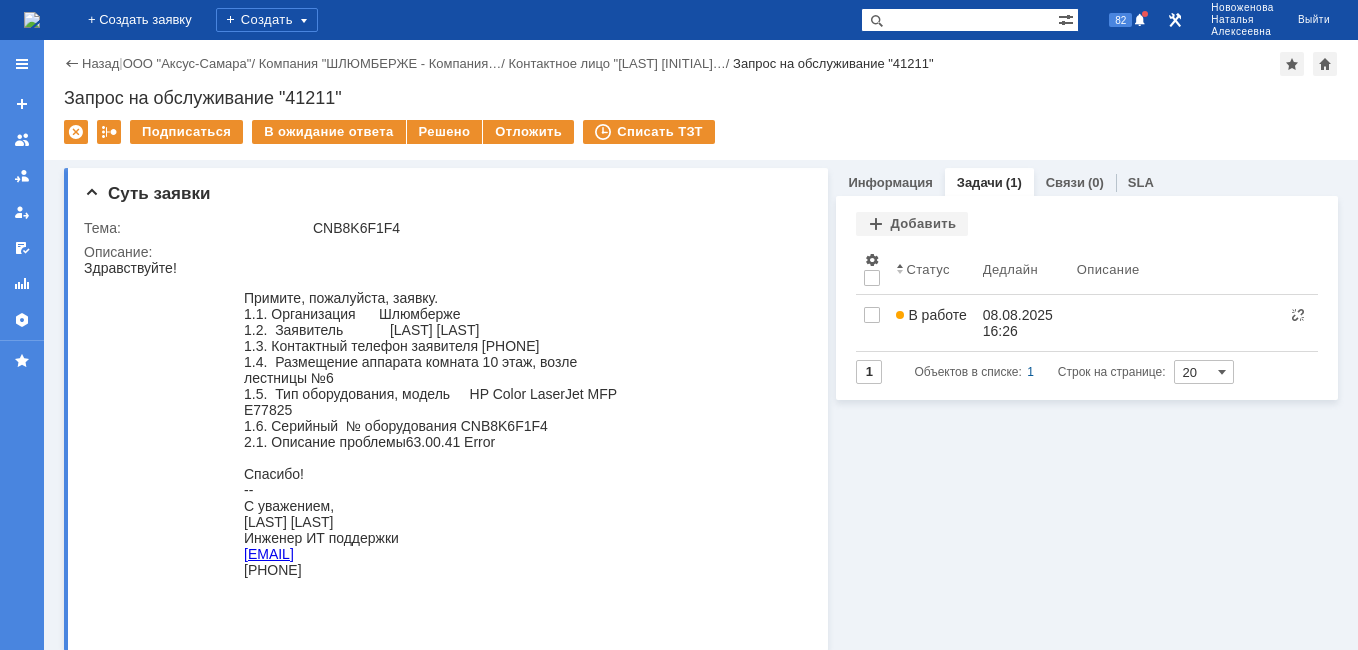 scroll, scrollTop: 0, scrollLeft: 0, axis: both 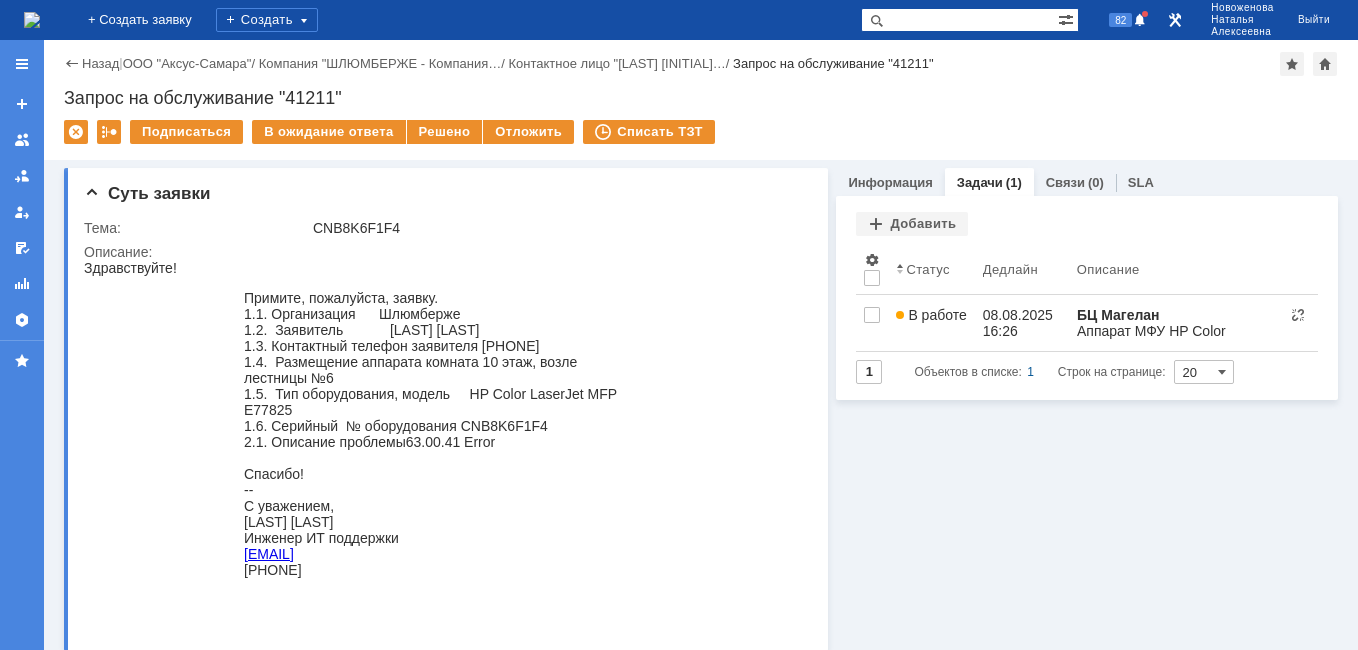 click at bounding box center [32, 20] 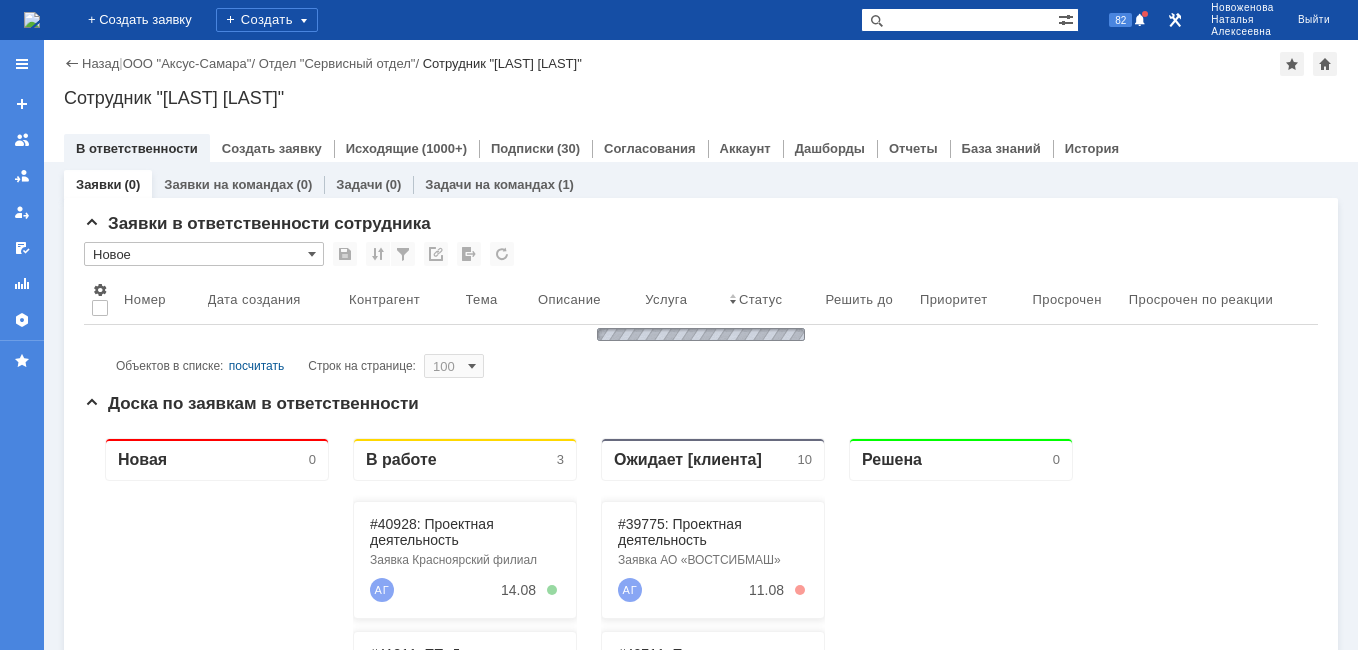 scroll, scrollTop: 0, scrollLeft: 0, axis: both 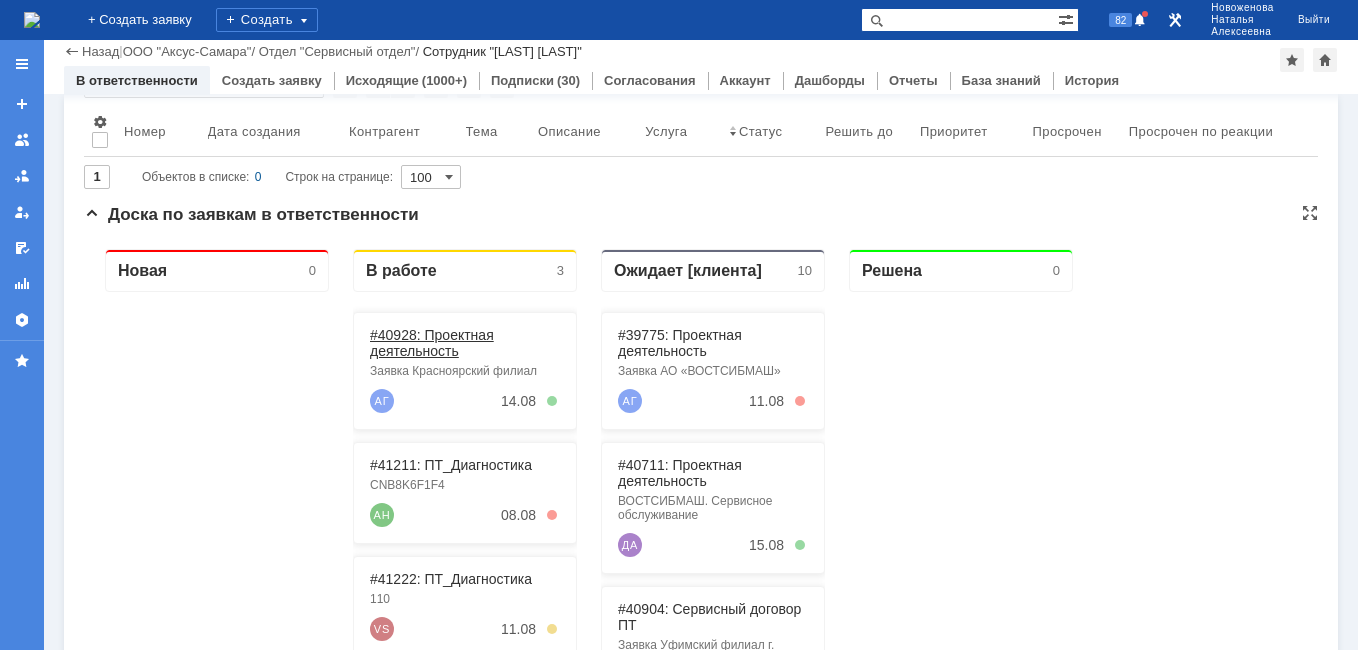 click on "#40928: Проектная деятельность" at bounding box center (432, 343) 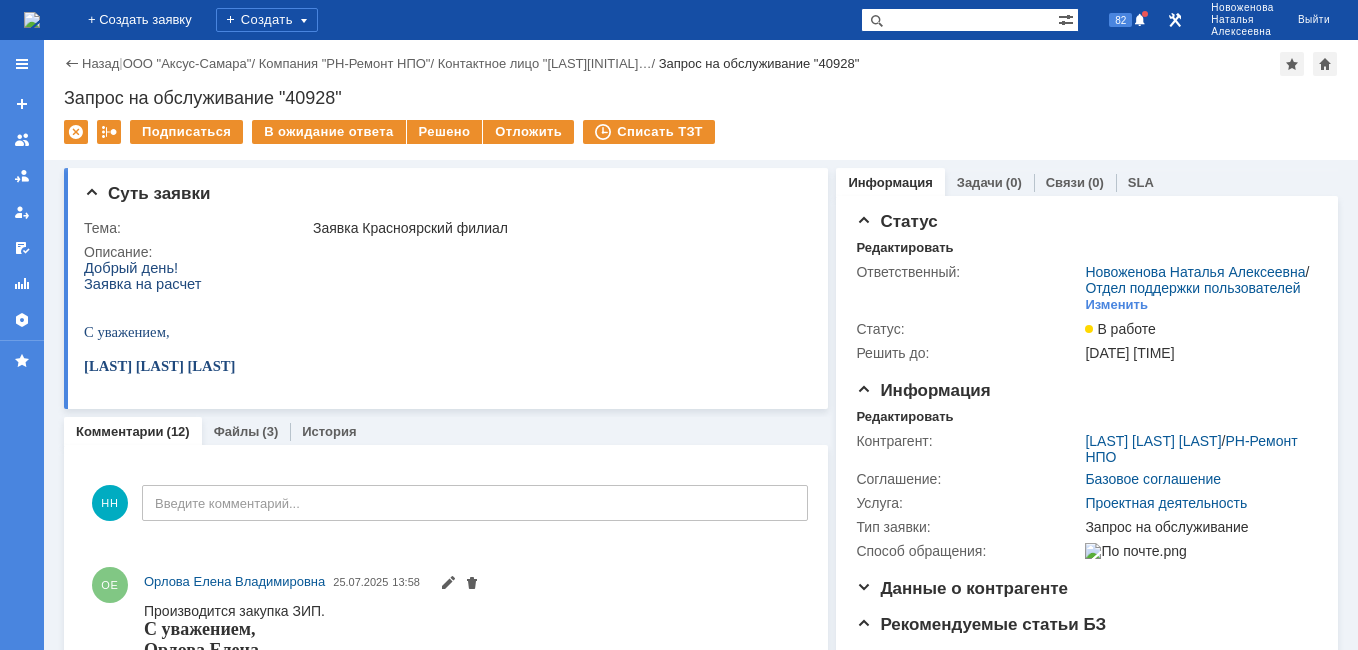 scroll, scrollTop: 0, scrollLeft: 0, axis: both 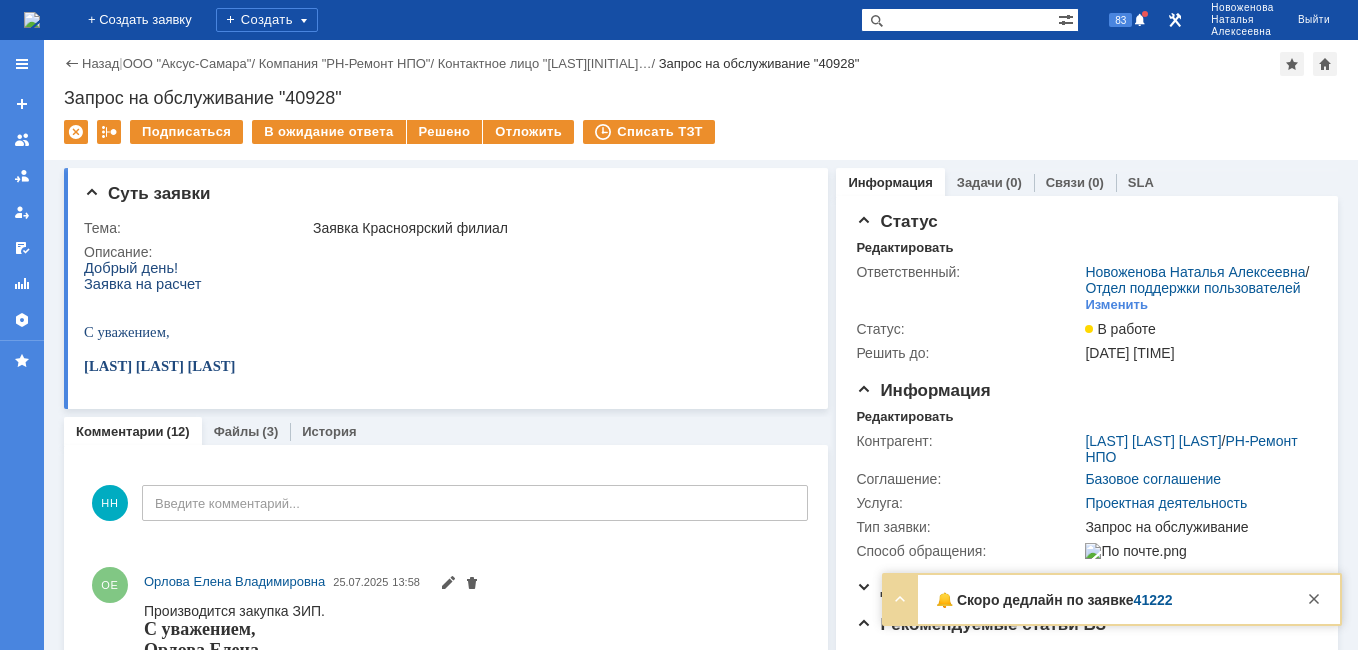 click on "41222" at bounding box center [1153, 600] 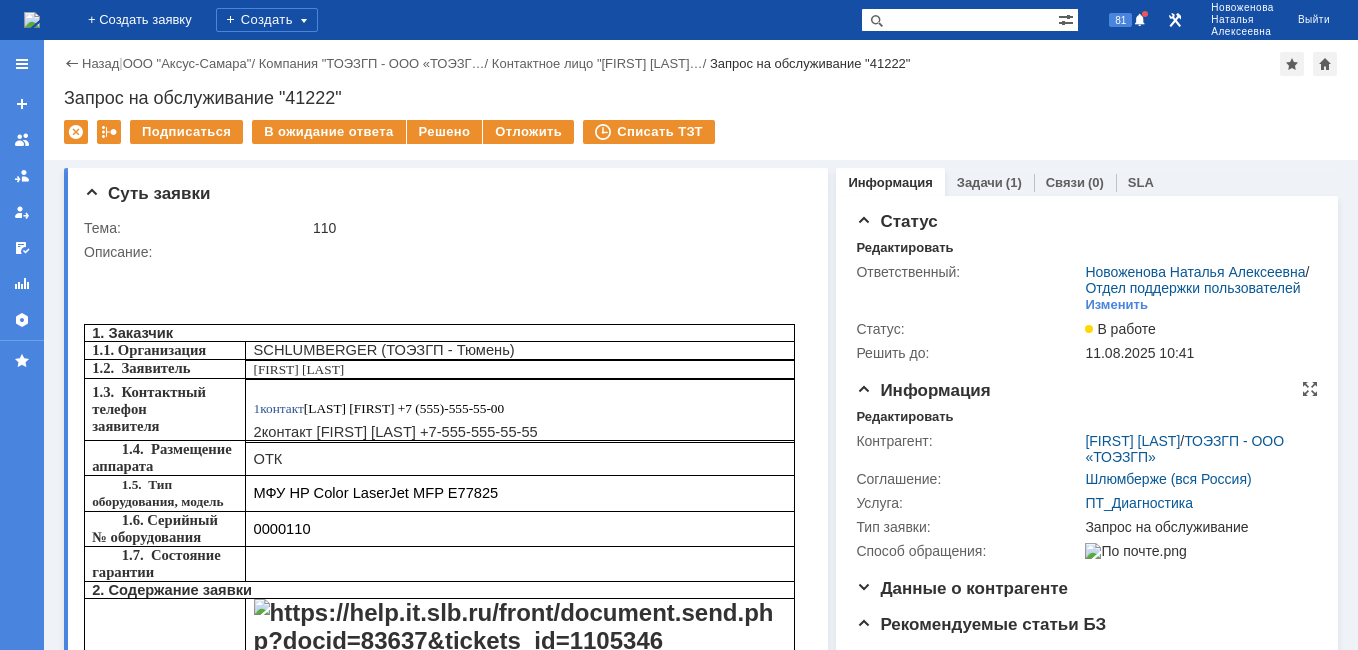 scroll, scrollTop: 0, scrollLeft: 0, axis: both 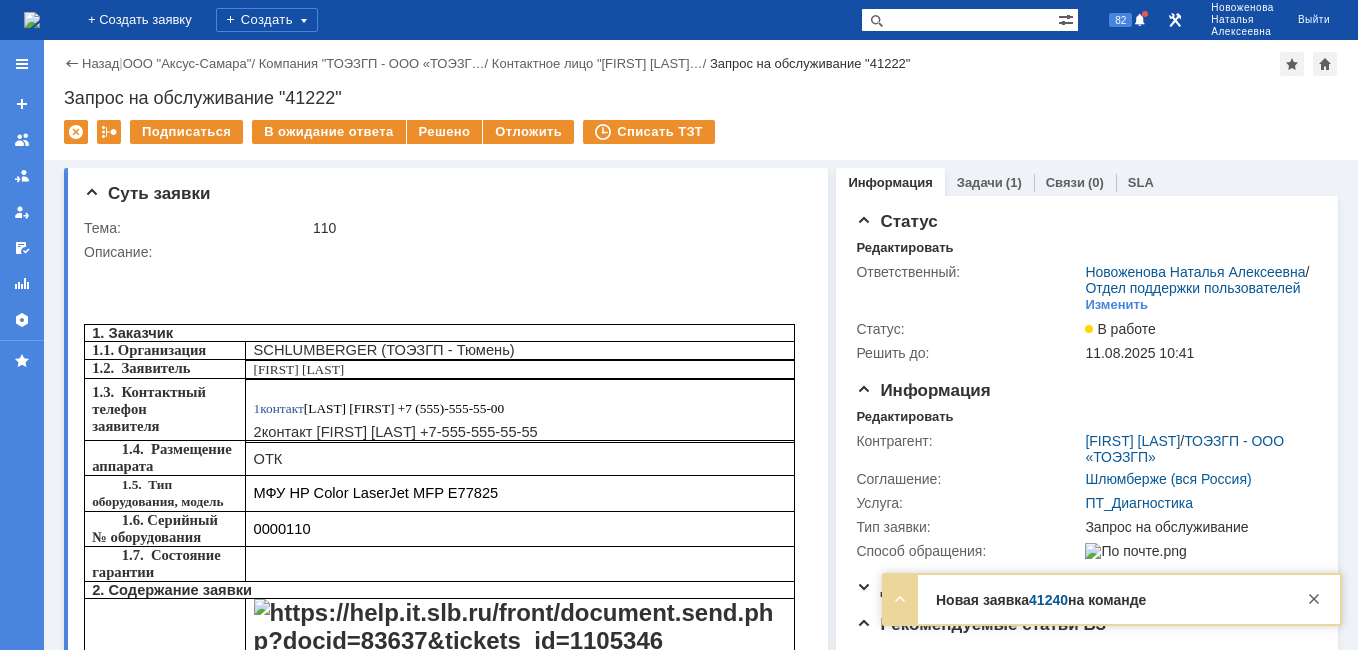click on "41240" at bounding box center [1048, 600] 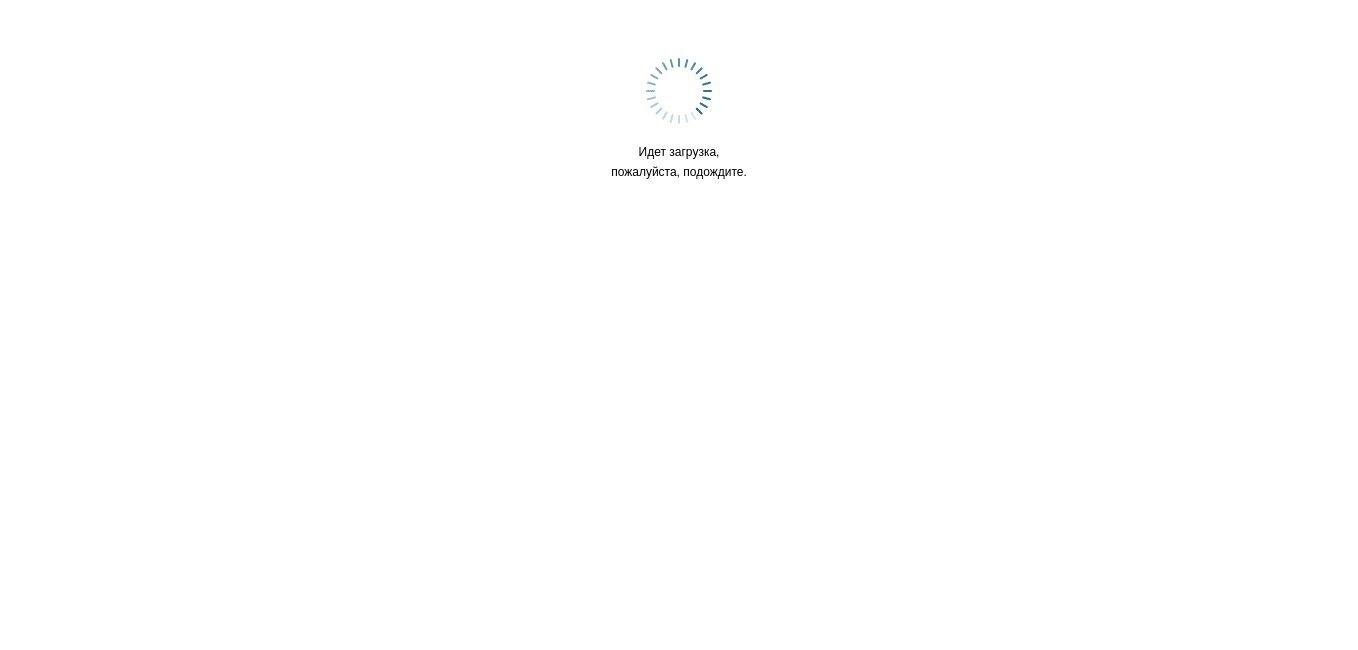 scroll, scrollTop: 0, scrollLeft: 0, axis: both 